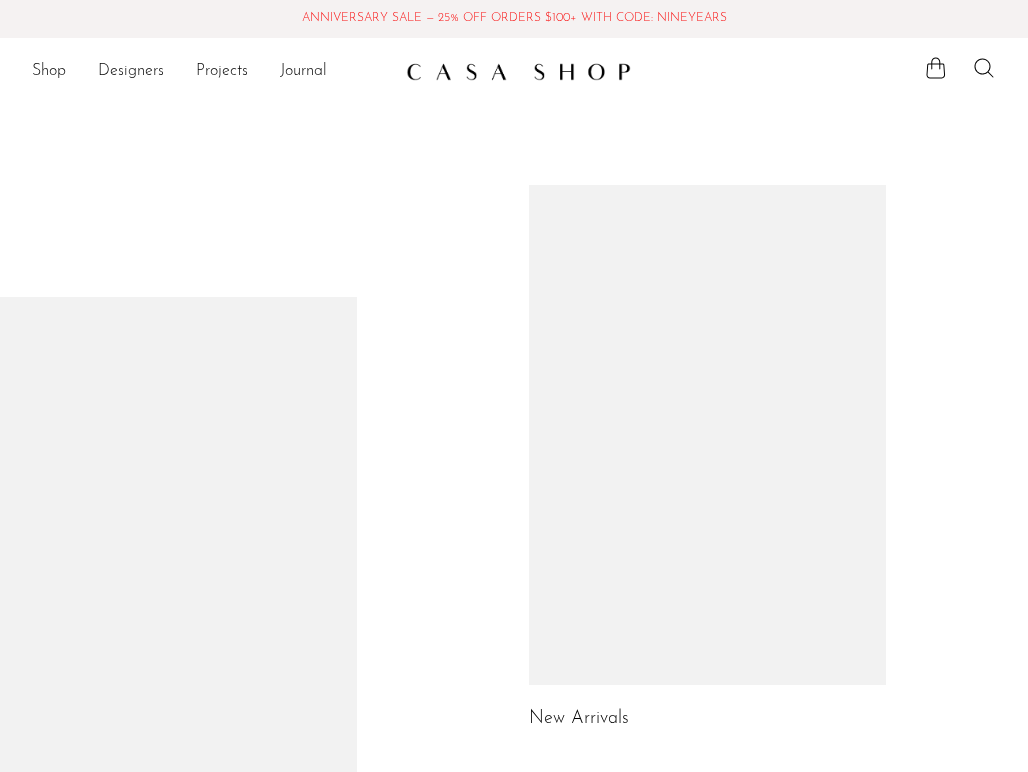 scroll, scrollTop: 0, scrollLeft: 0, axis: both 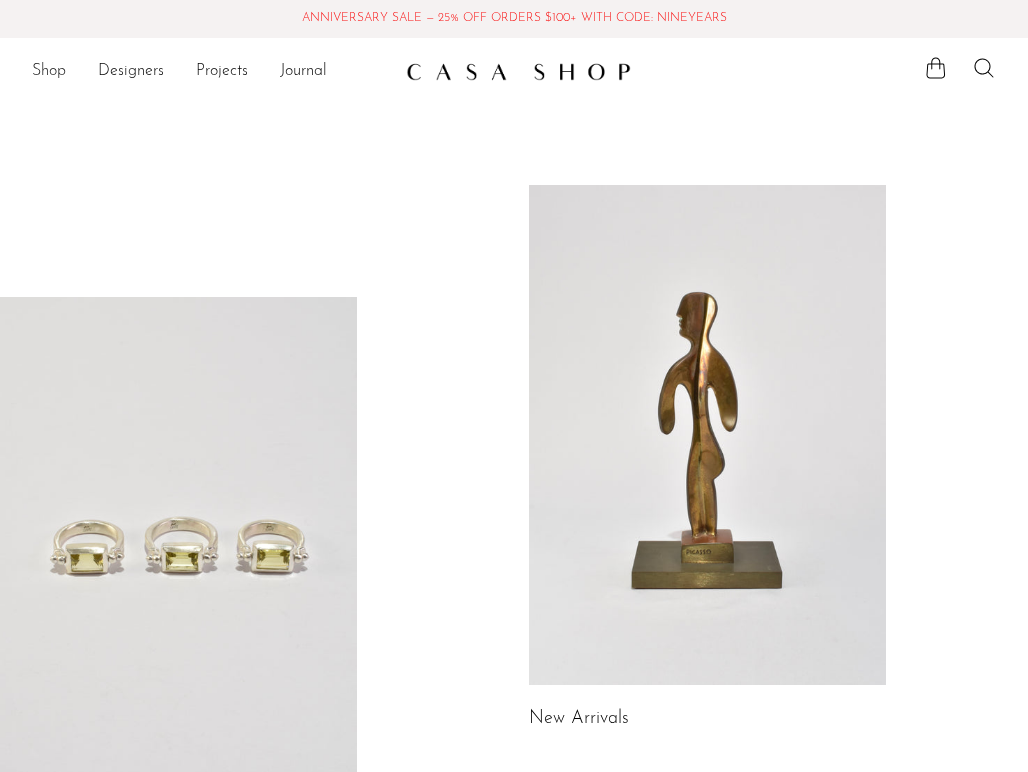 click on "Shop" at bounding box center (49, 72) 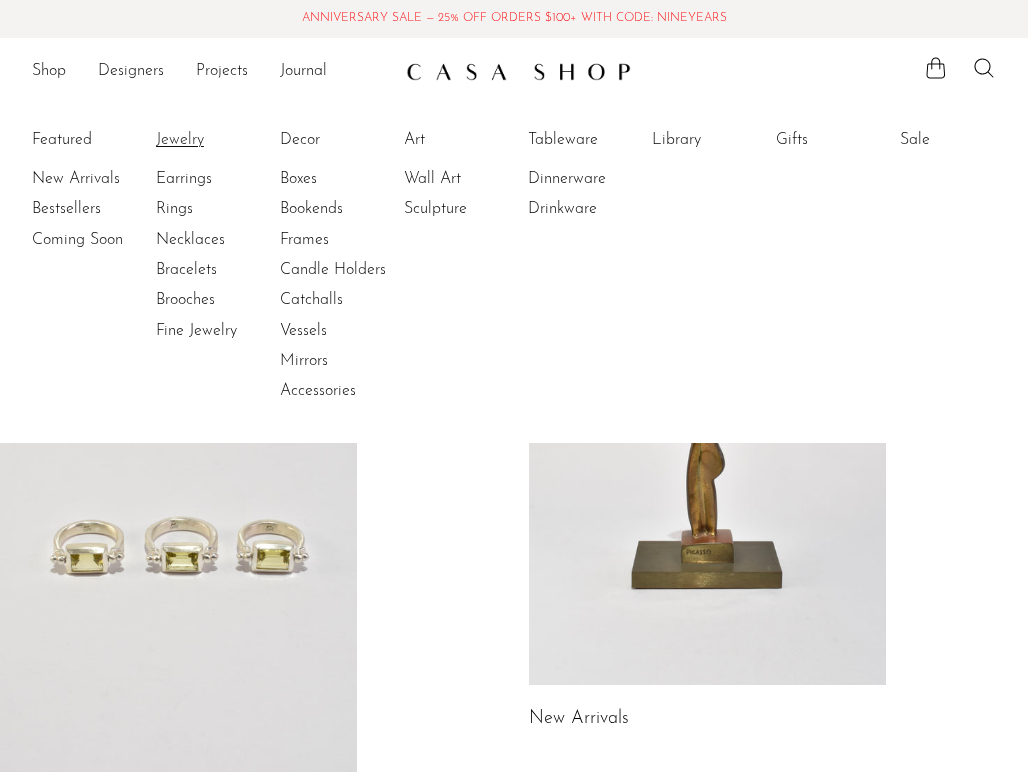 click on "Jewelry" at bounding box center (231, 140) 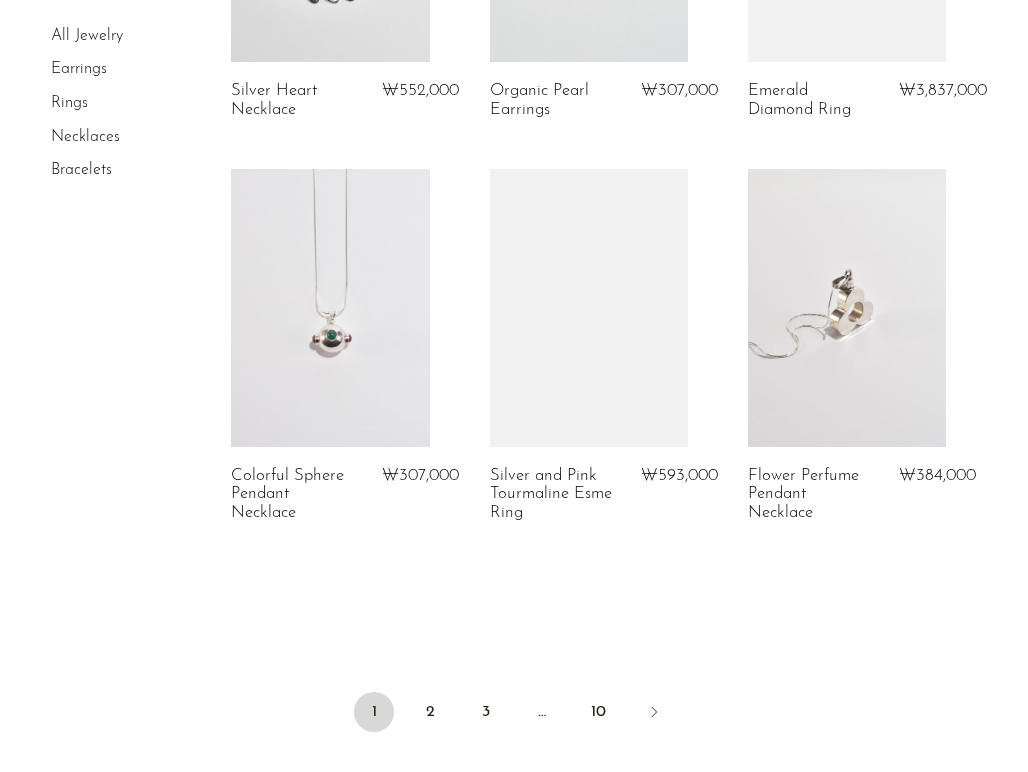 scroll, scrollTop: 4339, scrollLeft: 0, axis: vertical 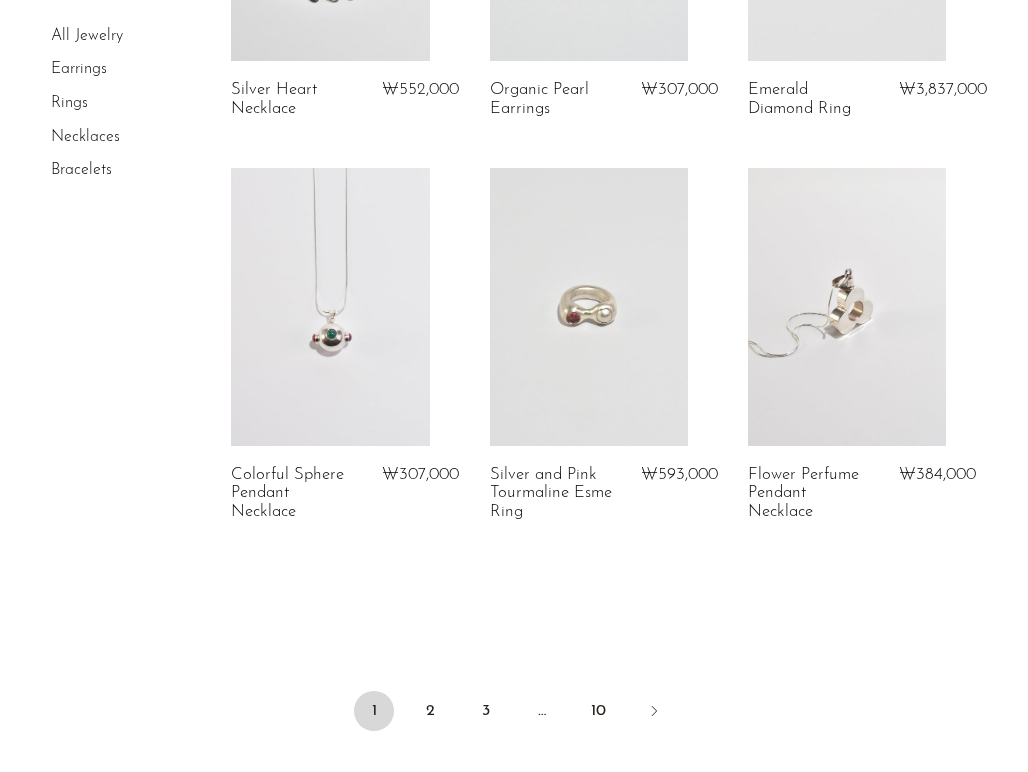 click on "Rings" at bounding box center (69, 103) 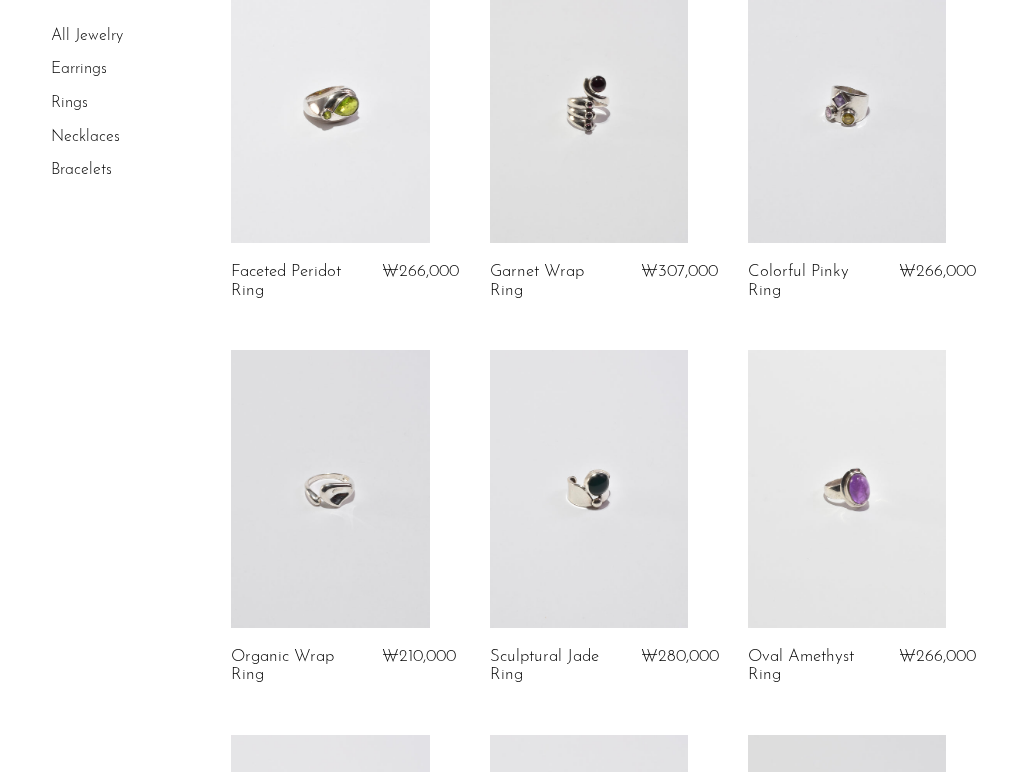 scroll, scrollTop: 572, scrollLeft: 0, axis: vertical 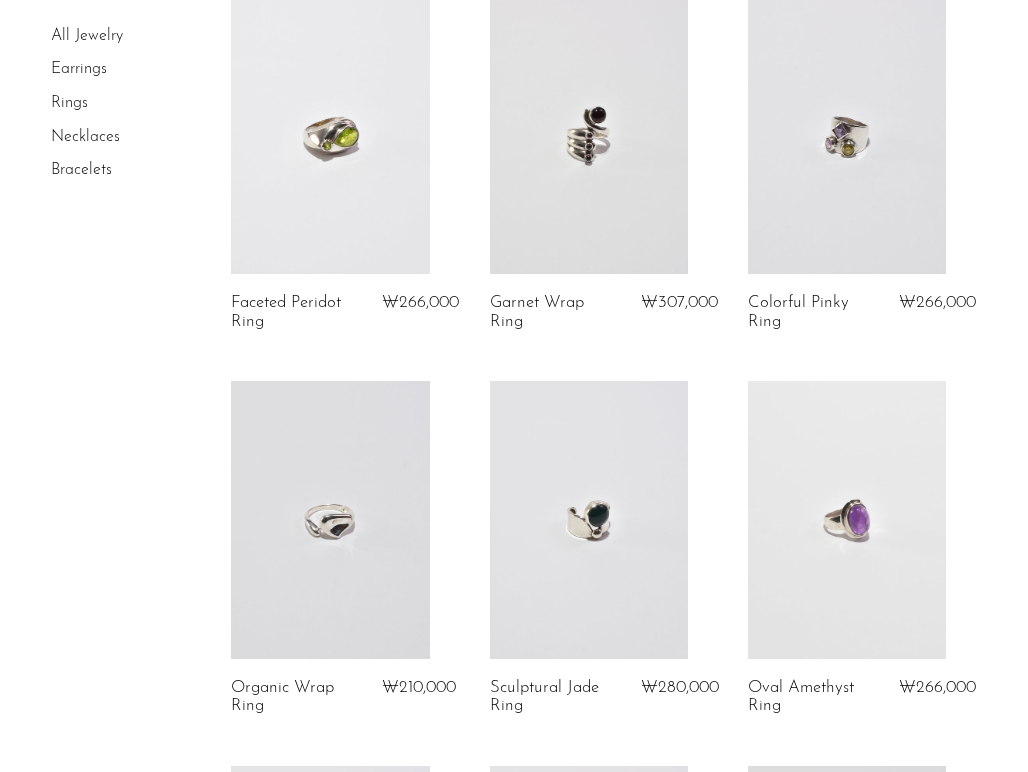 click at bounding box center [589, 135] 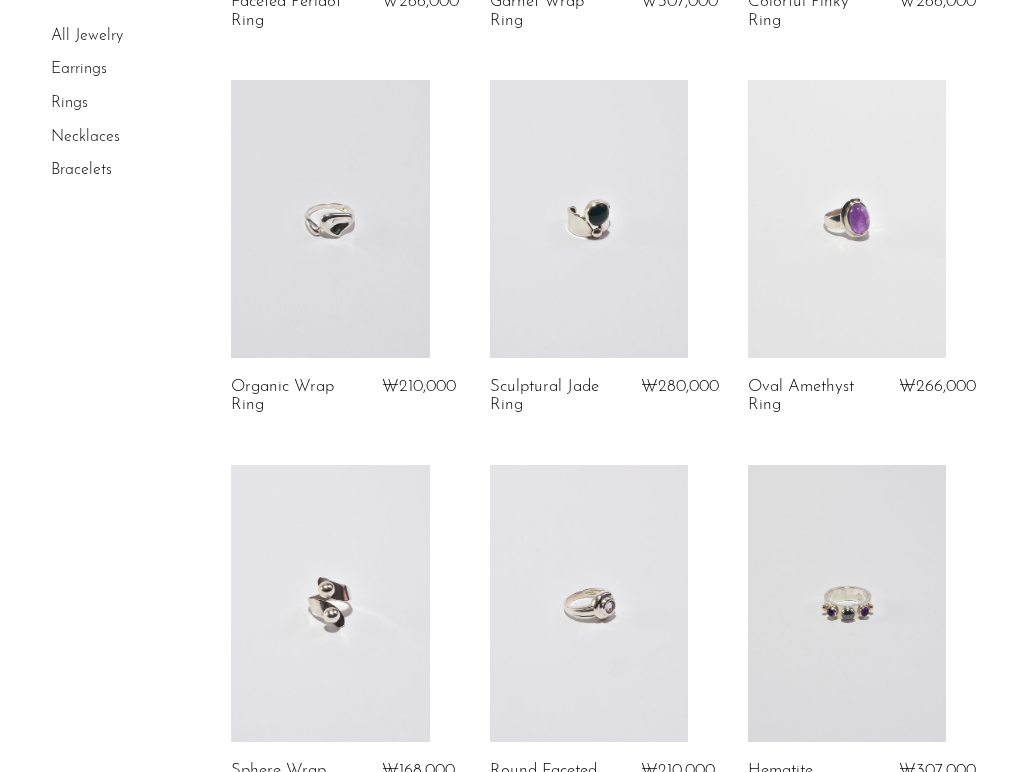 scroll, scrollTop: 953, scrollLeft: 0, axis: vertical 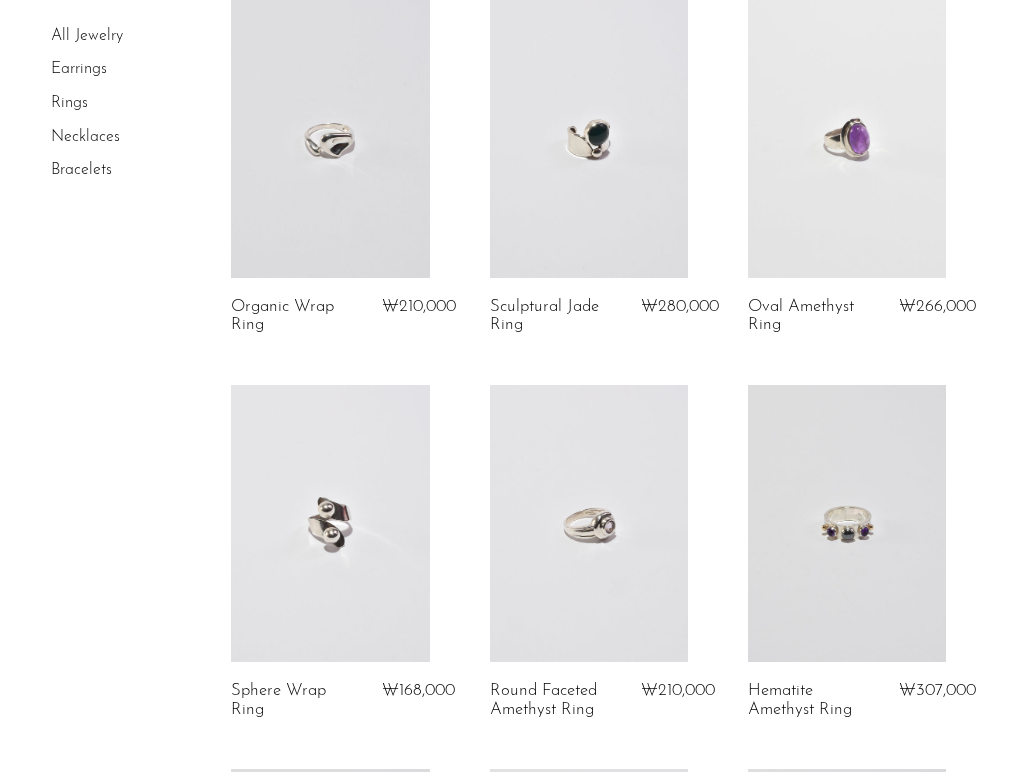 click at bounding box center (589, 139) 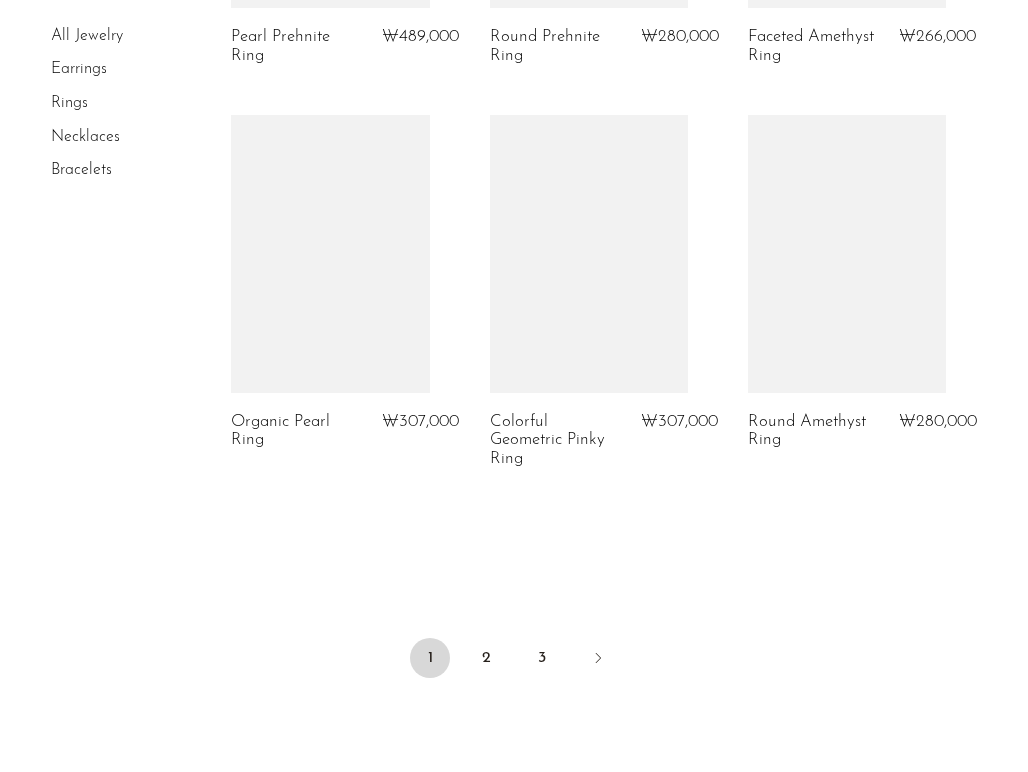 scroll, scrollTop: 4319, scrollLeft: 0, axis: vertical 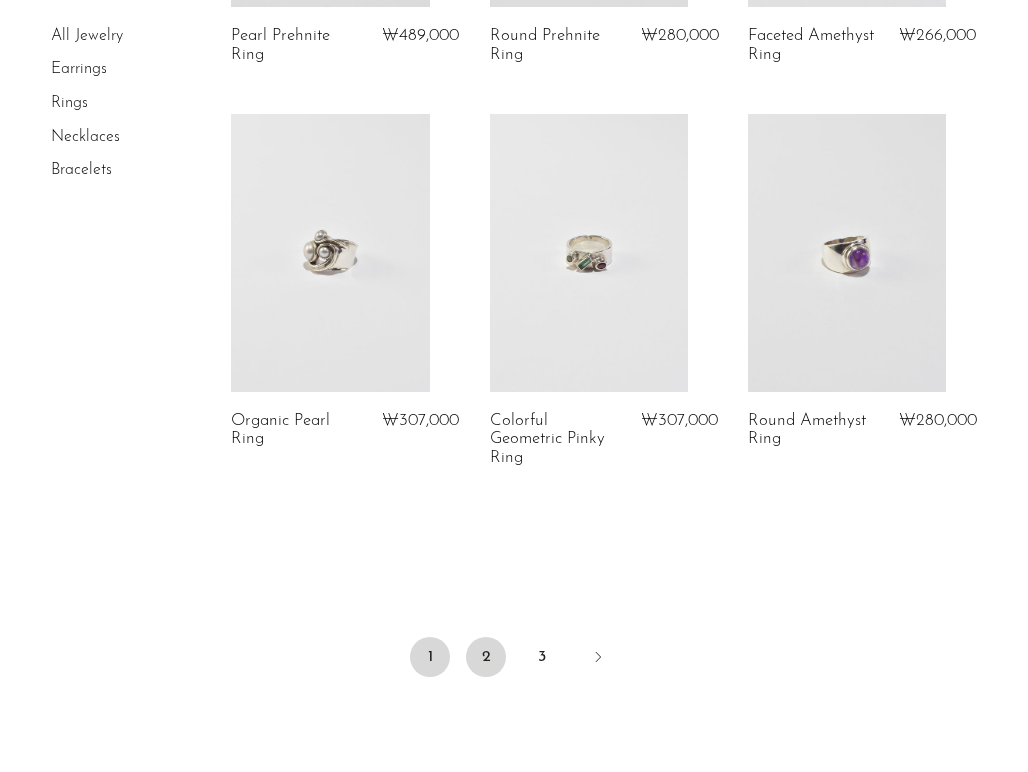click on "2" at bounding box center [486, 657] 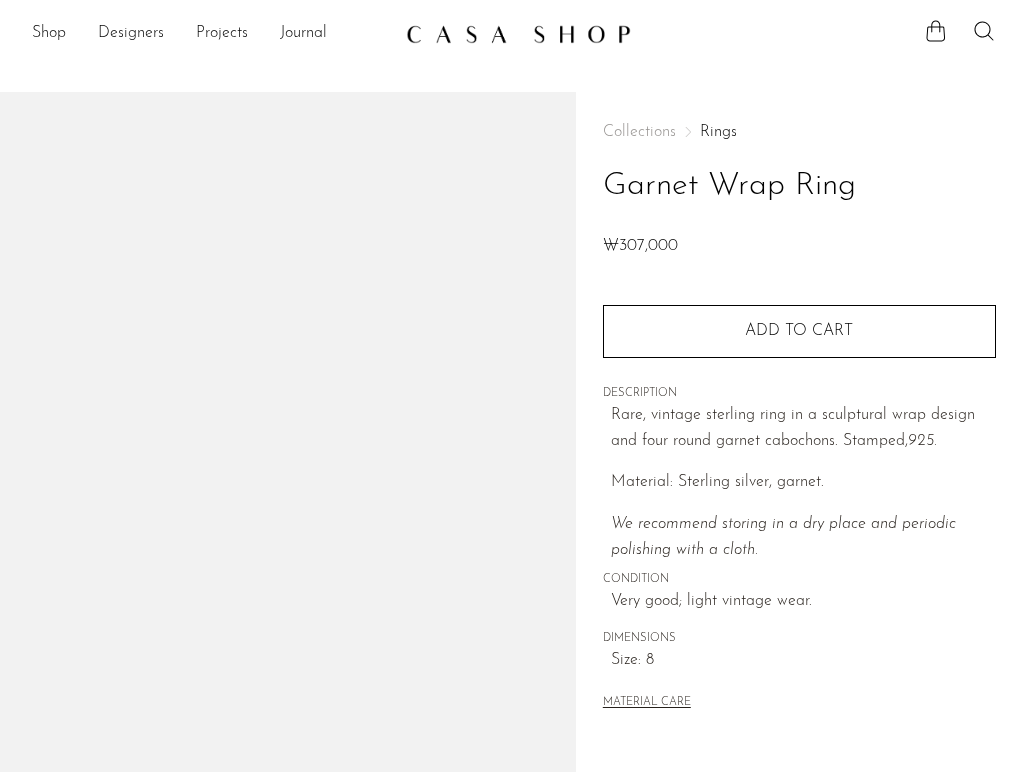 scroll, scrollTop: 0, scrollLeft: 0, axis: both 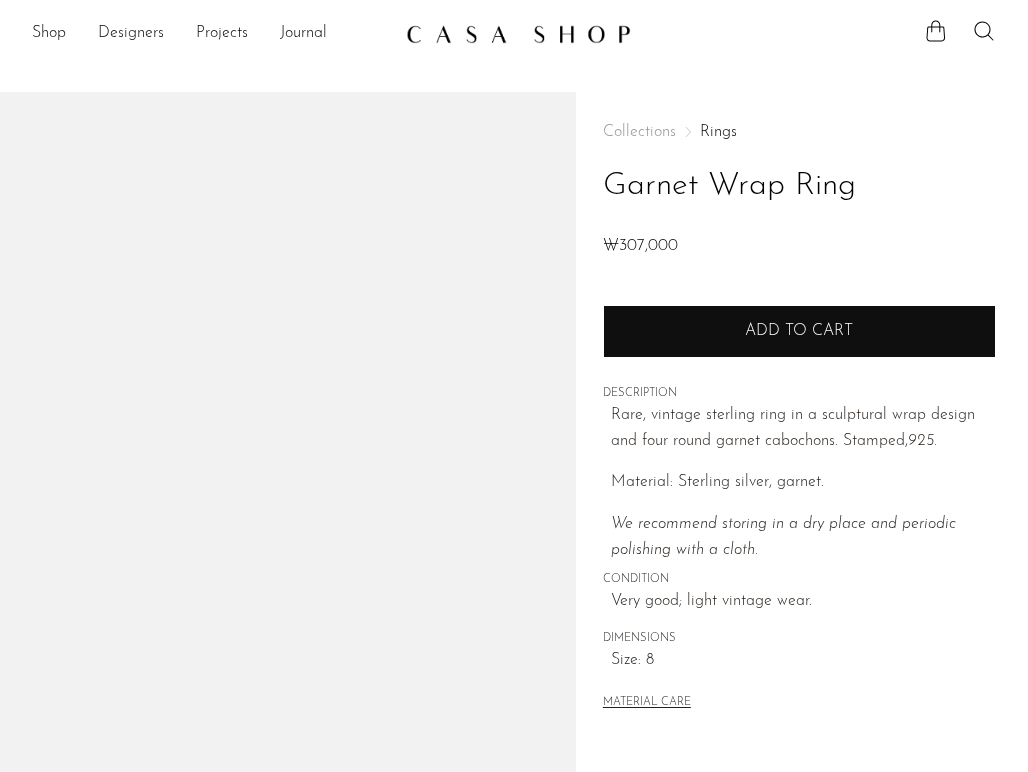 click on "Add to cart" at bounding box center (799, 331) 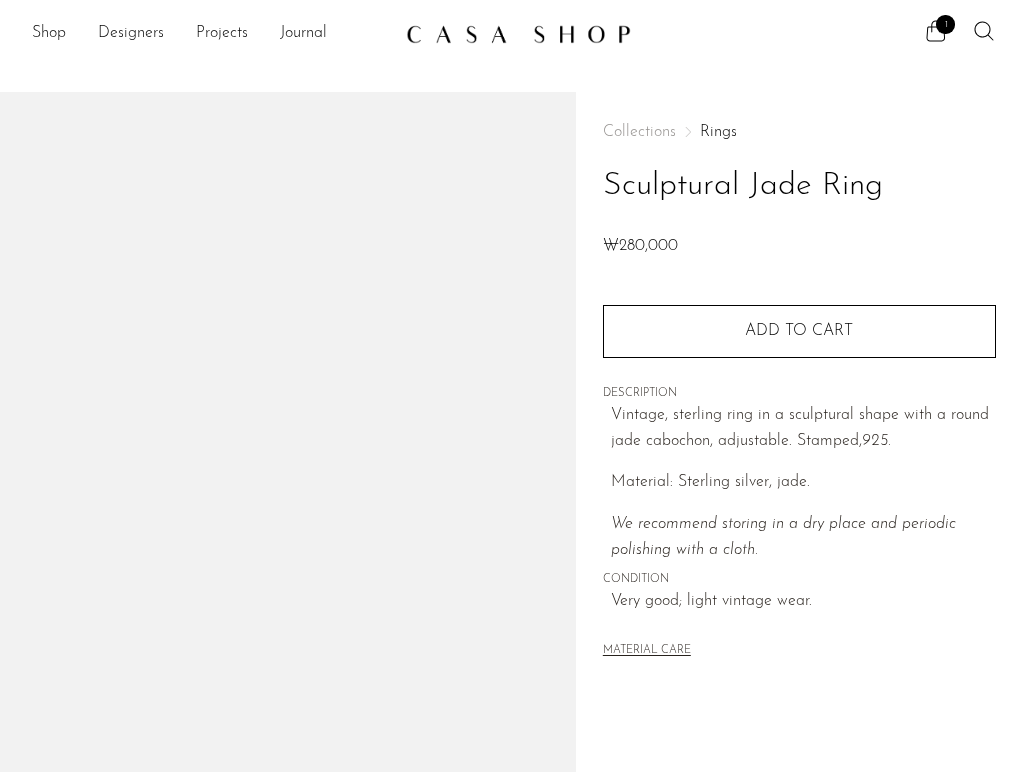 scroll, scrollTop: 0, scrollLeft: 0, axis: both 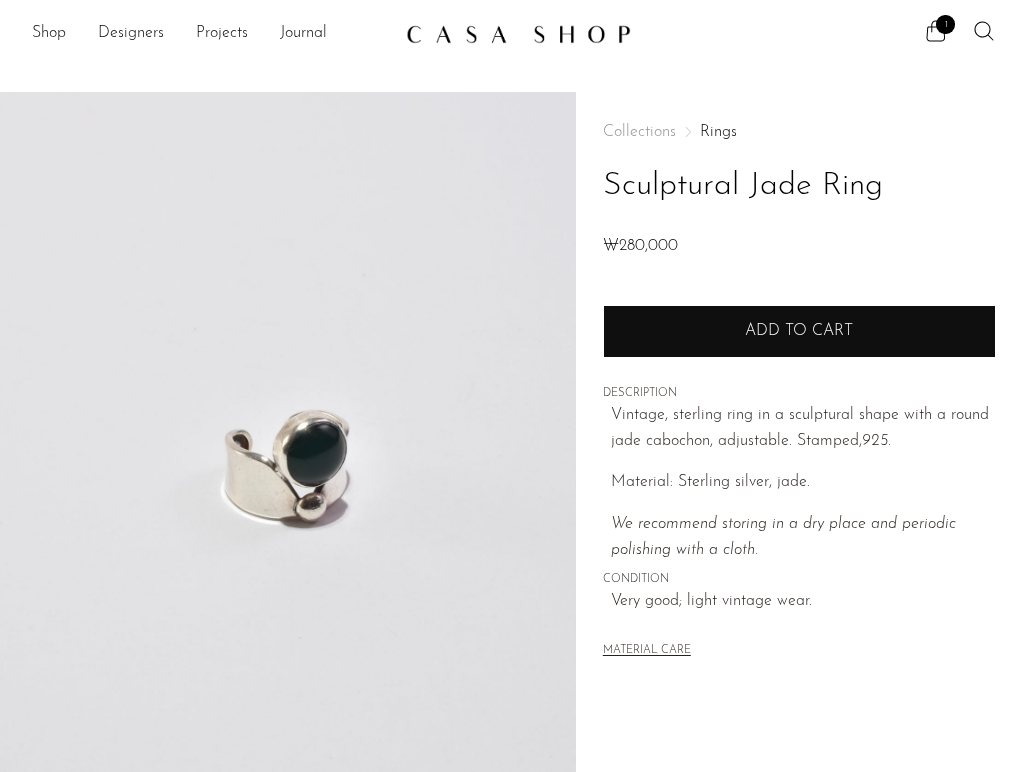 click on "Add to cart" at bounding box center [799, 331] 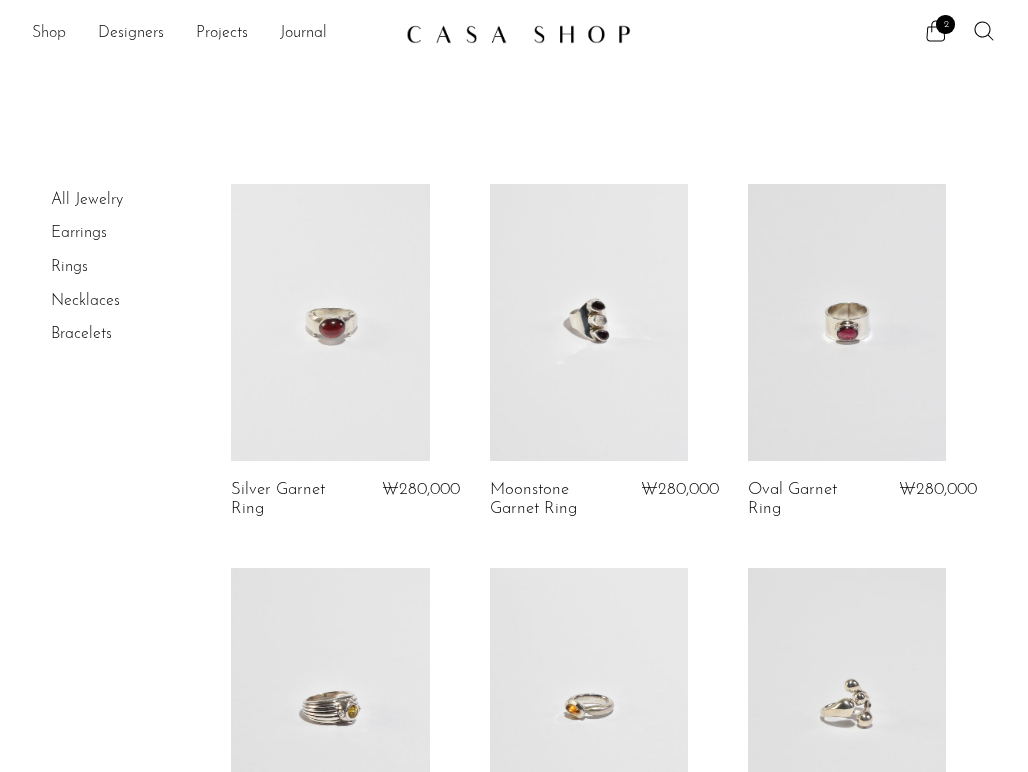 scroll, scrollTop: 0, scrollLeft: 0, axis: both 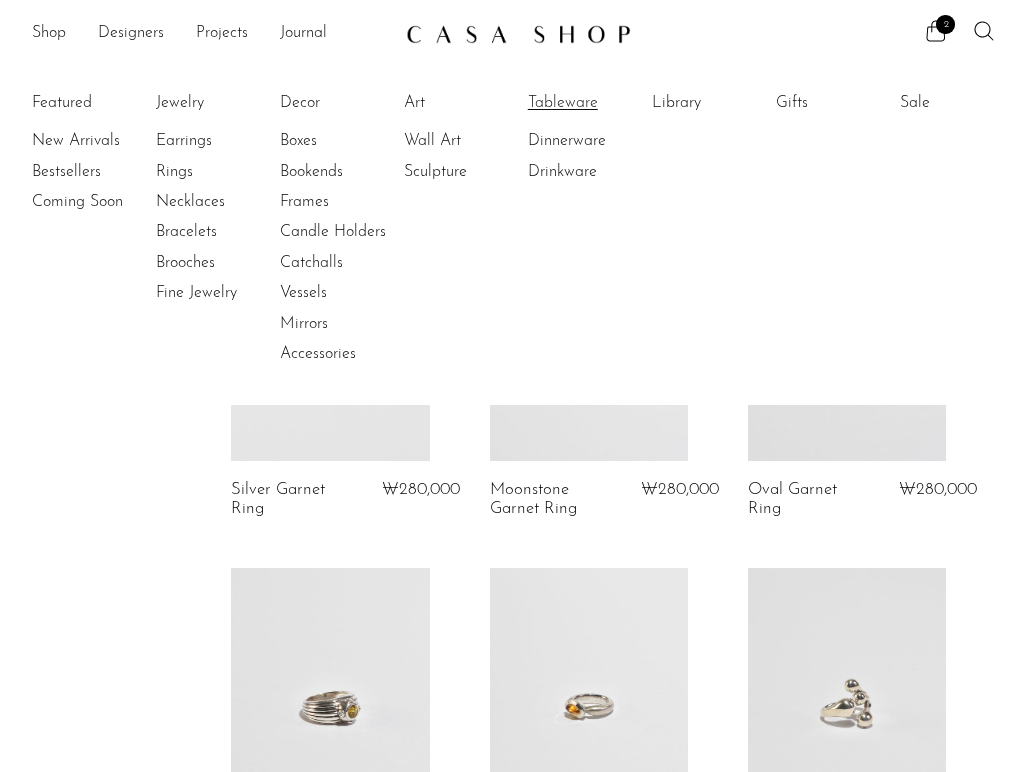 click on "Tableware" at bounding box center [603, 103] 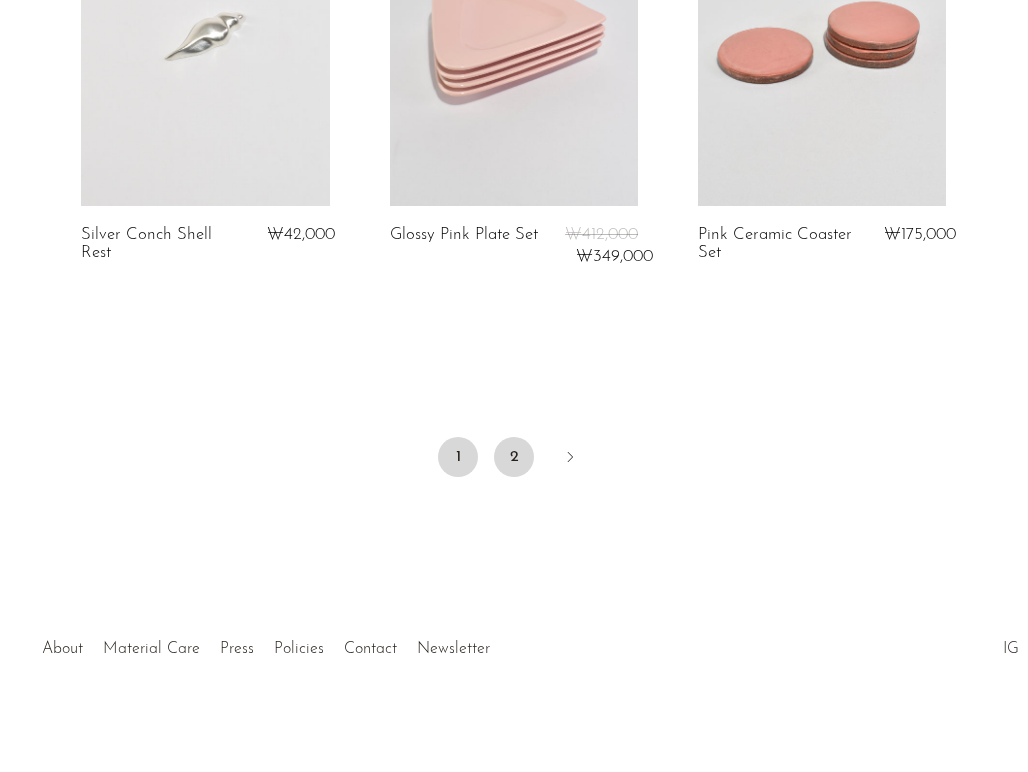 scroll, scrollTop: 5289, scrollLeft: 0, axis: vertical 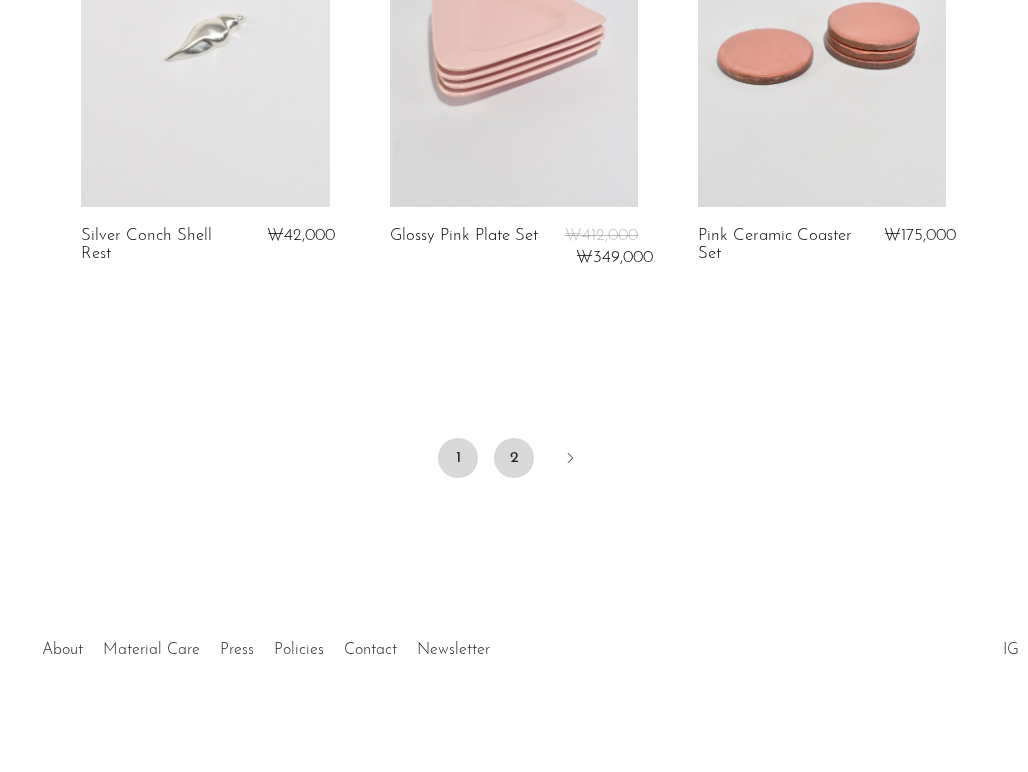 click on "2" at bounding box center [514, 458] 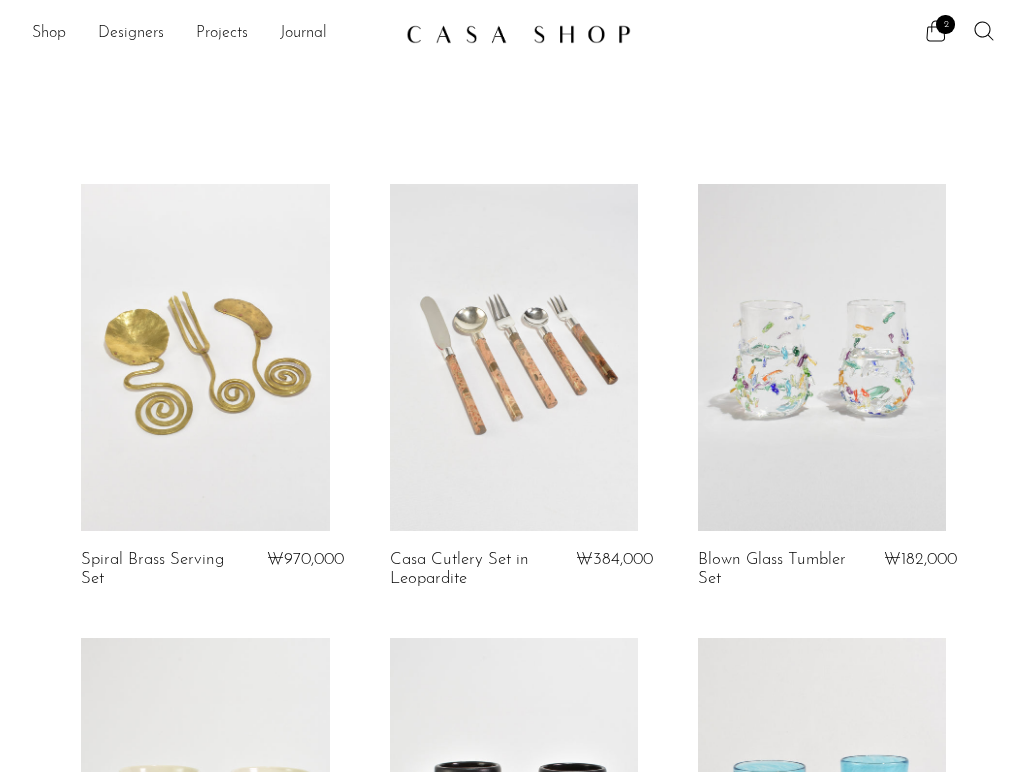 scroll, scrollTop: 0, scrollLeft: 0, axis: both 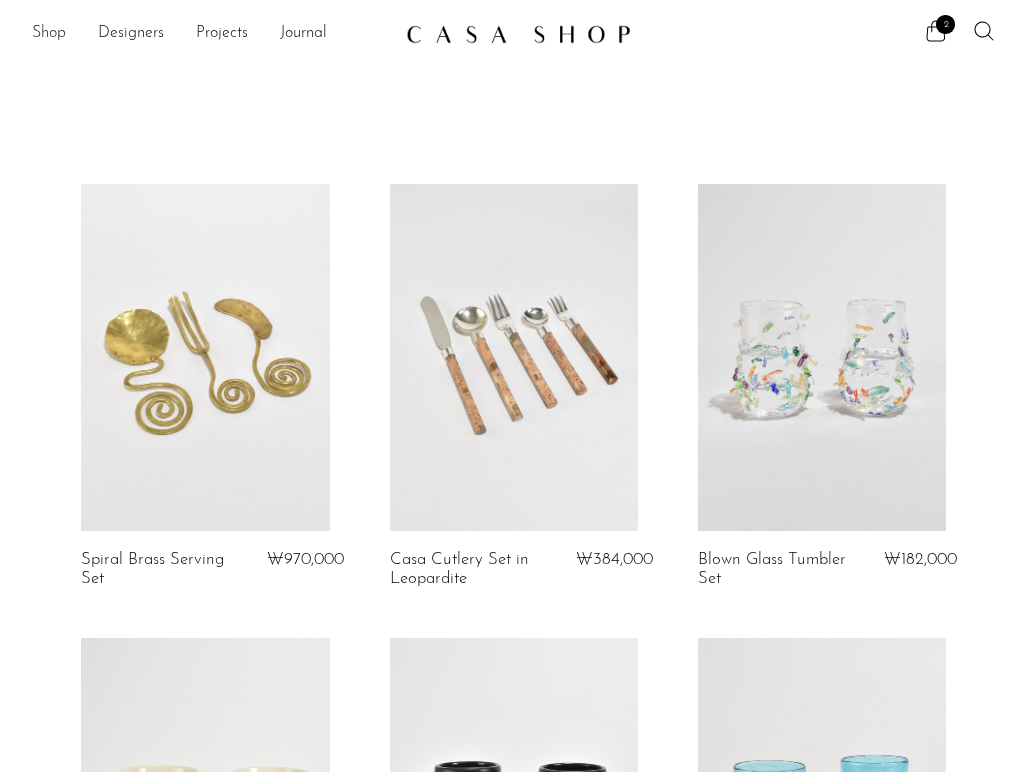 click on "Shop" at bounding box center (49, 34) 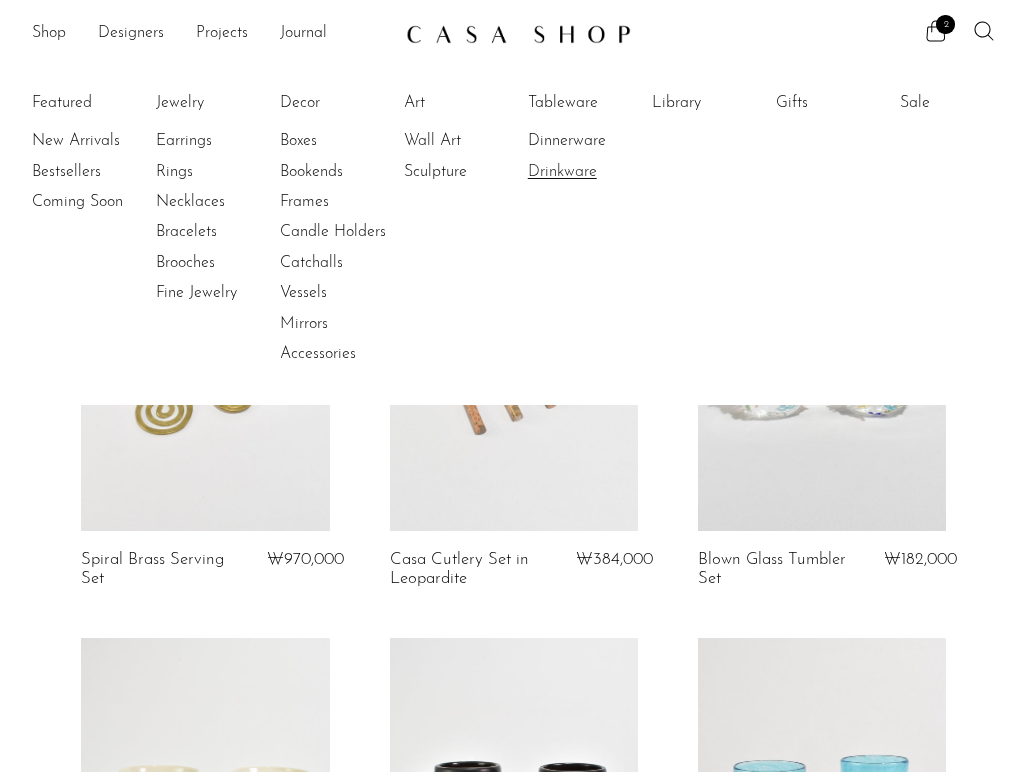 click on "Drinkware" at bounding box center (603, 172) 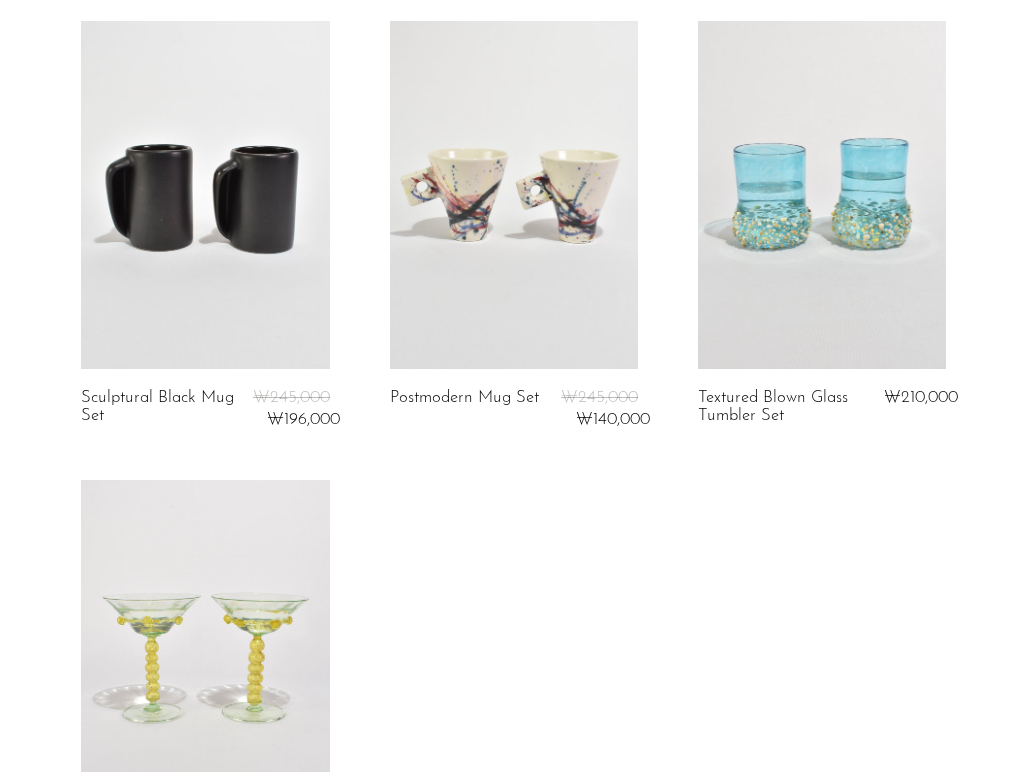 scroll, scrollTop: 1077, scrollLeft: 0, axis: vertical 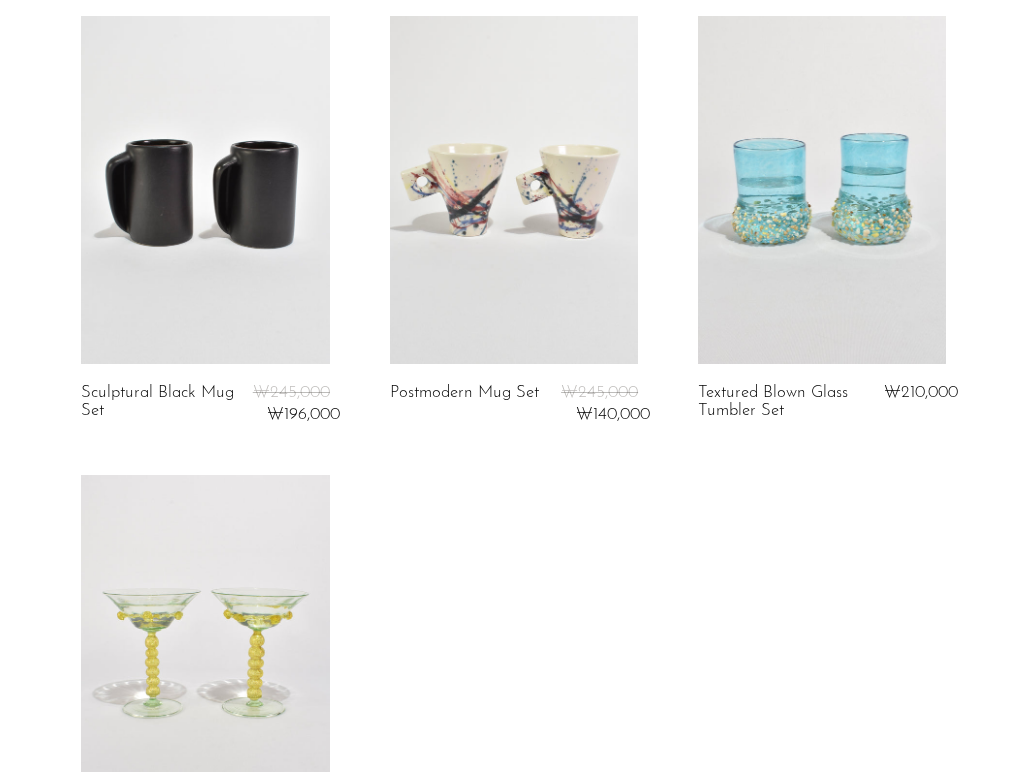click at bounding box center [514, 190] 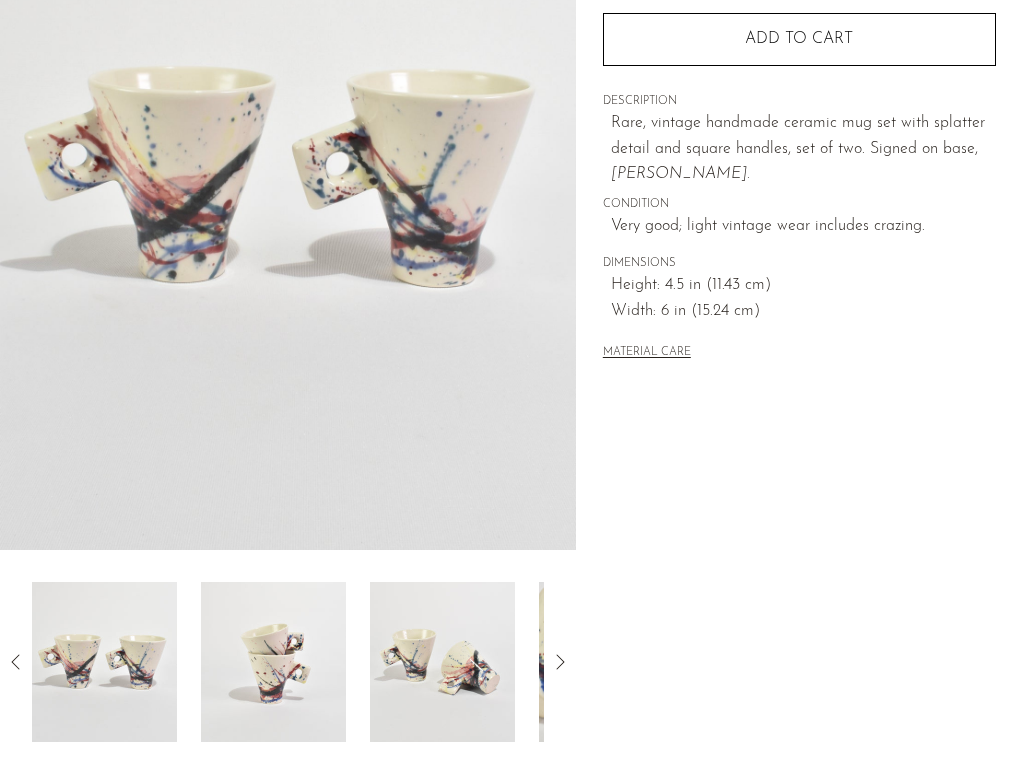scroll, scrollTop: 285, scrollLeft: 0, axis: vertical 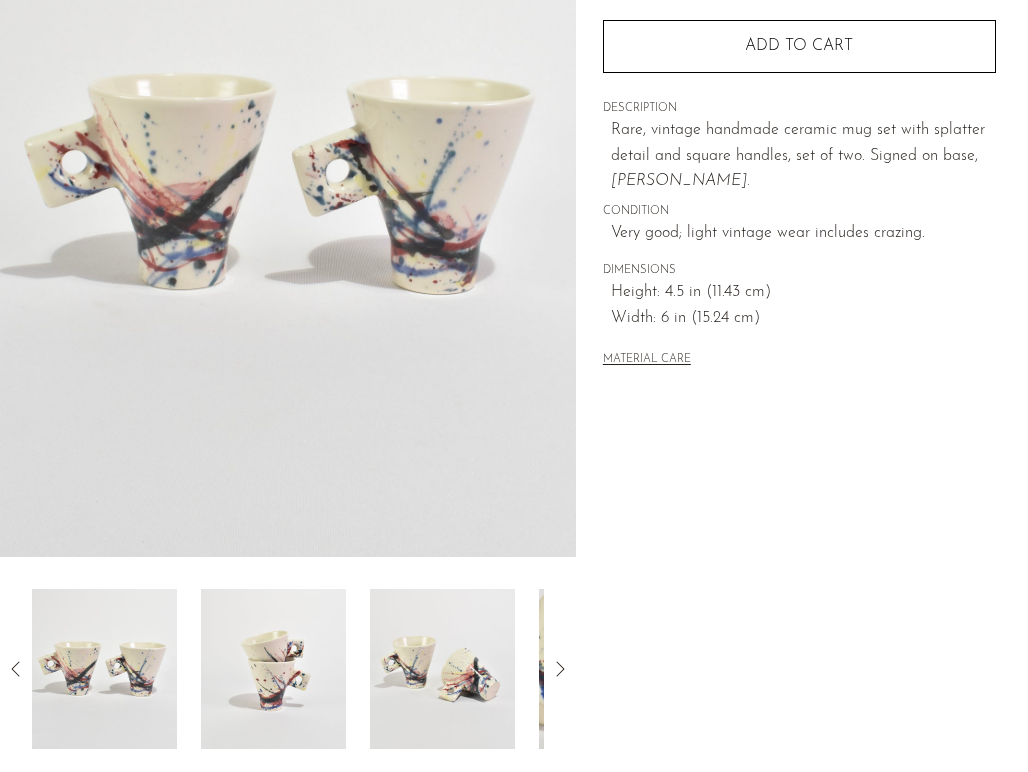 click 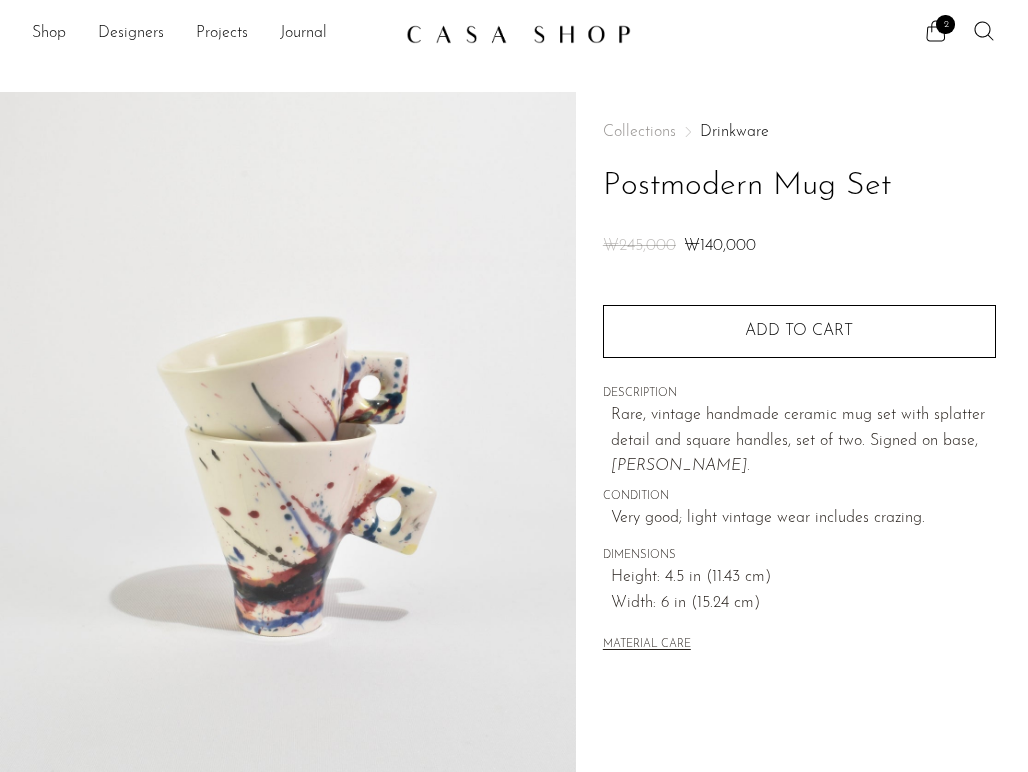 scroll, scrollTop: 0, scrollLeft: 0, axis: both 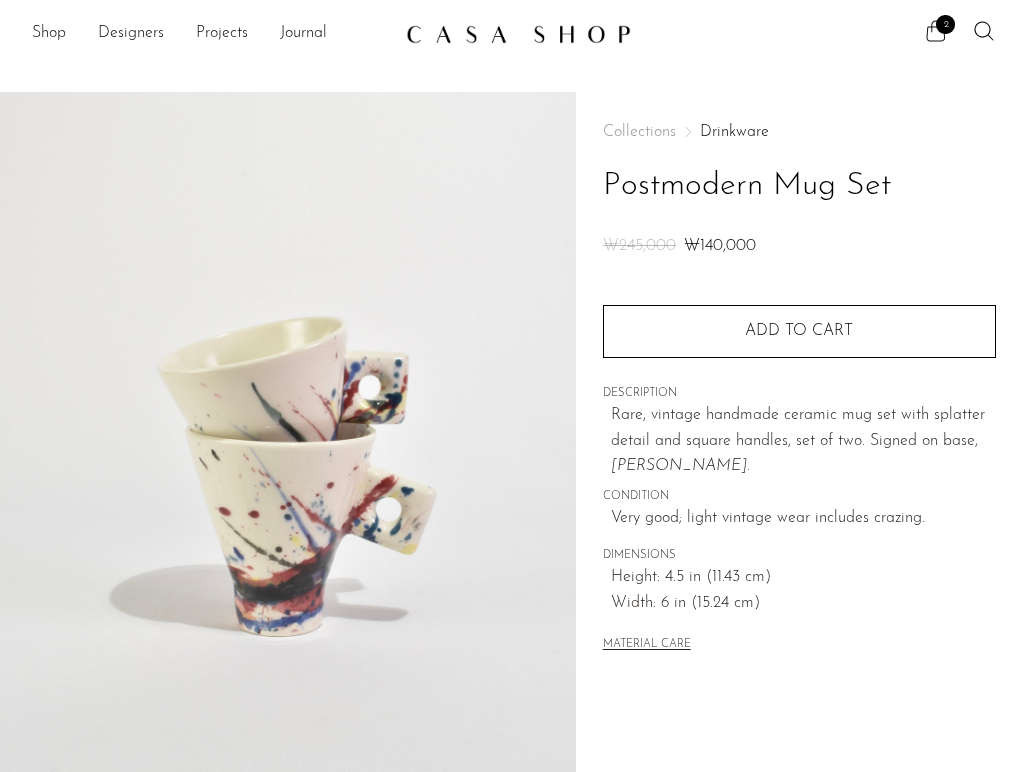 click on "2" at bounding box center [945, 24] 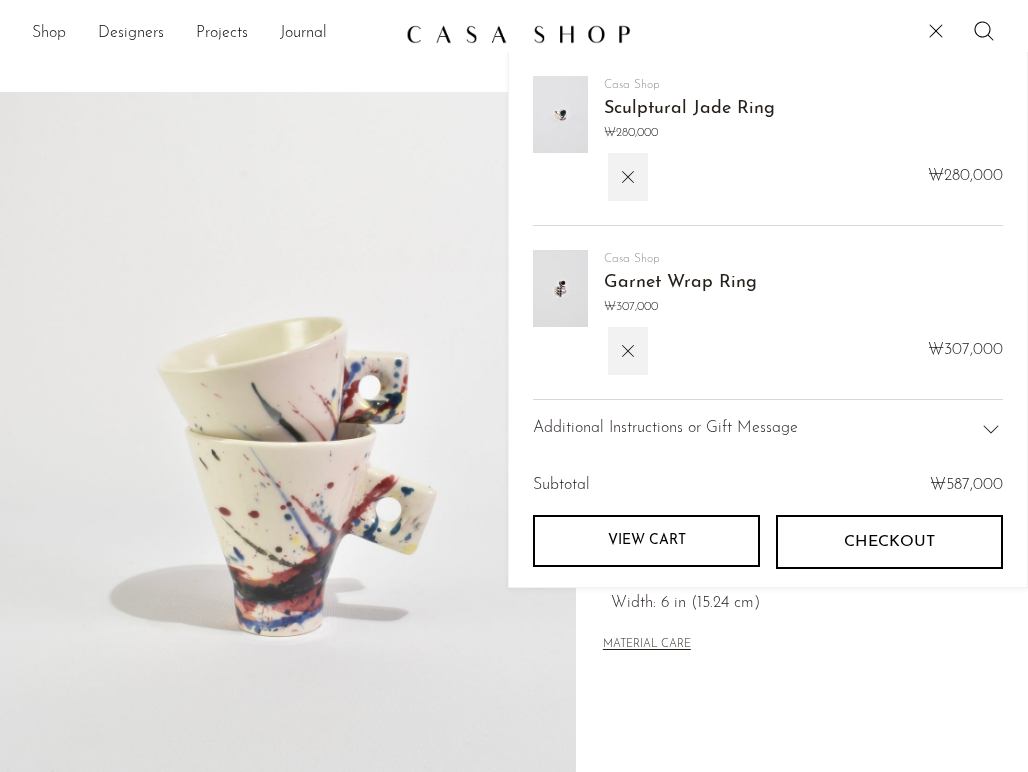 click on "Shop" at bounding box center [49, 34] 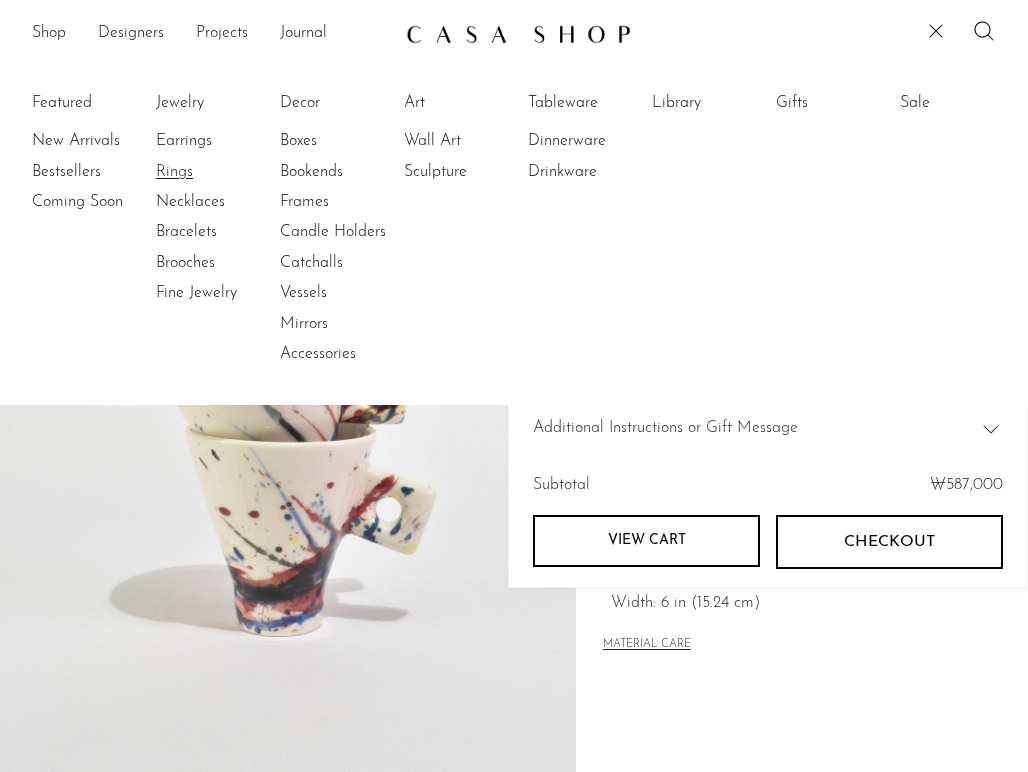 click on "Rings" at bounding box center (231, 172) 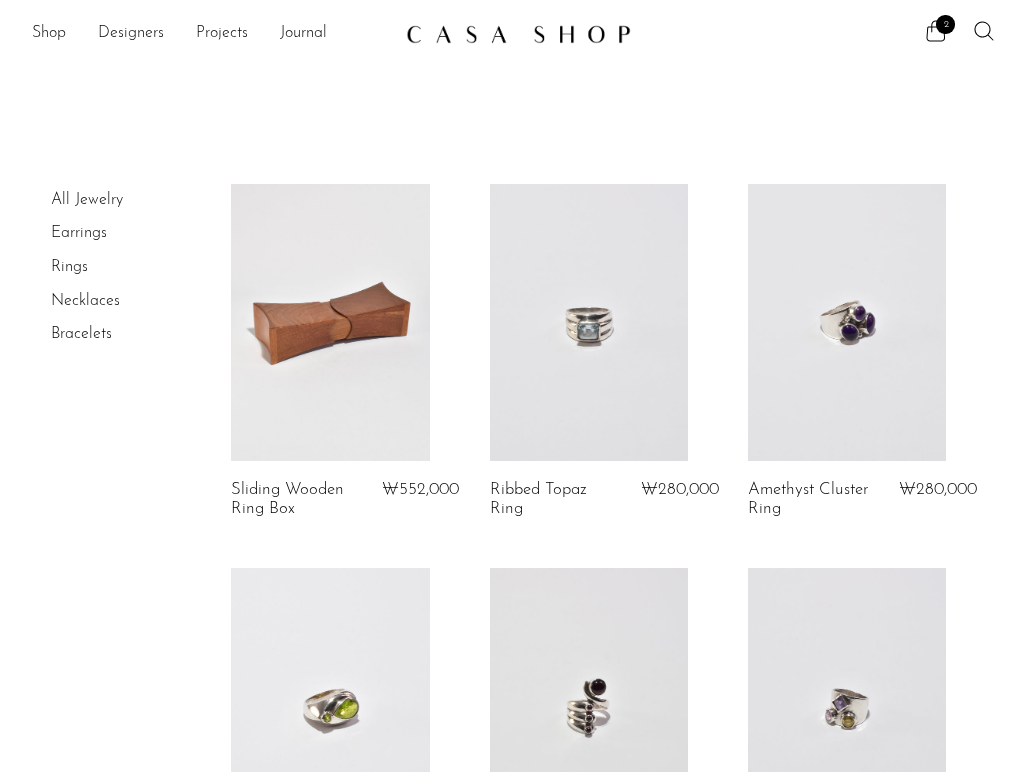 scroll, scrollTop: 0, scrollLeft: 0, axis: both 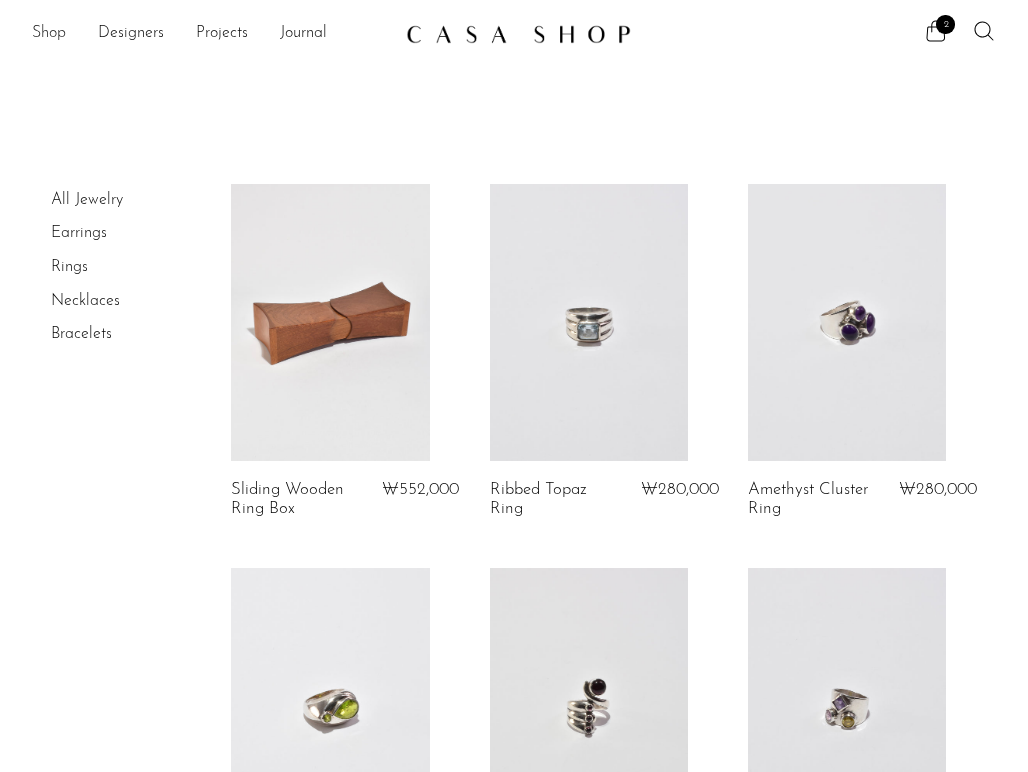 click on "Shop" at bounding box center (49, 34) 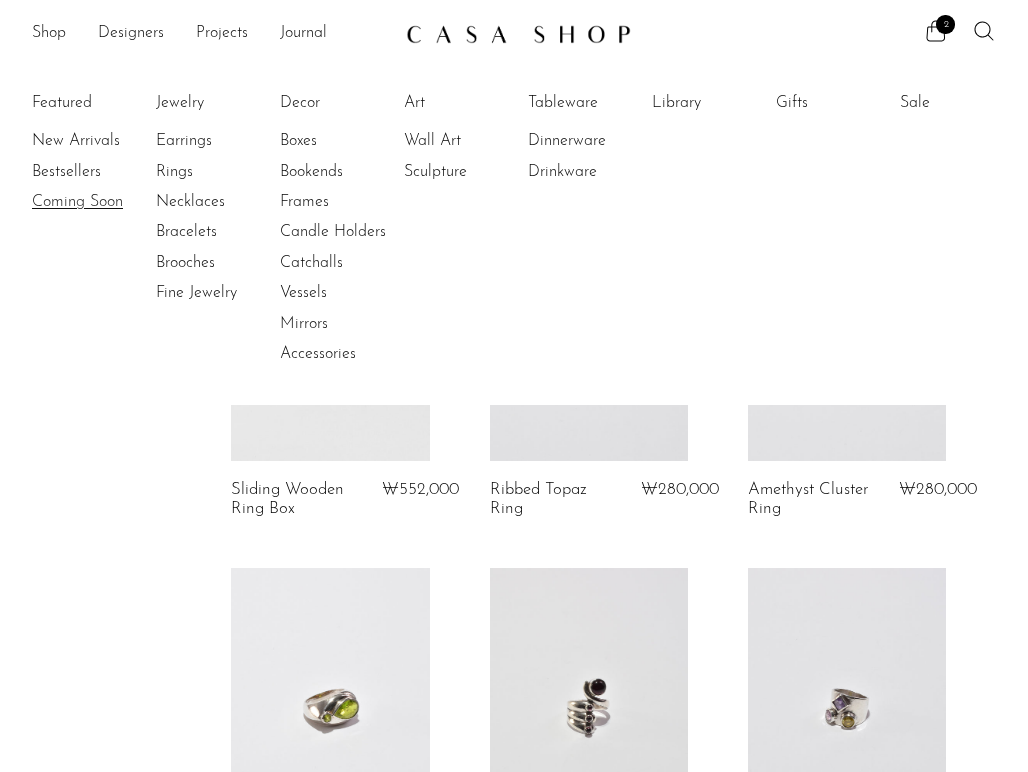 click on "Coming Soon" at bounding box center [107, 202] 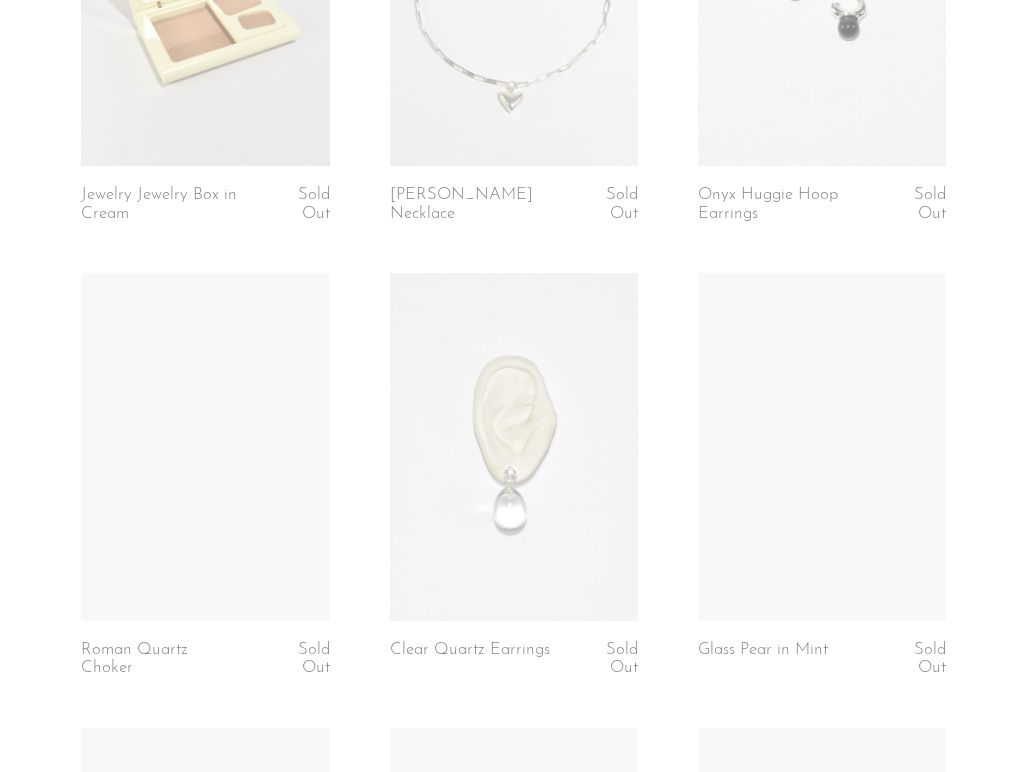 scroll, scrollTop: 819, scrollLeft: 0, axis: vertical 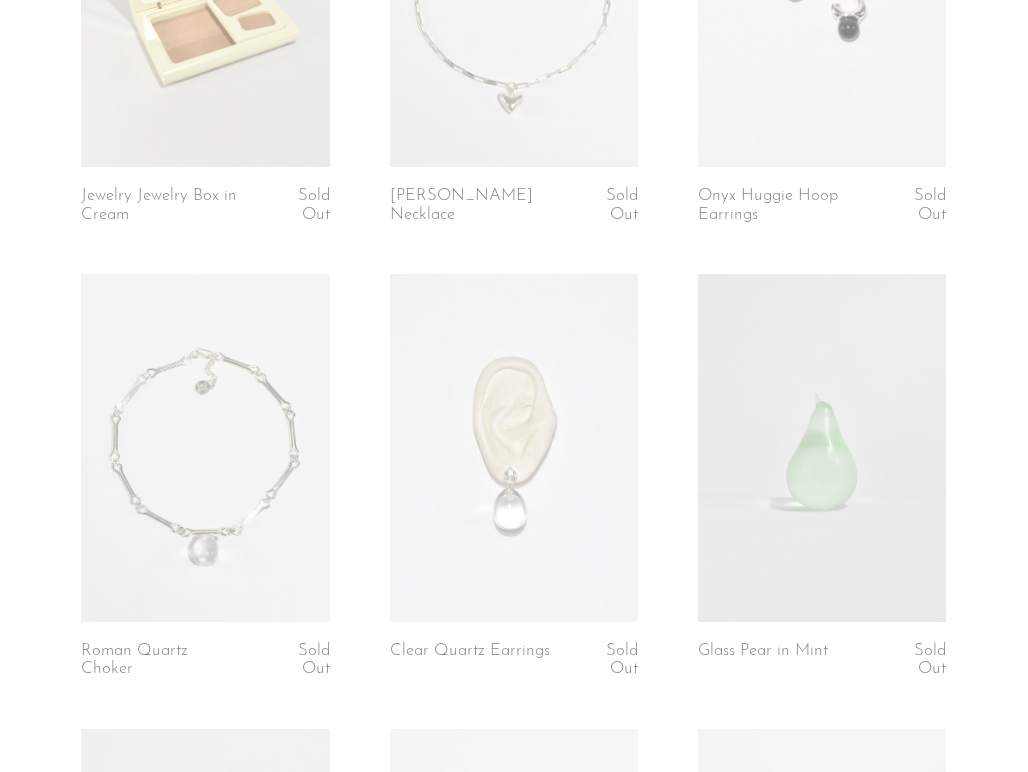 click at bounding box center [514, 448] 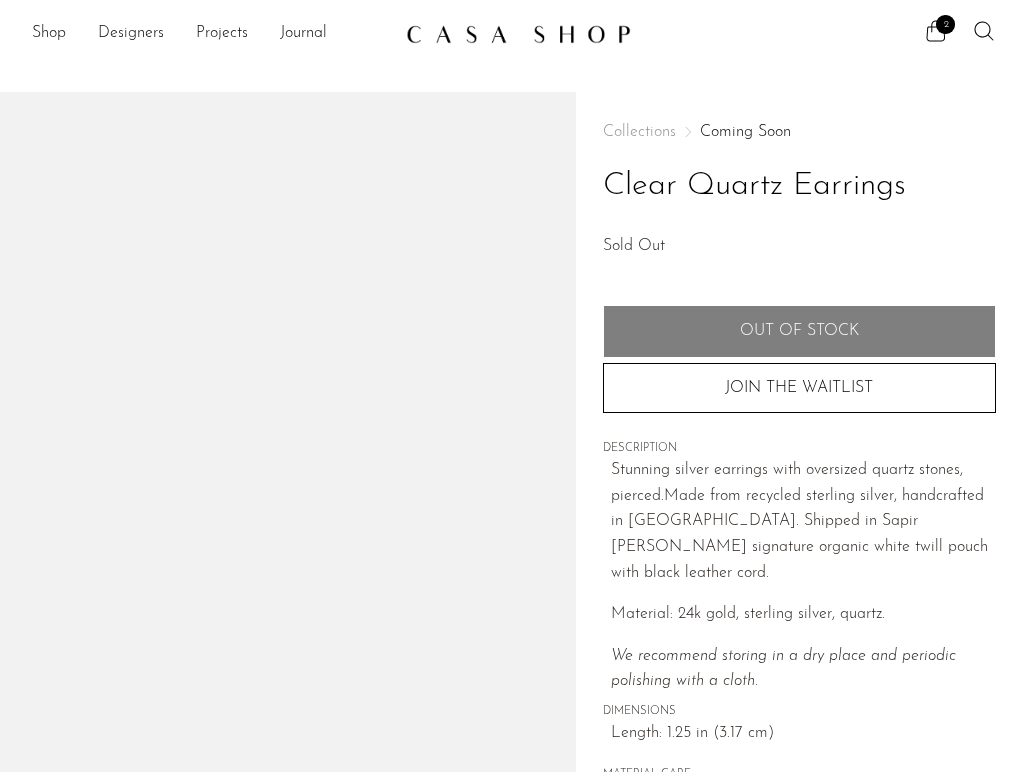 scroll, scrollTop: 0, scrollLeft: 0, axis: both 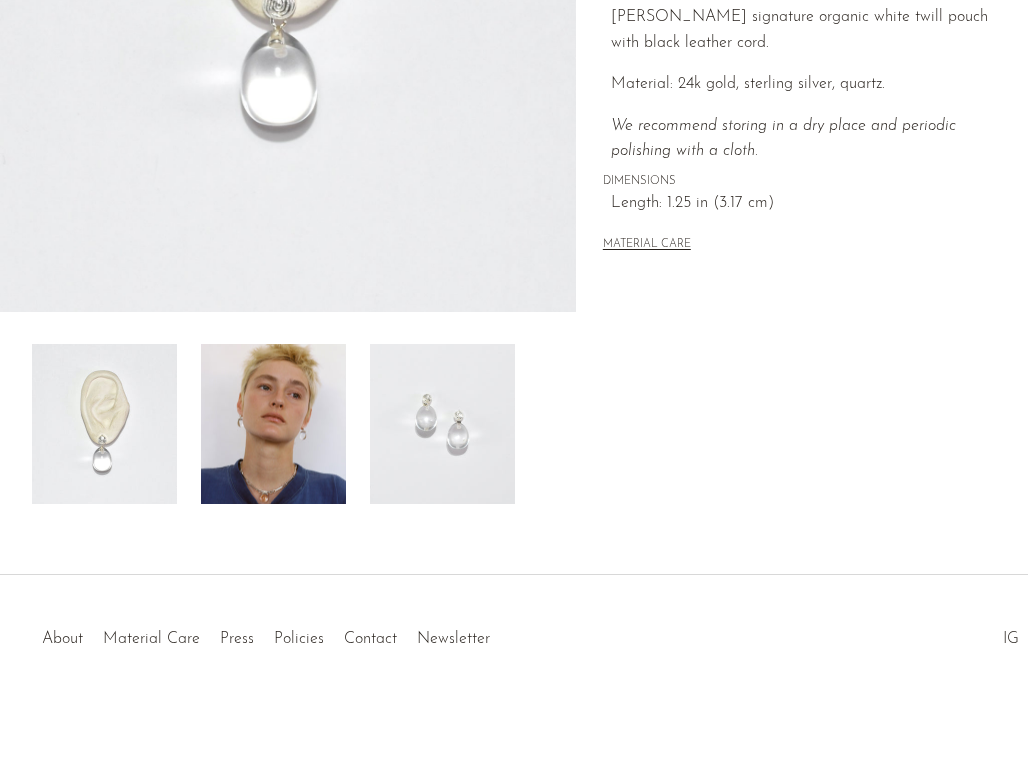 click at bounding box center (273, 424) 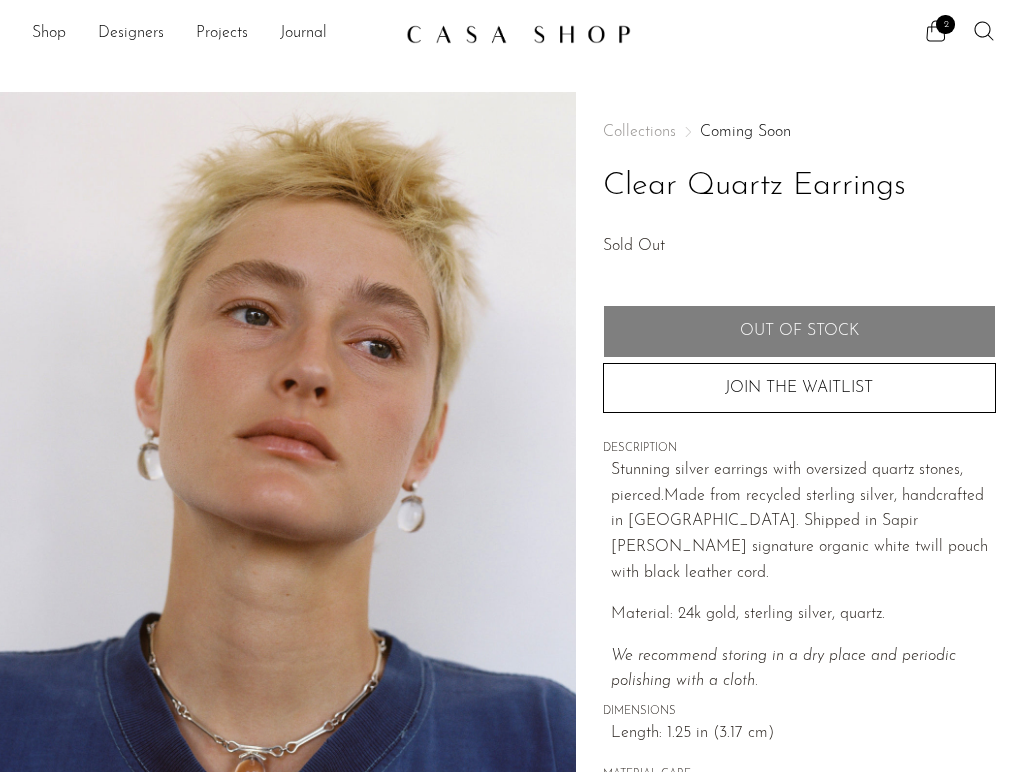 scroll, scrollTop: 9, scrollLeft: 0, axis: vertical 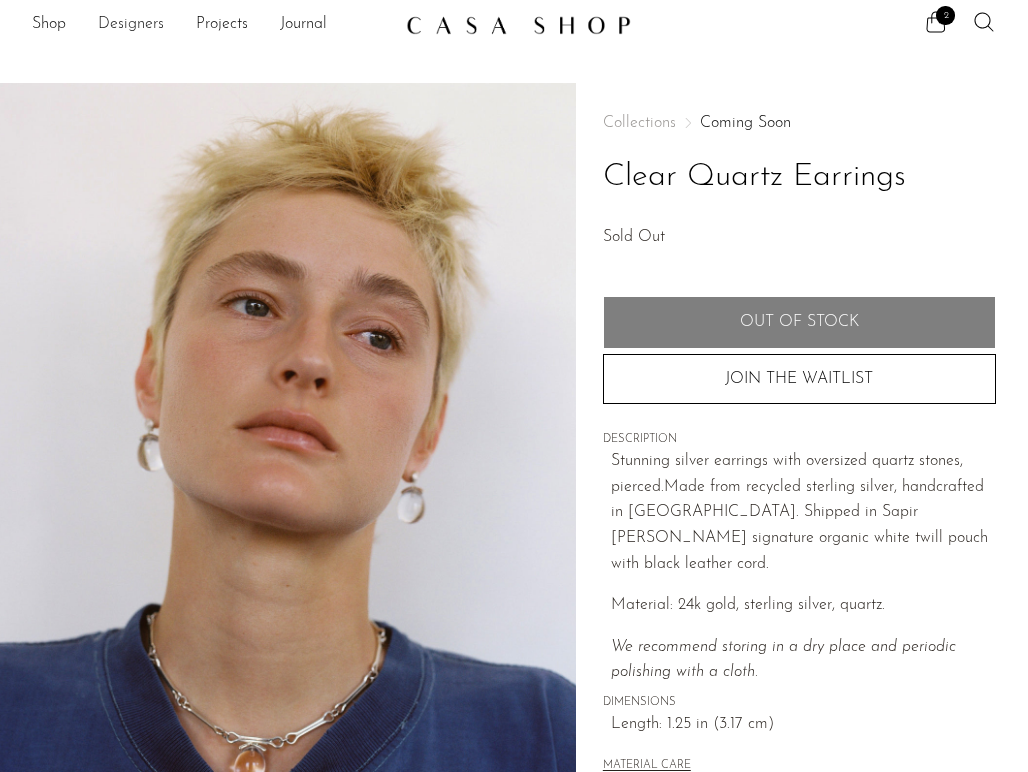 click on "Designers" at bounding box center [131, 25] 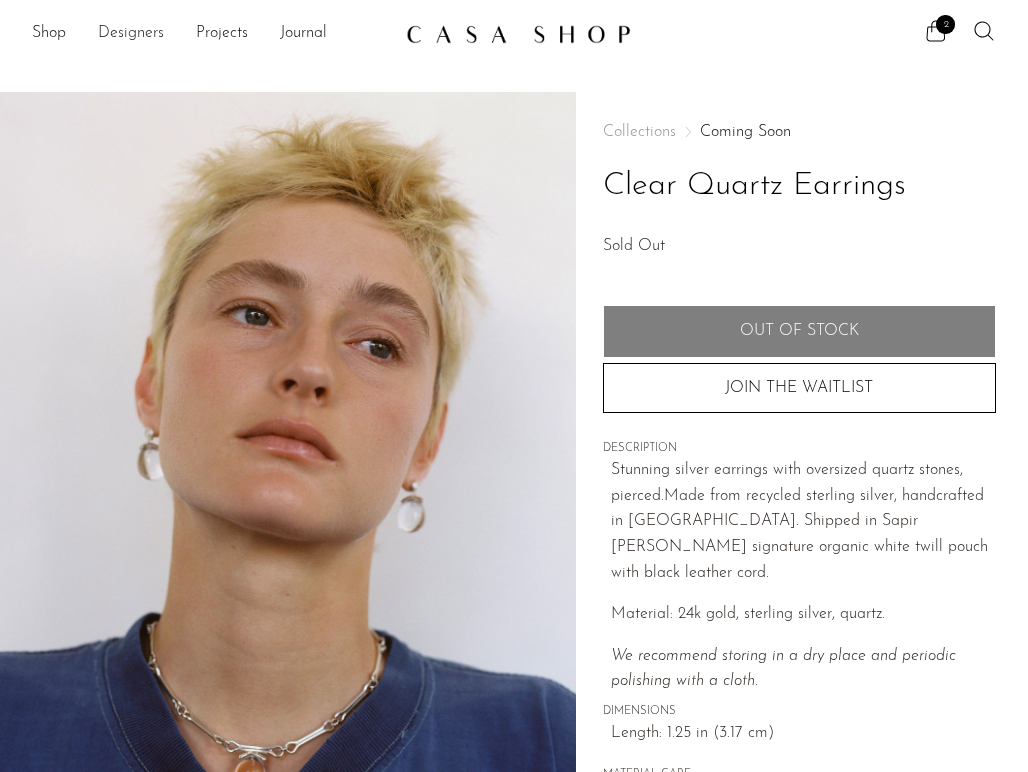 scroll, scrollTop: 0, scrollLeft: 0, axis: both 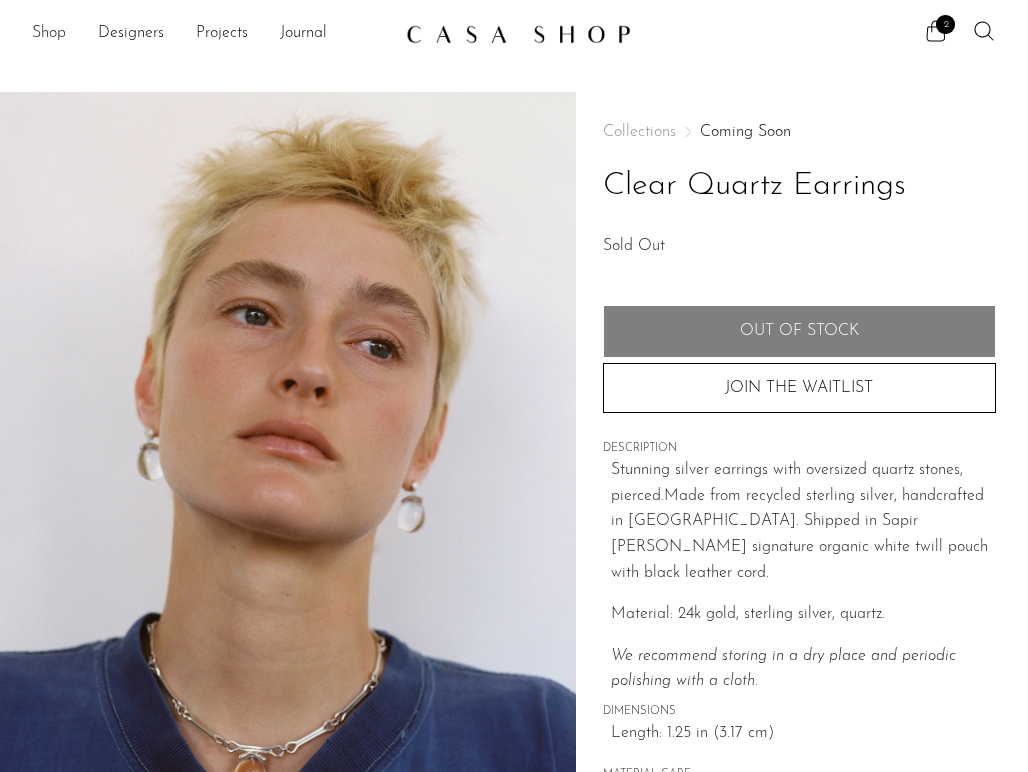 click on "Shop" at bounding box center (49, 34) 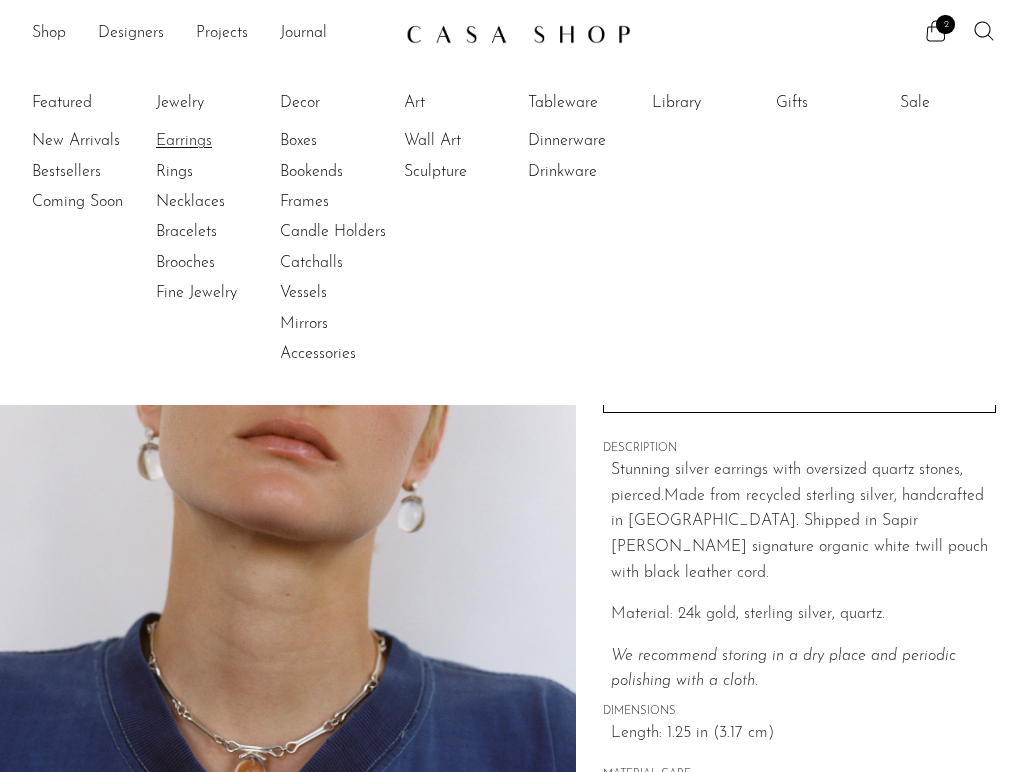 click on "Earrings" at bounding box center (231, 141) 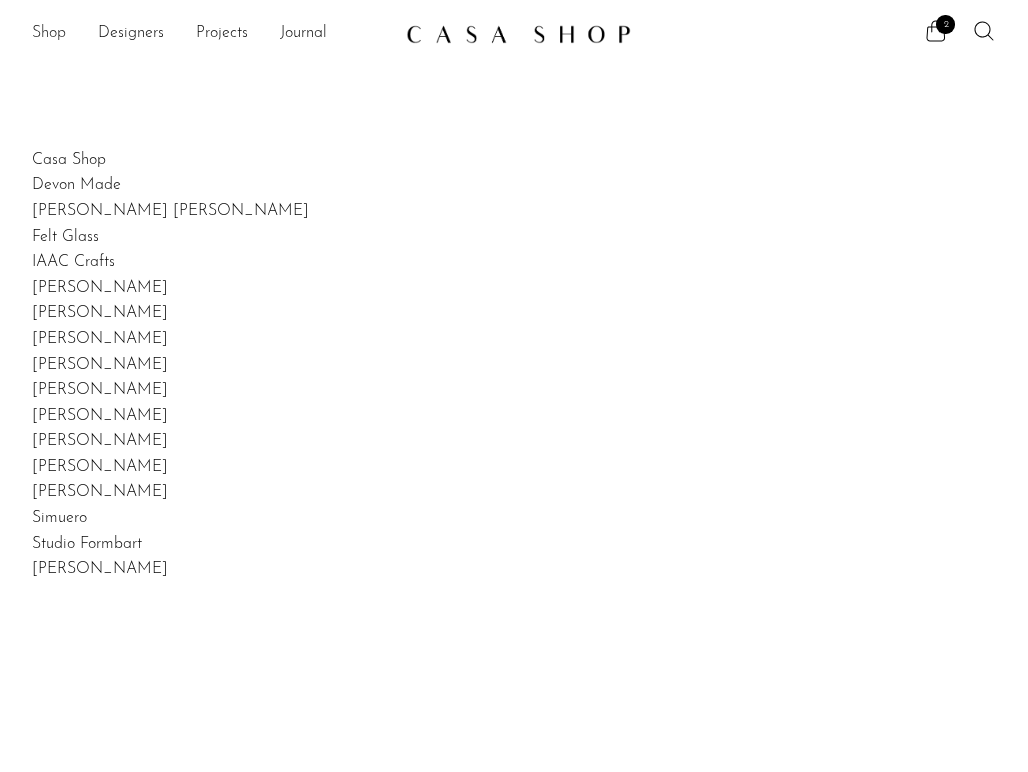 scroll, scrollTop: 0, scrollLeft: 0, axis: both 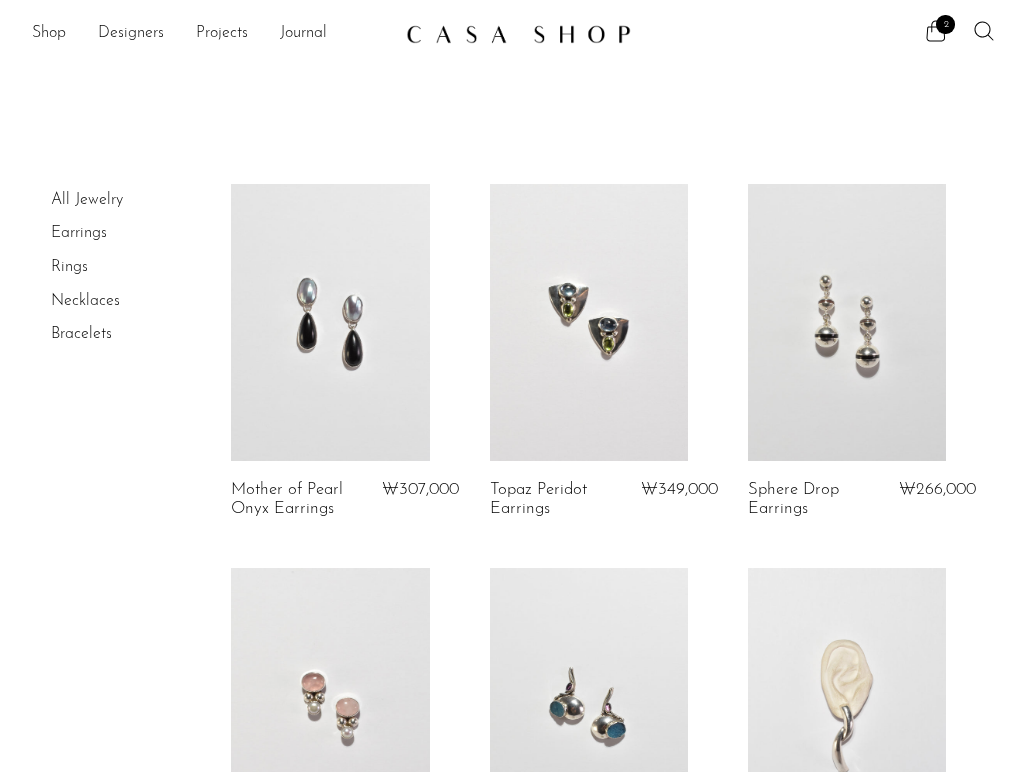 click on "Rings" at bounding box center [69, 267] 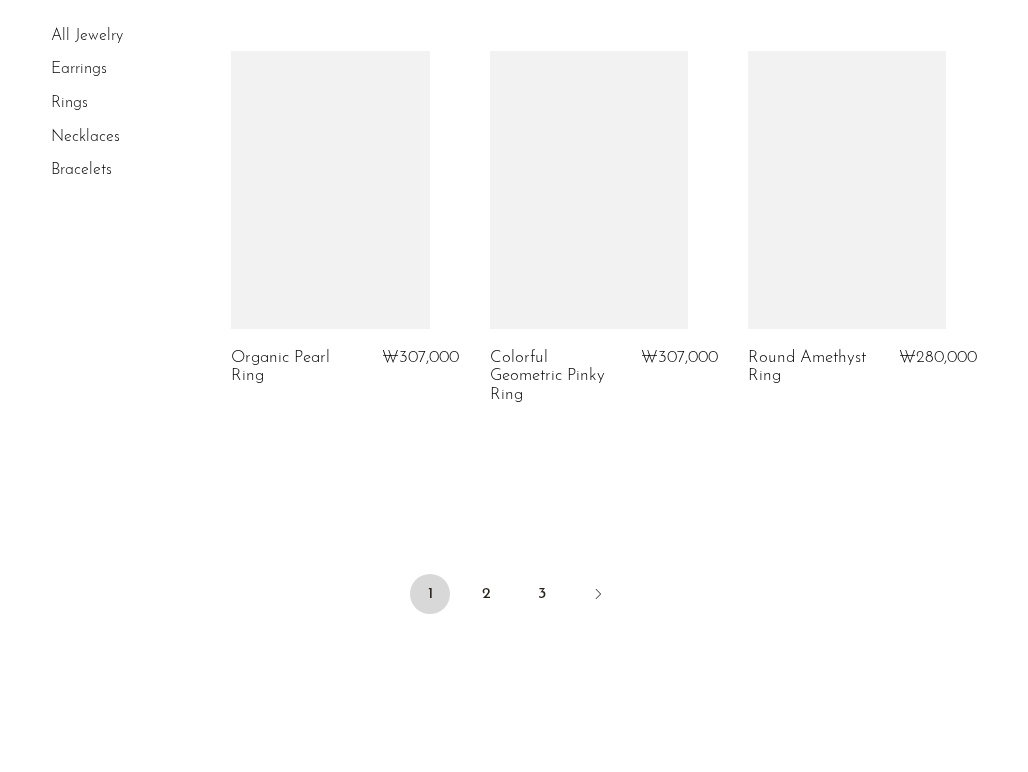 scroll, scrollTop: 4422, scrollLeft: 0, axis: vertical 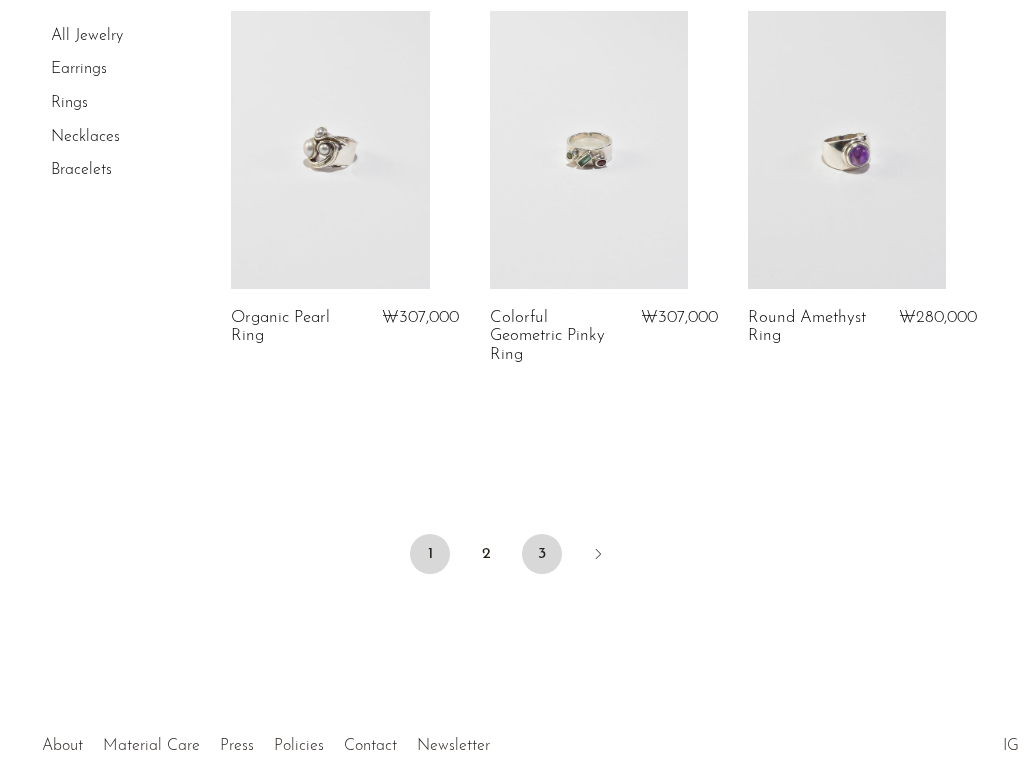 click on "3" at bounding box center [542, 554] 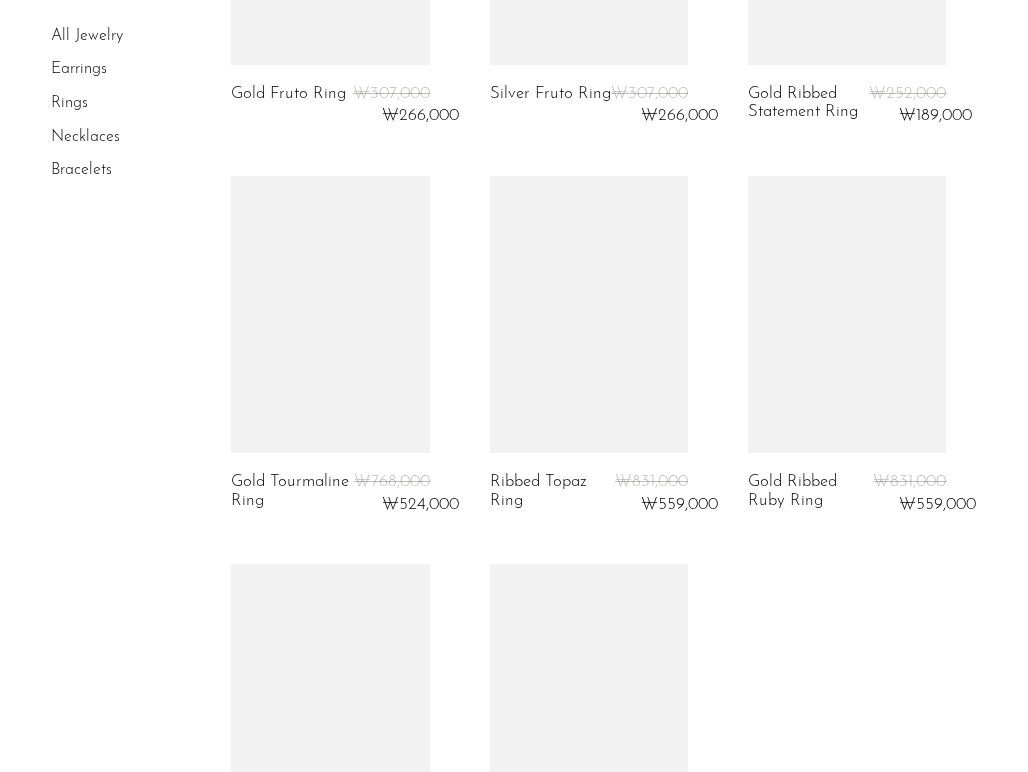 scroll, scrollTop: 2801, scrollLeft: 0, axis: vertical 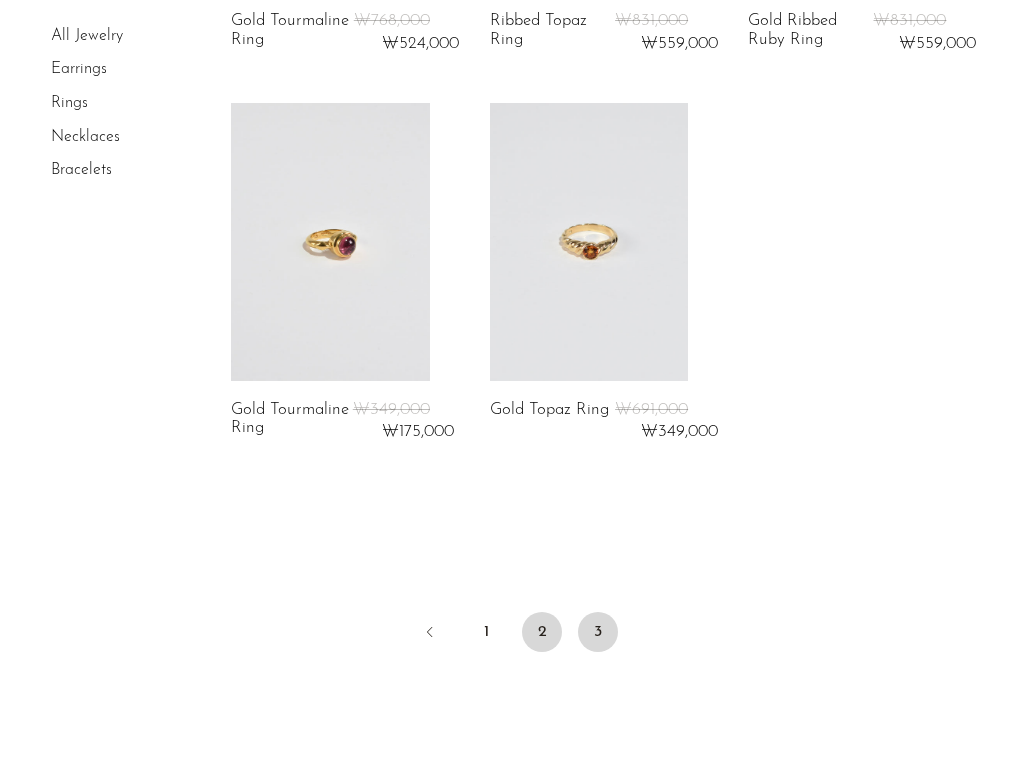 click on "2" at bounding box center [542, 632] 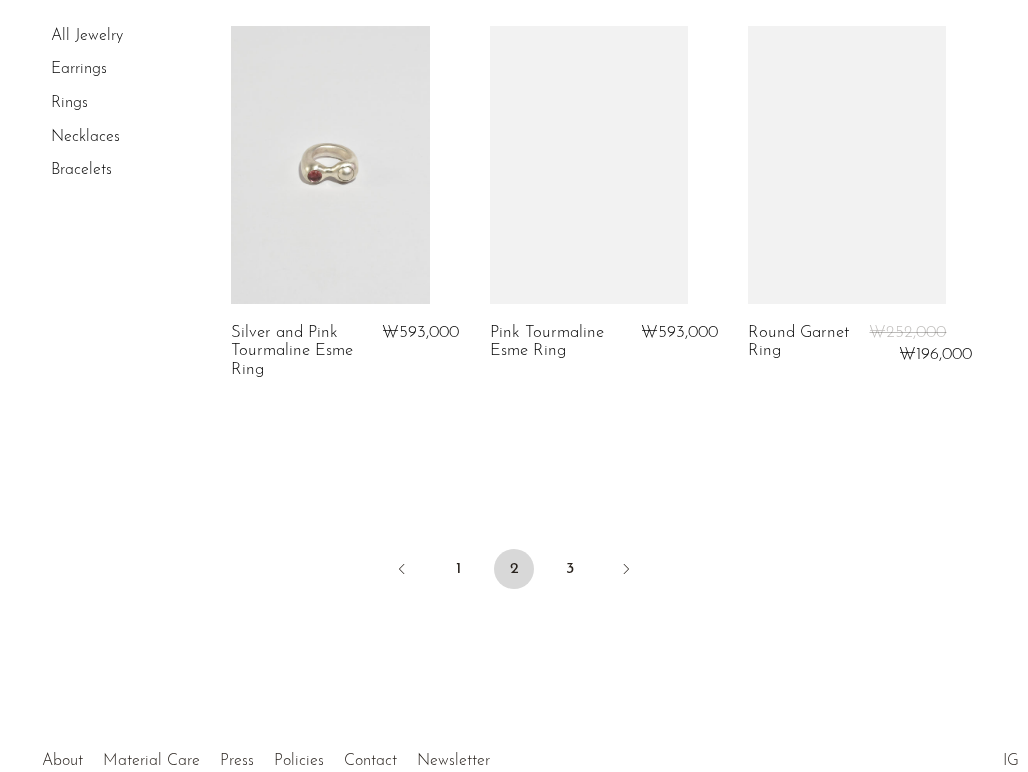 scroll, scrollTop: 4462, scrollLeft: 0, axis: vertical 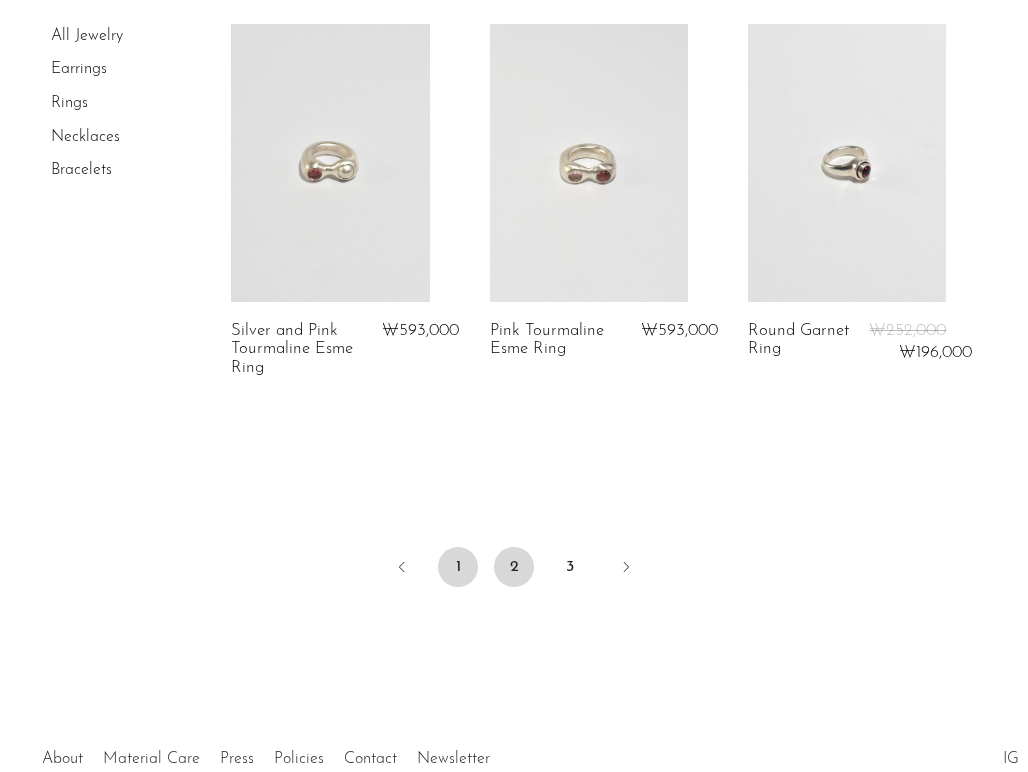 click on "1" at bounding box center [458, 567] 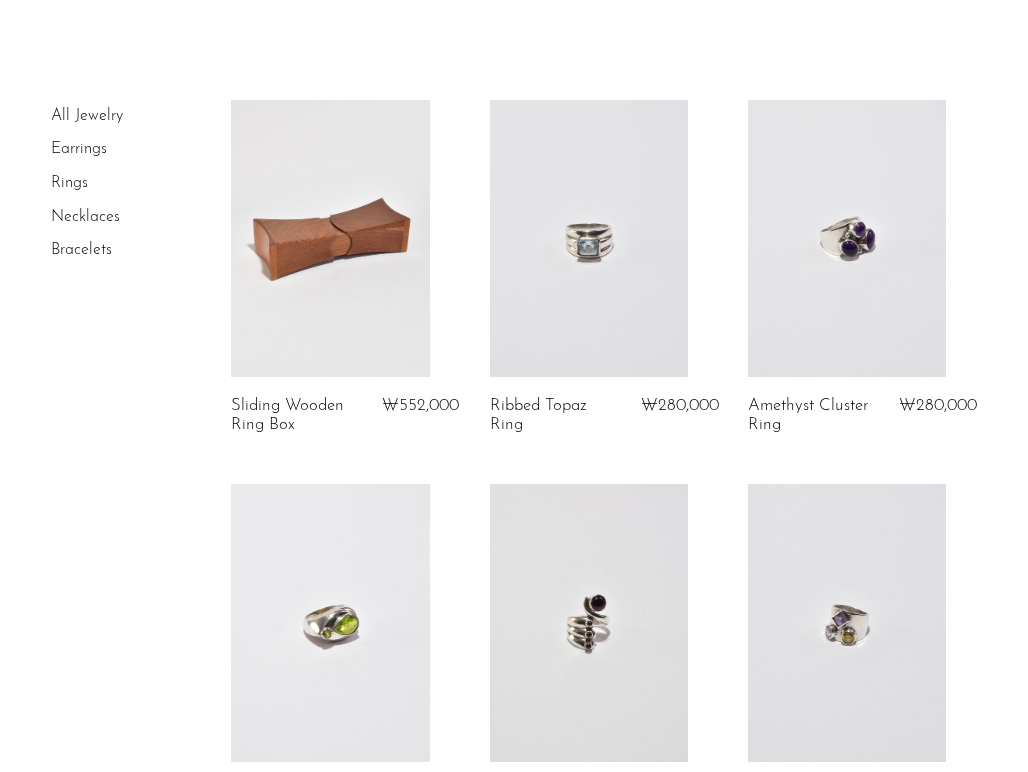scroll, scrollTop: 173, scrollLeft: 0, axis: vertical 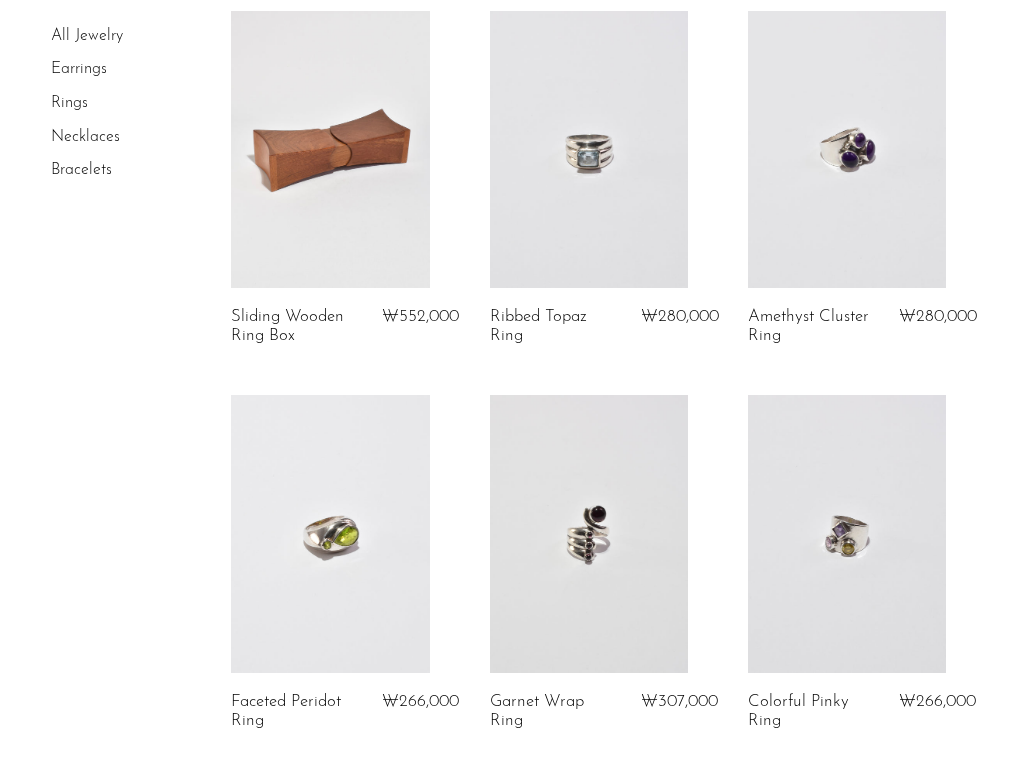 click at bounding box center (847, 150) 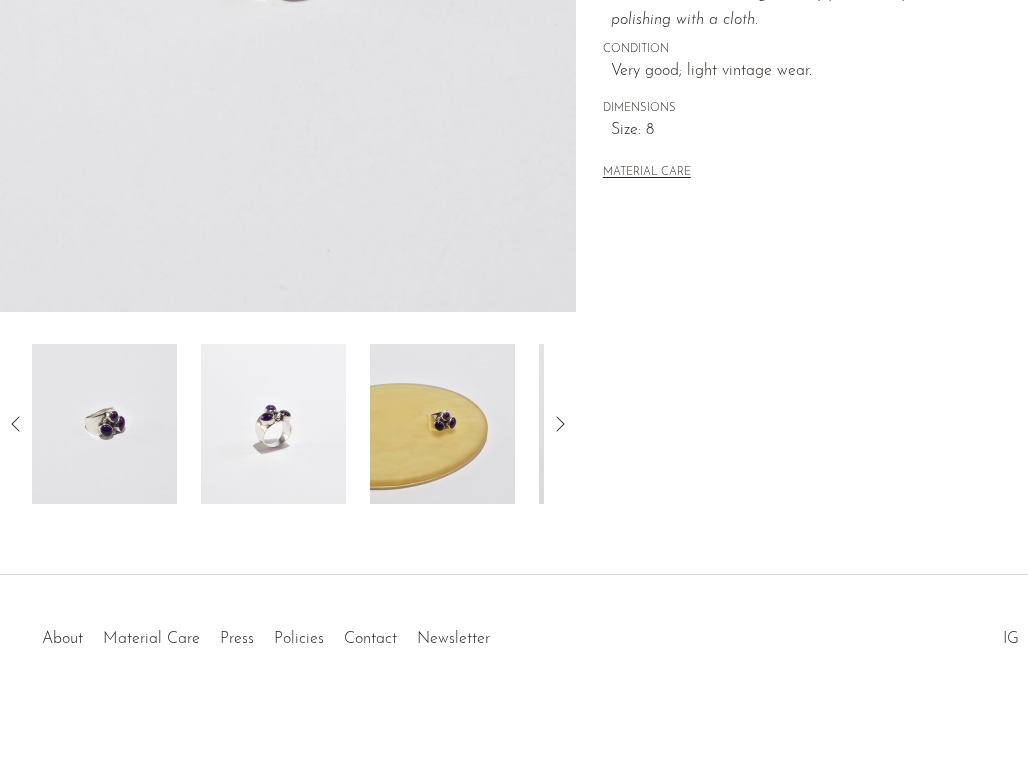 scroll, scrollTop: 530, scrollLeft: 0, axis: vertical 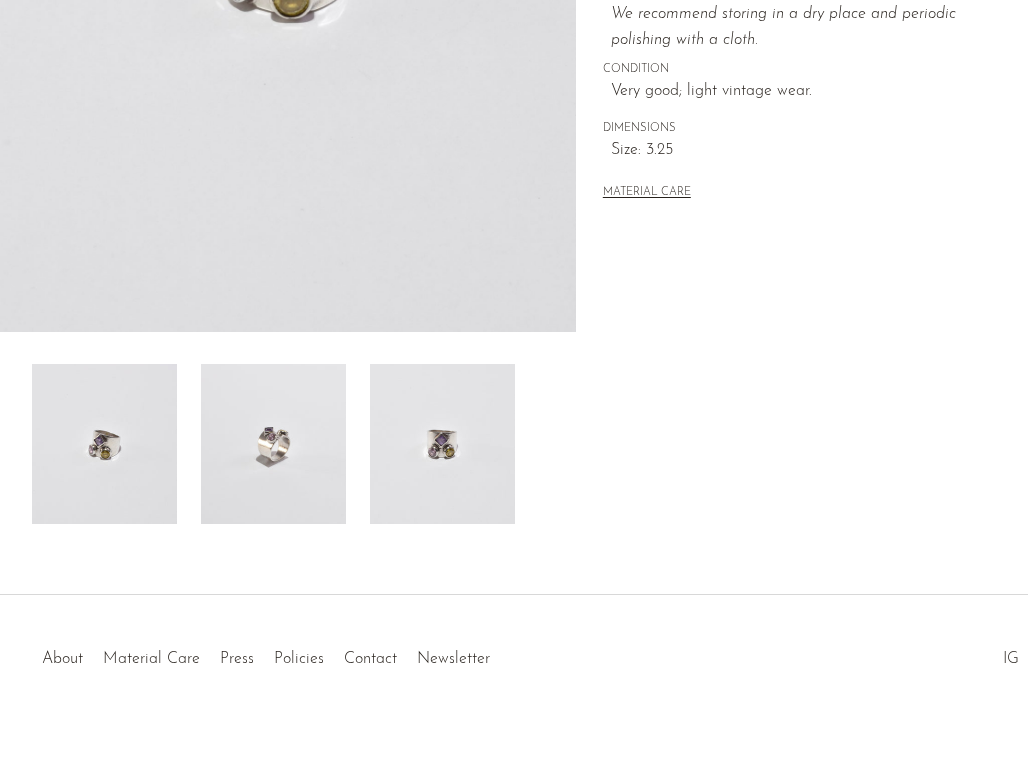 click at bounding box center (442, 444) 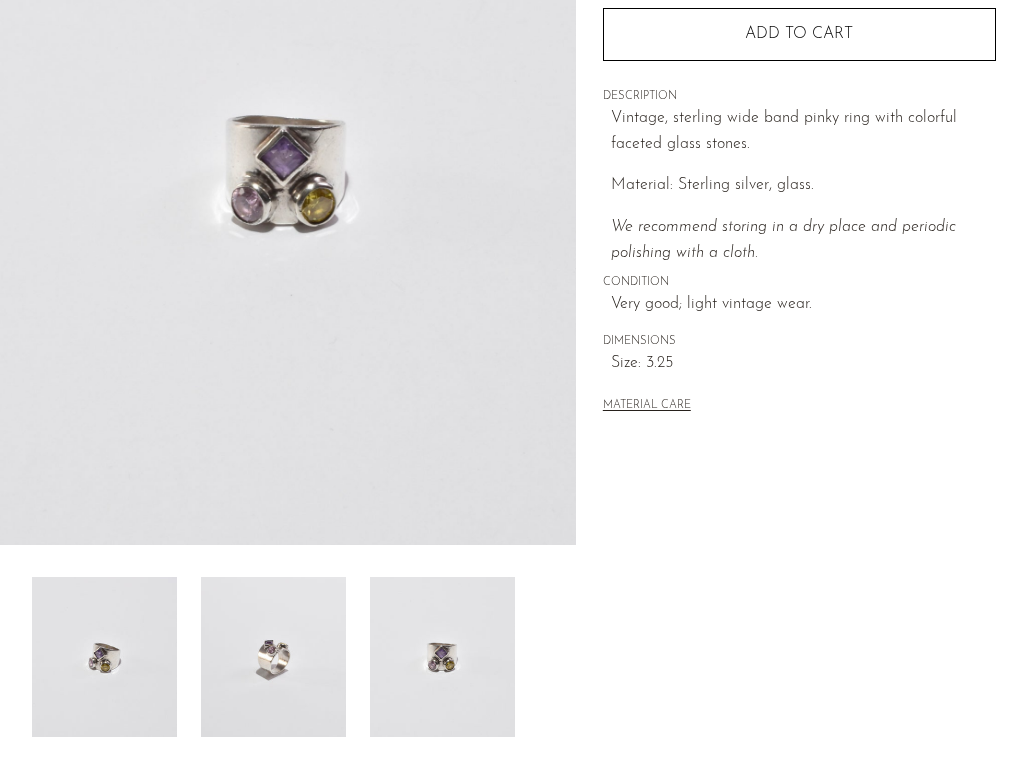 scroll, scrollTop: 293, scrollLeft: 0, axis: vertical 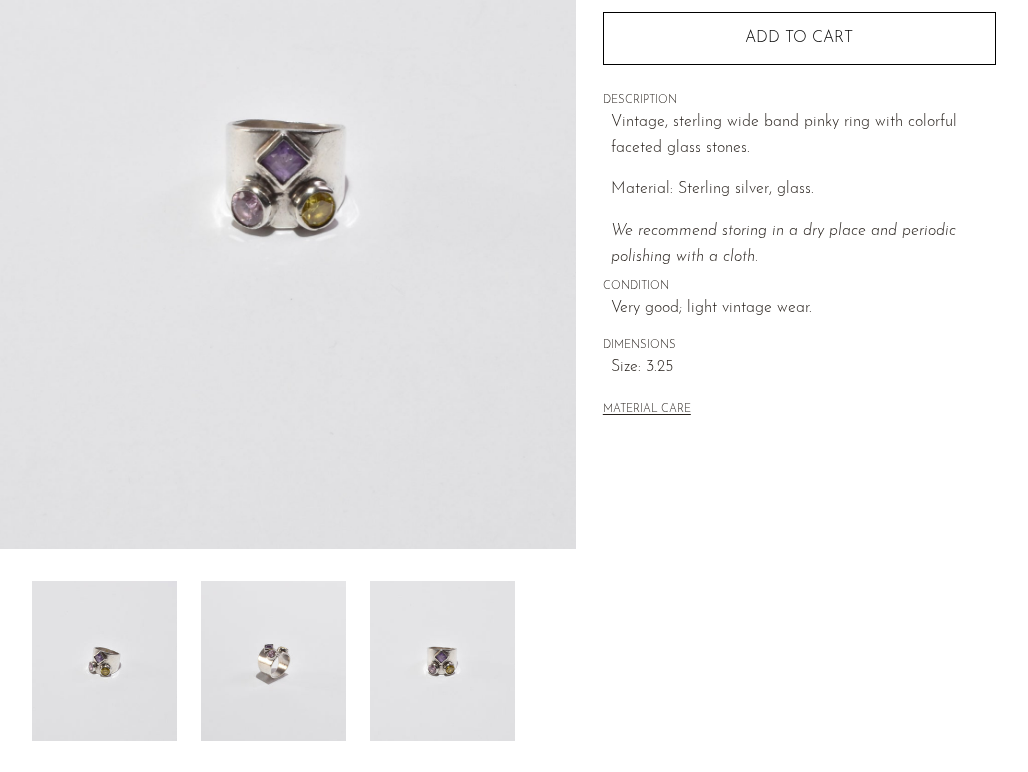 click at bounding box center (273, 661) 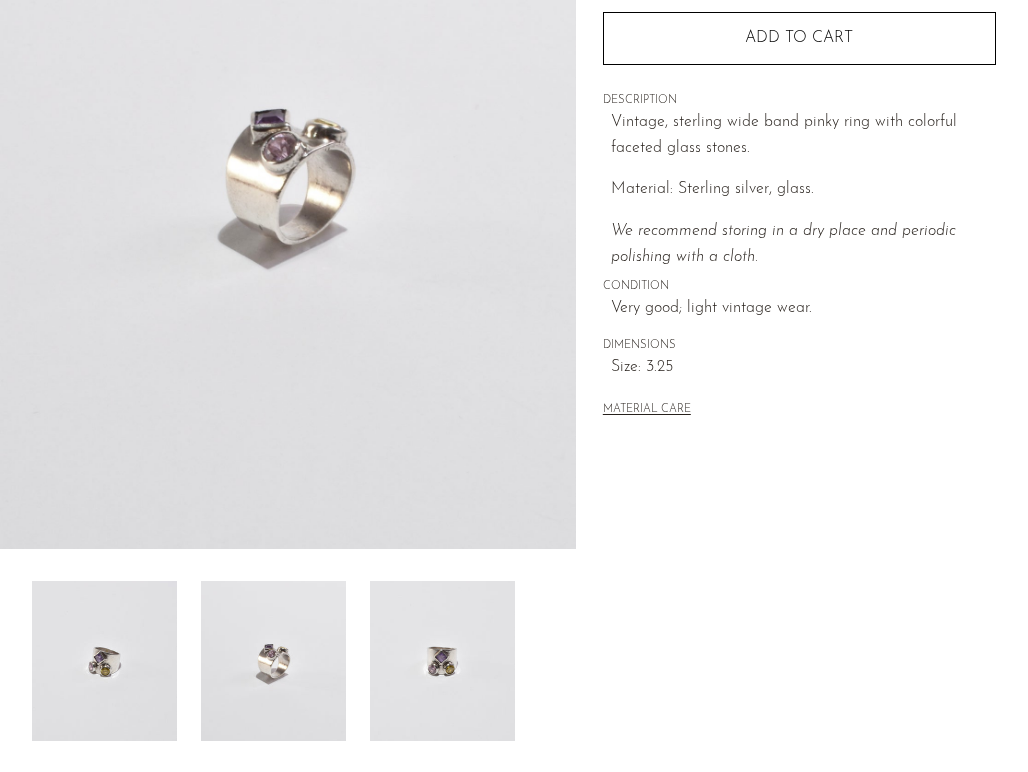 click at bounding box center (273, 661) 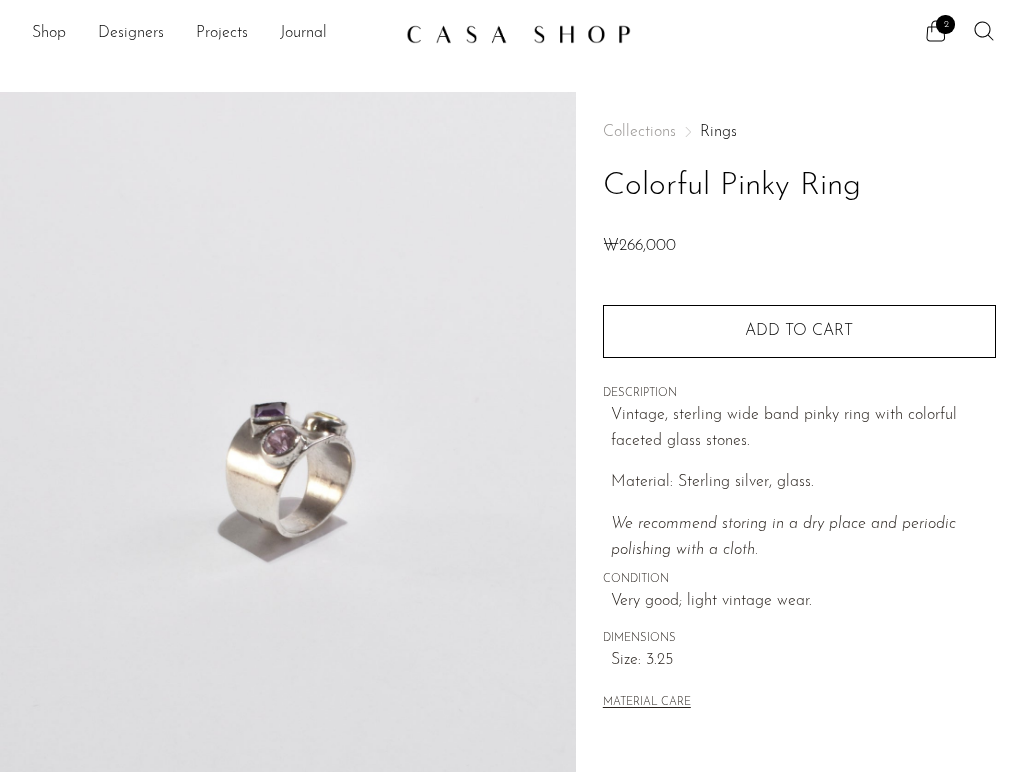 scroll, scrollTop: 0, scrollLeft: 0, axis: both 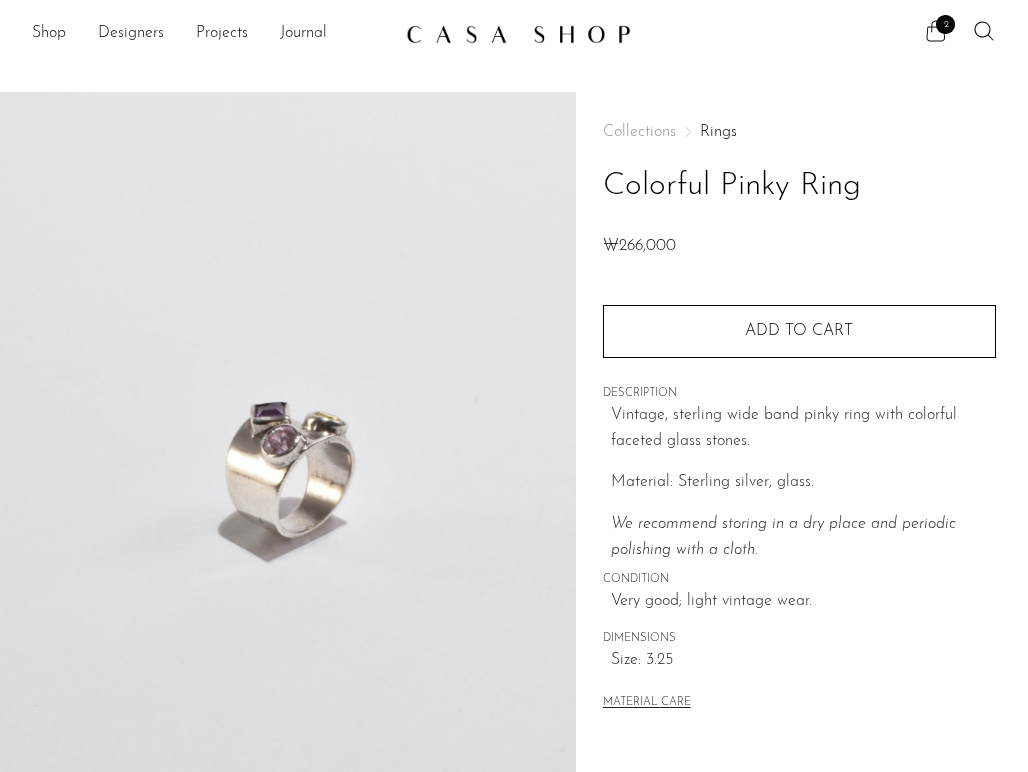 click 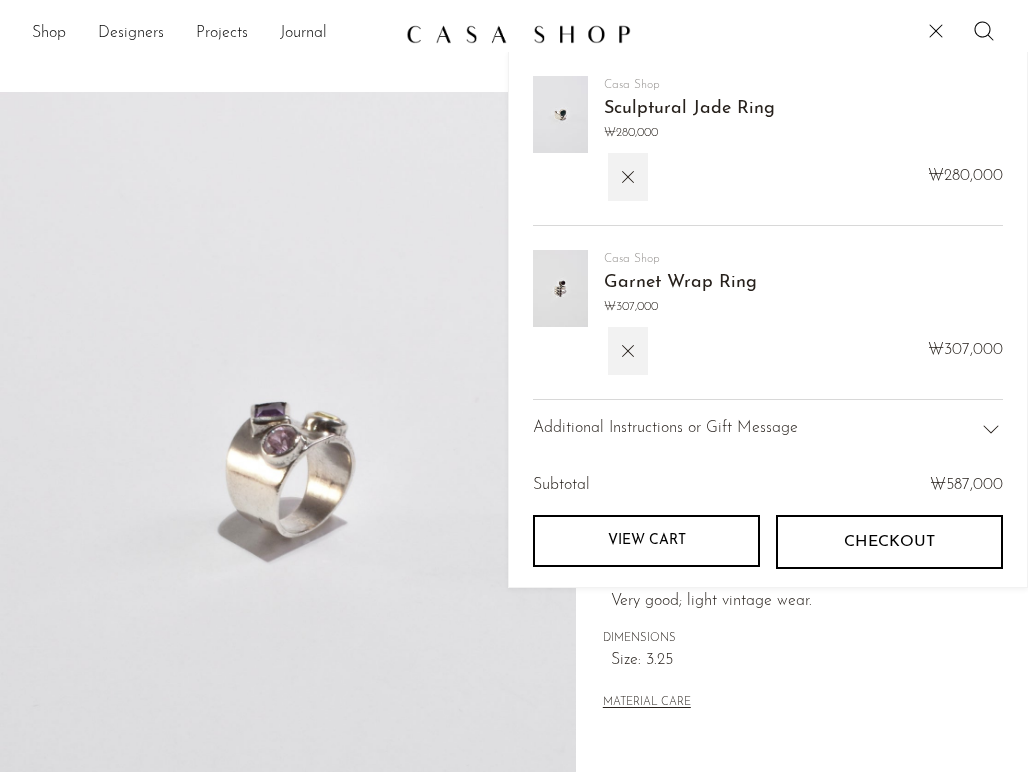 click on "Checkout" at bounding box center (889, 542) 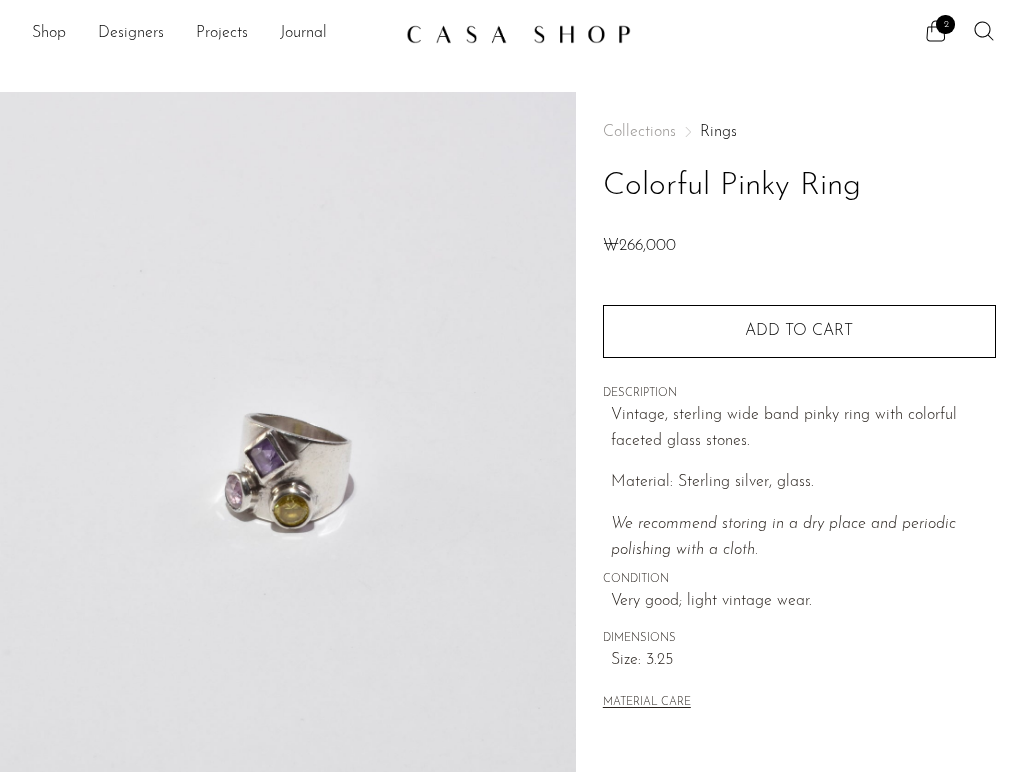 scroll, scrollTop: 0, scrollLeft: 0, axis: both 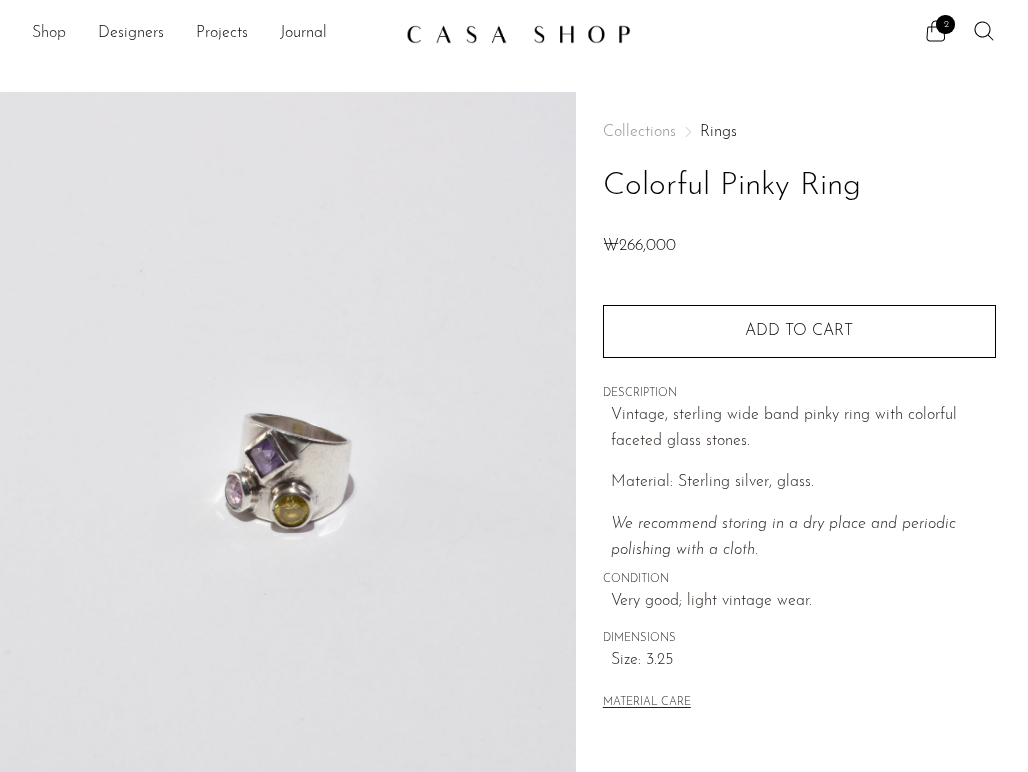 click on "Shop" at bounding box center (49, 34) 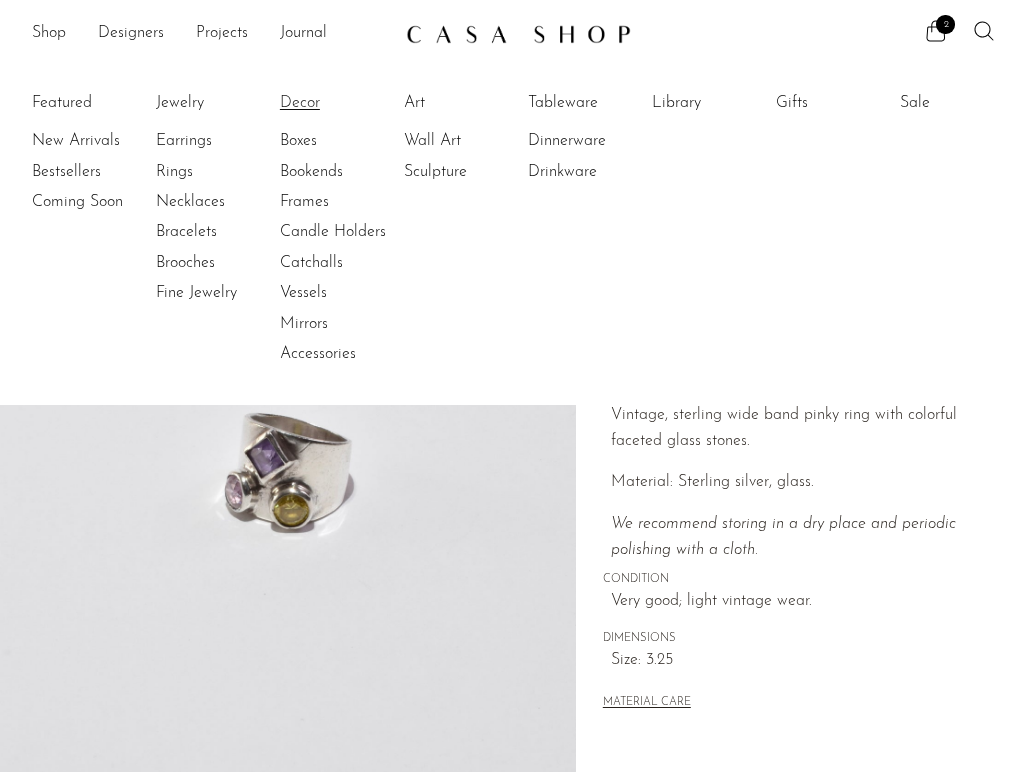 click on "Decor" at bounding box center [355, 103] 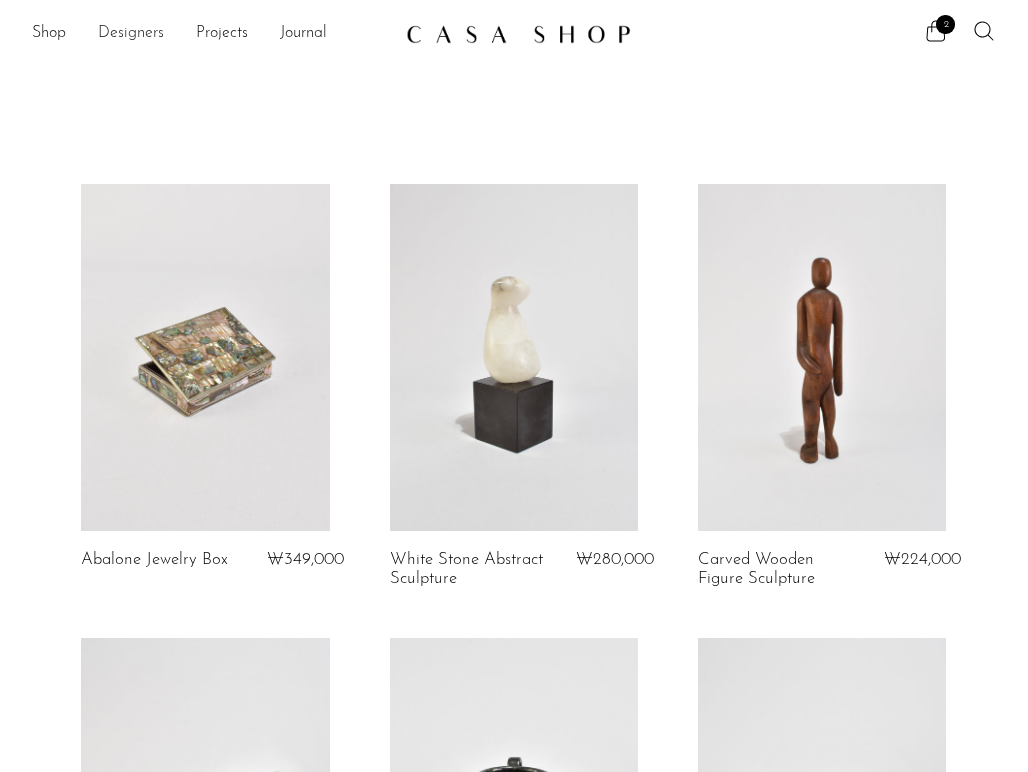 scroll, scrollTop: 0, scrollLeft: 0, axis: both 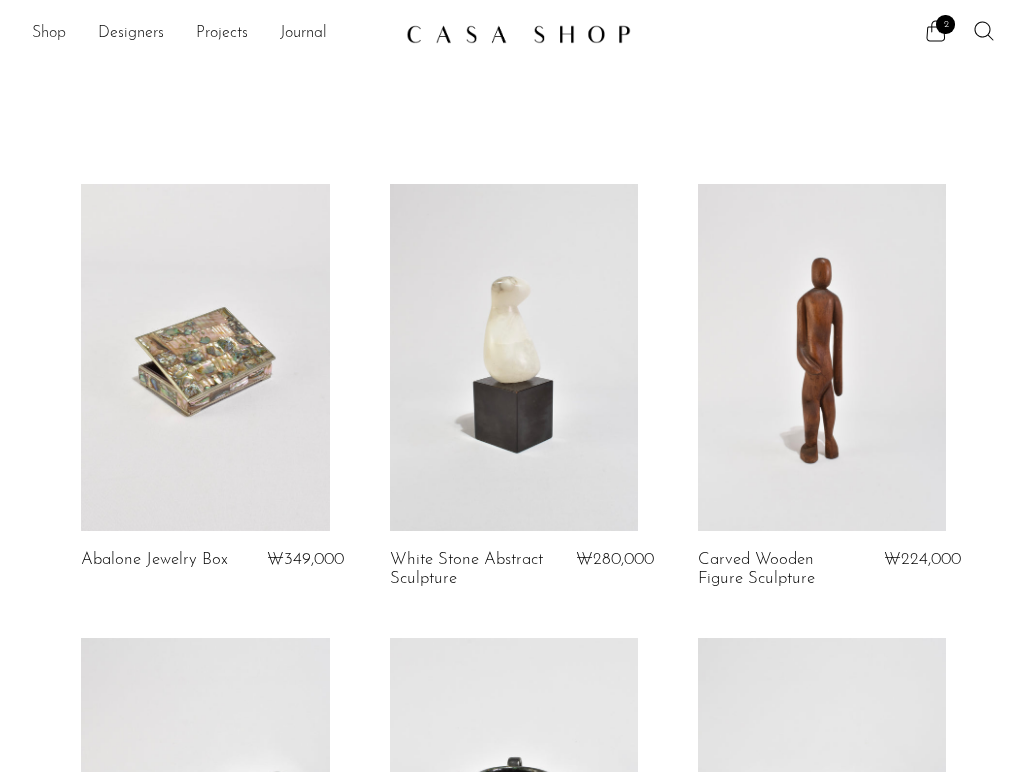 click on "Shop" at bounding box center [49, 34] 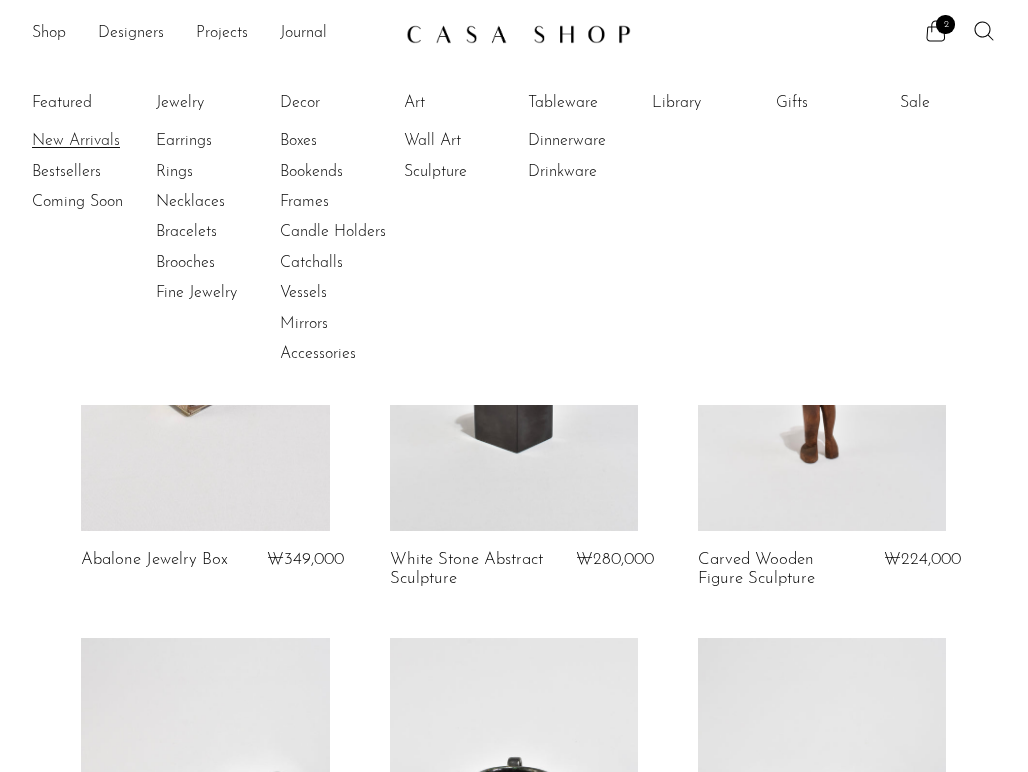 click on "New Arrivals" at bounding box center [107, 141] 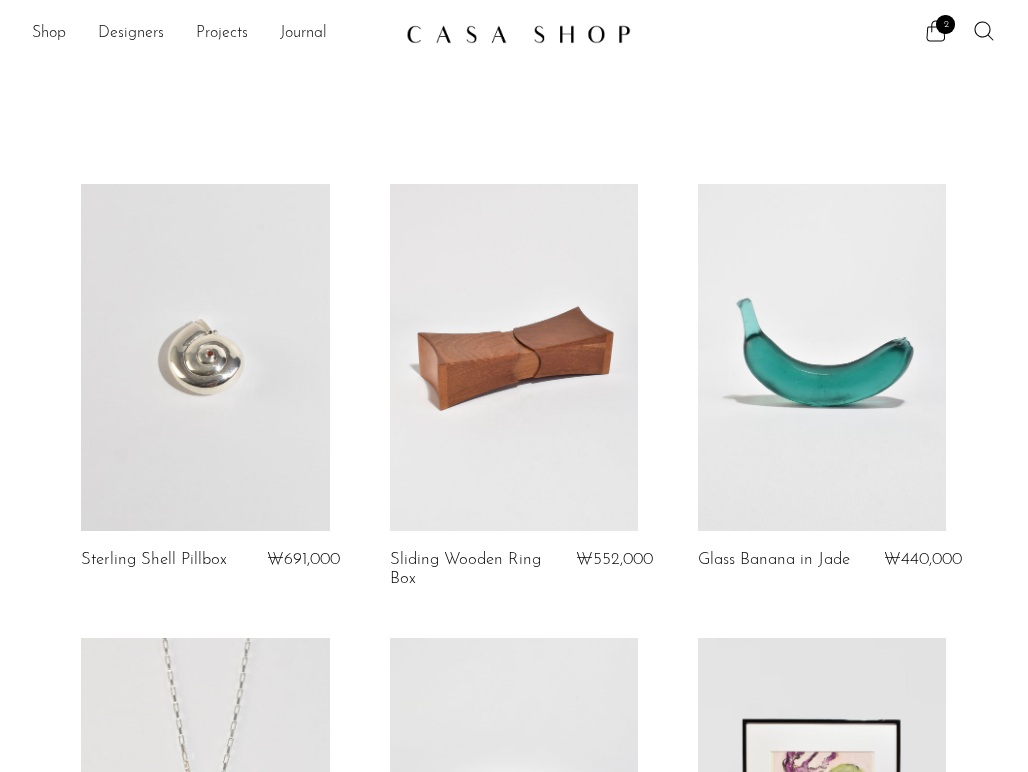 scroll, scrollTop: 0, scrollLeft: 0, axis: both 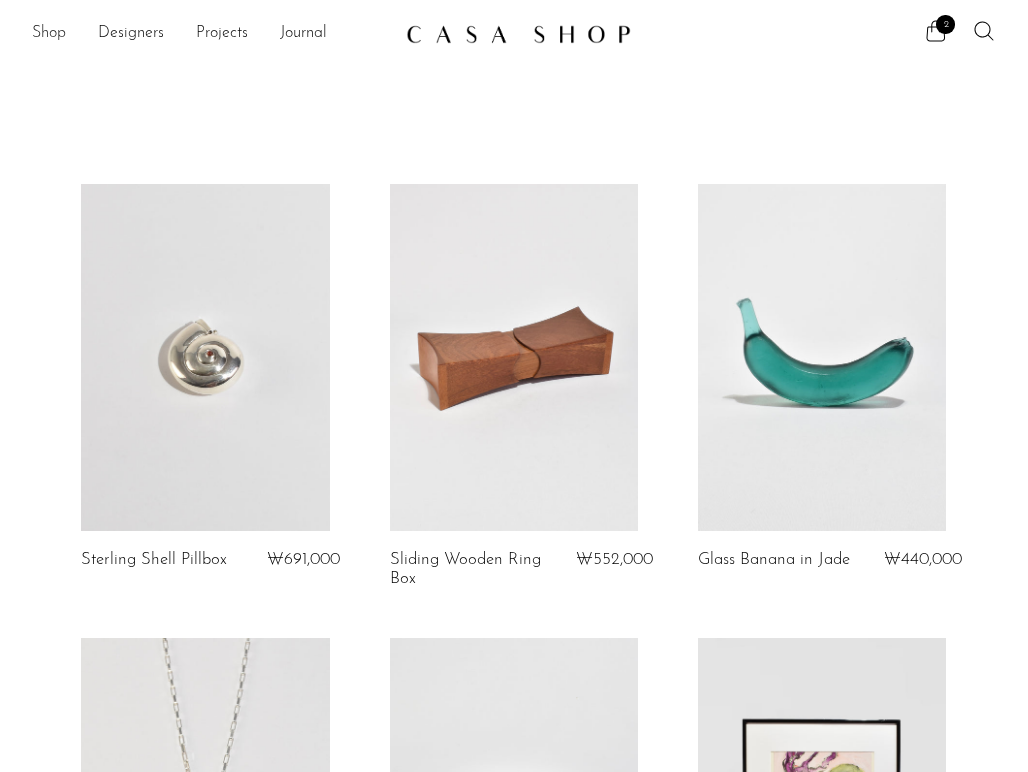 click on "Shop" at bounding box center (49, 34) 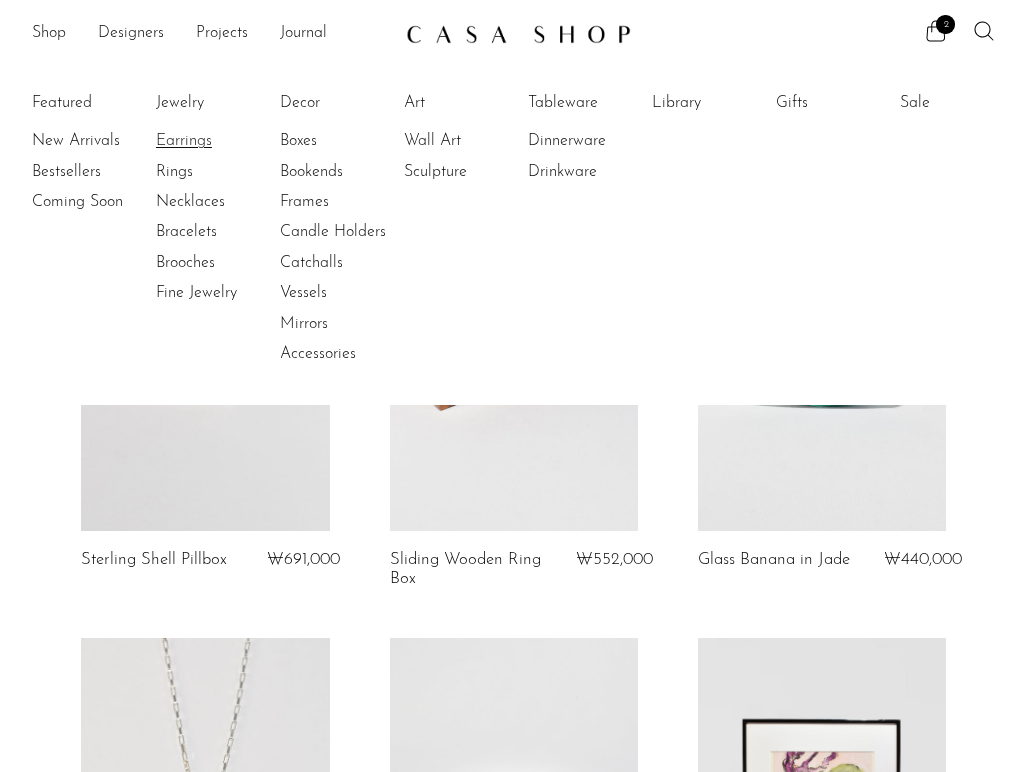 click on "Earrings" at bounding box center [231, 141] 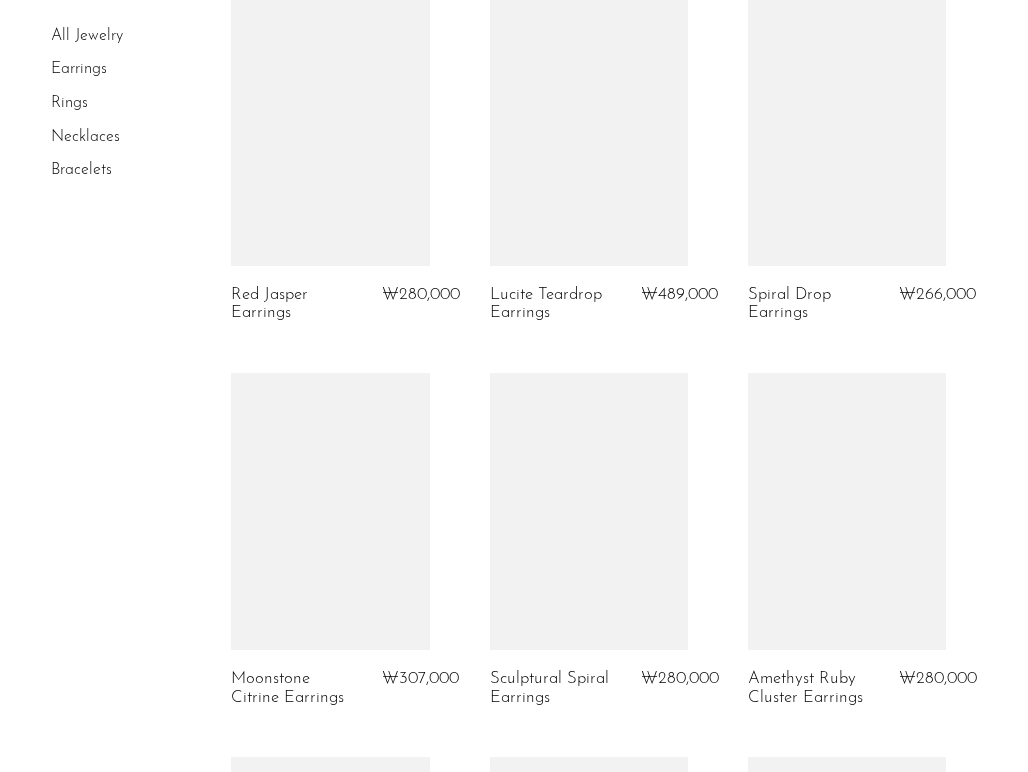 scroll, scrollTop: 3720, scrollLeft: 0, axis: vertical 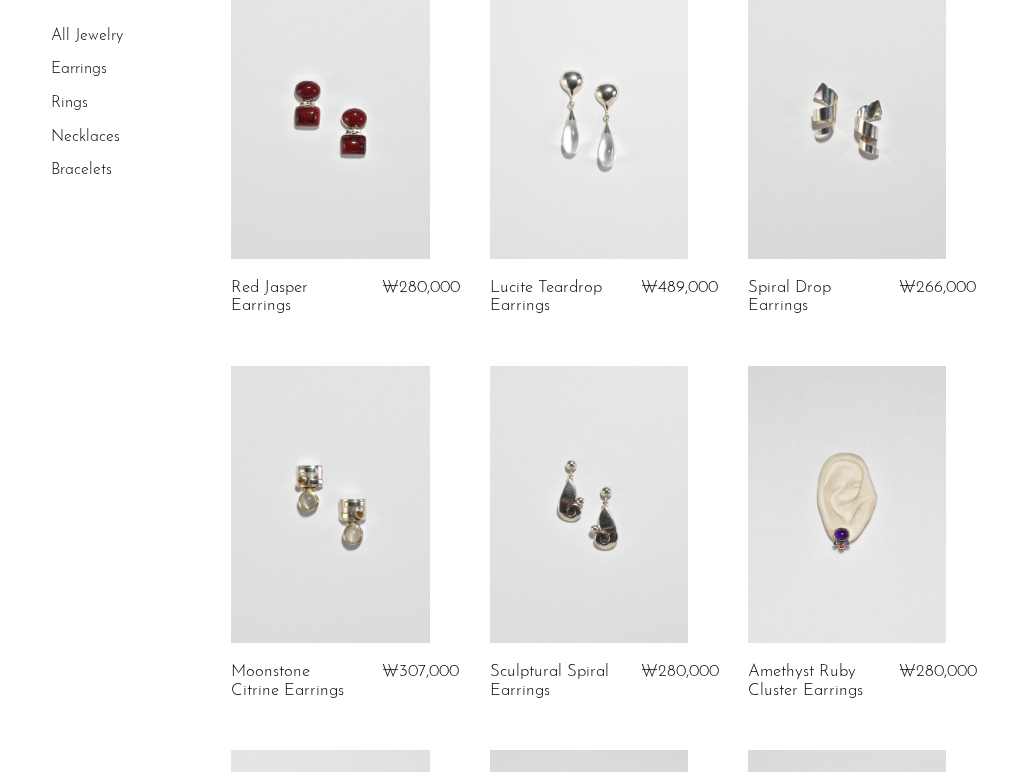 click at bounding box center [589, 120] 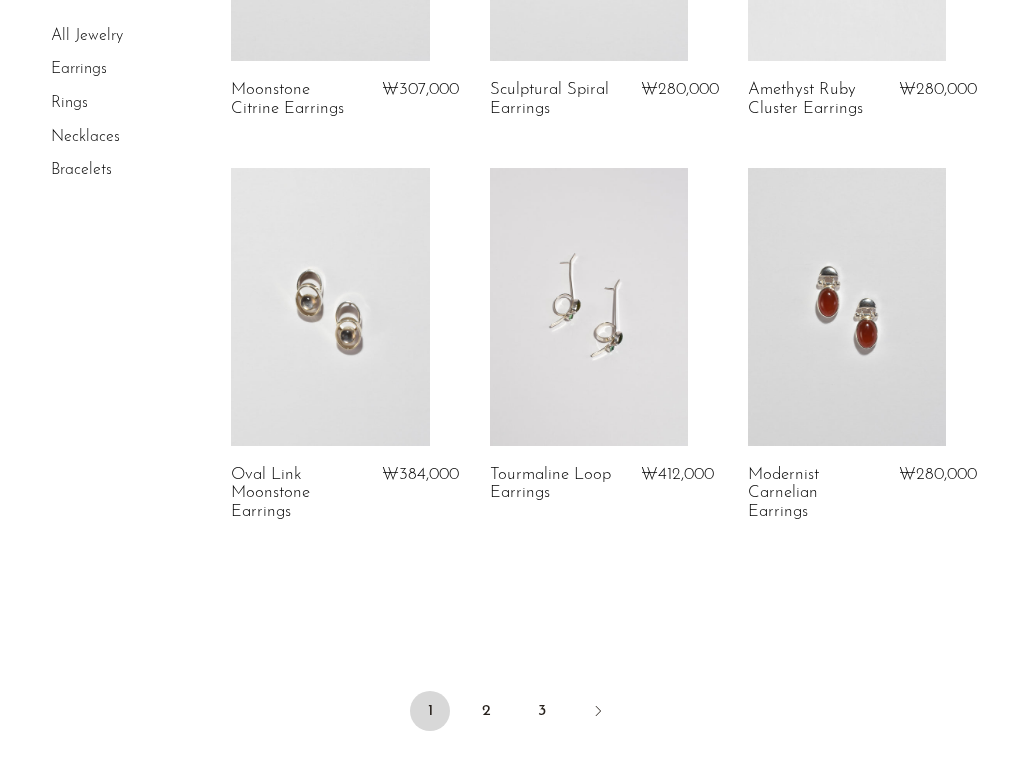 scroll, scrollTop: 4499, scrollLeft: 0, axis: vertical 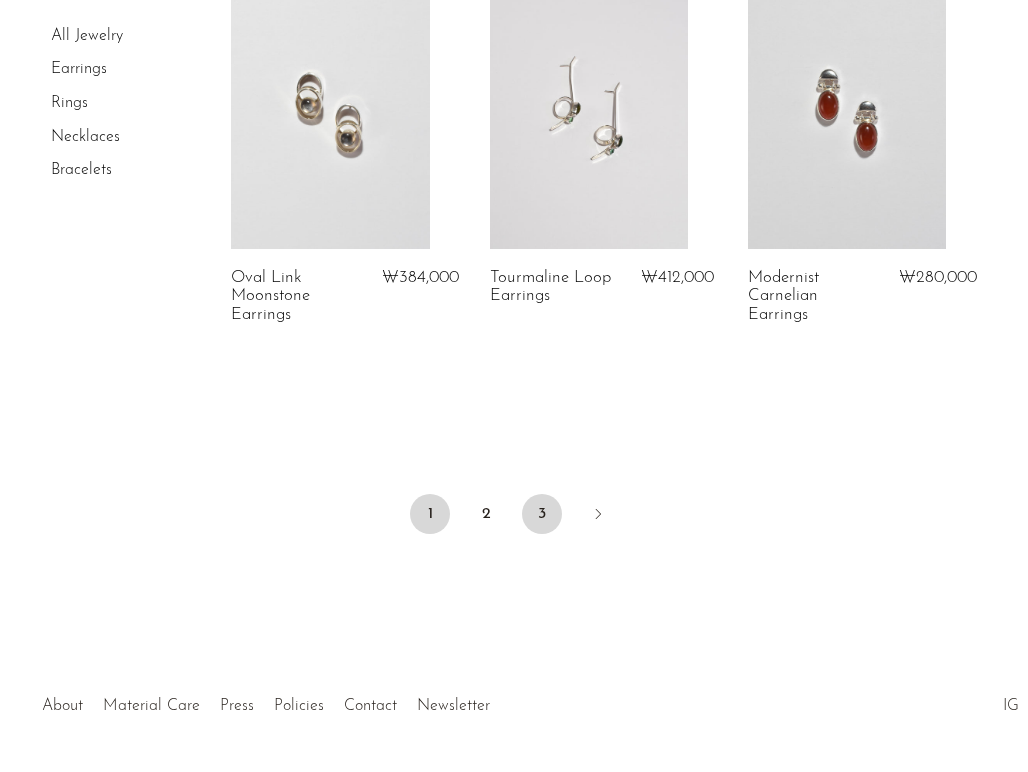 click on "3" at bounding box center (542, 514) 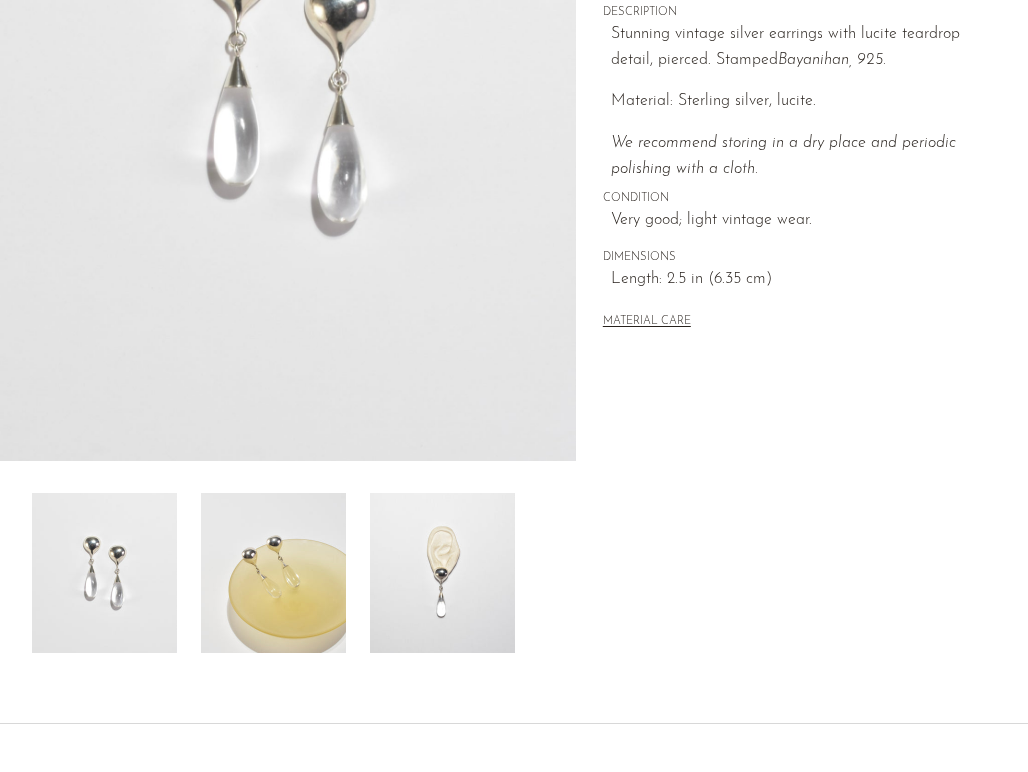 scroll, scrollTop: 390, scrollLeft: 0, axis: vertical 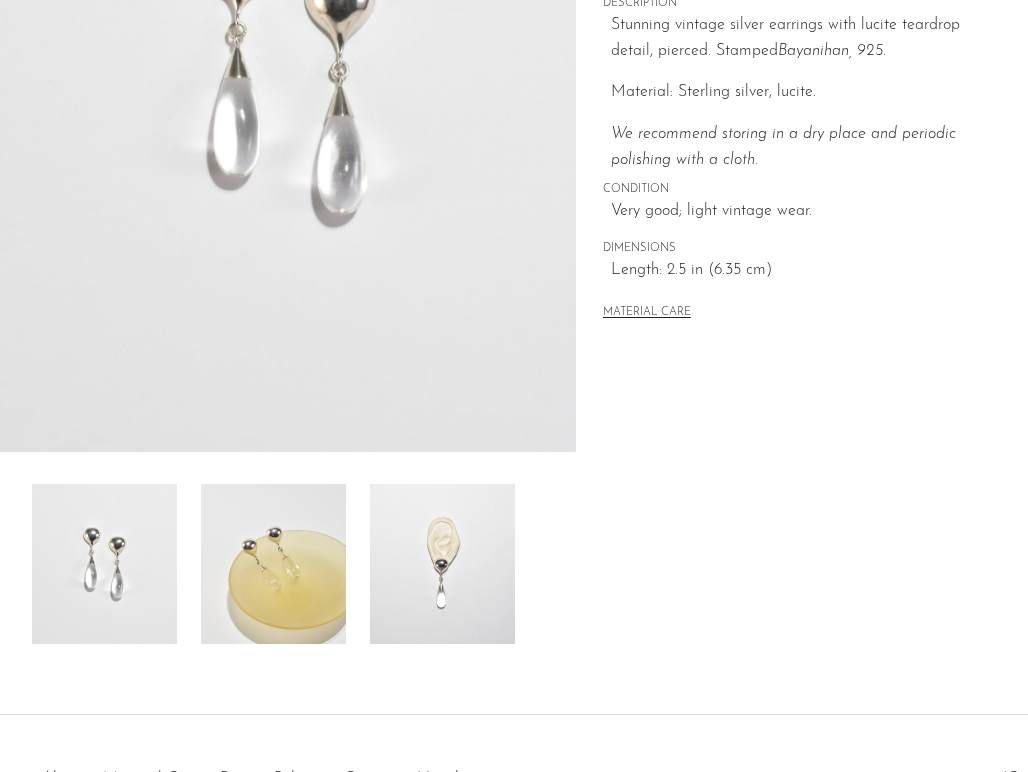 click at bounding box center (273, 564) 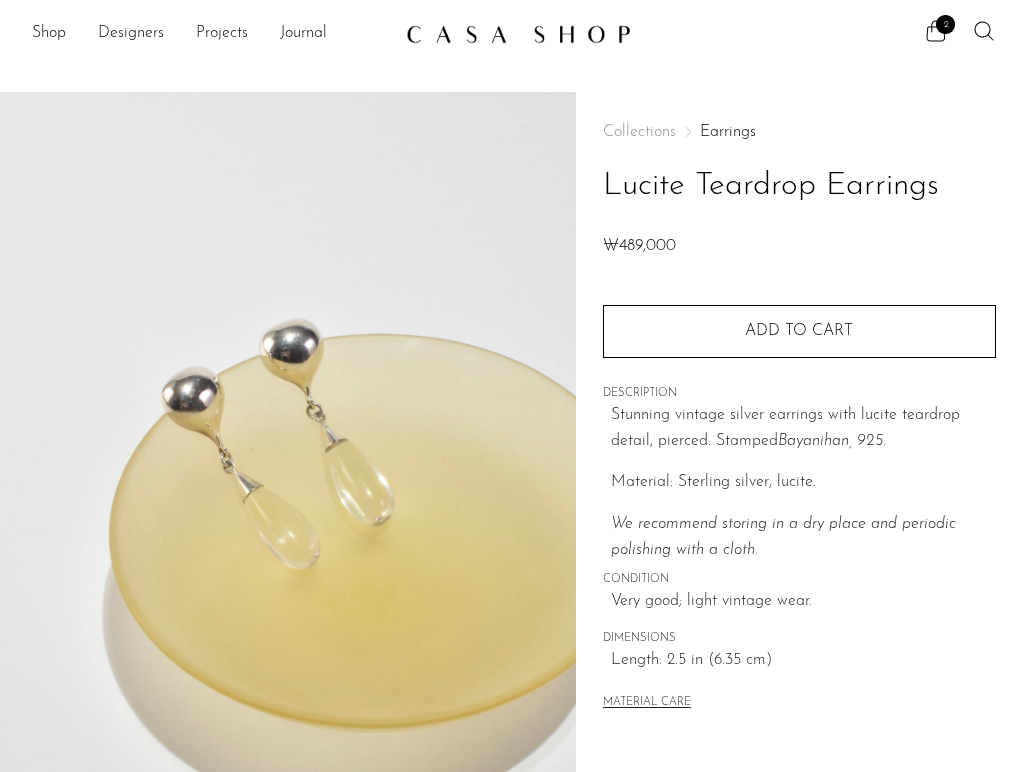 scroll, scrollTop: 0, scrollLeft: 0, axis: both 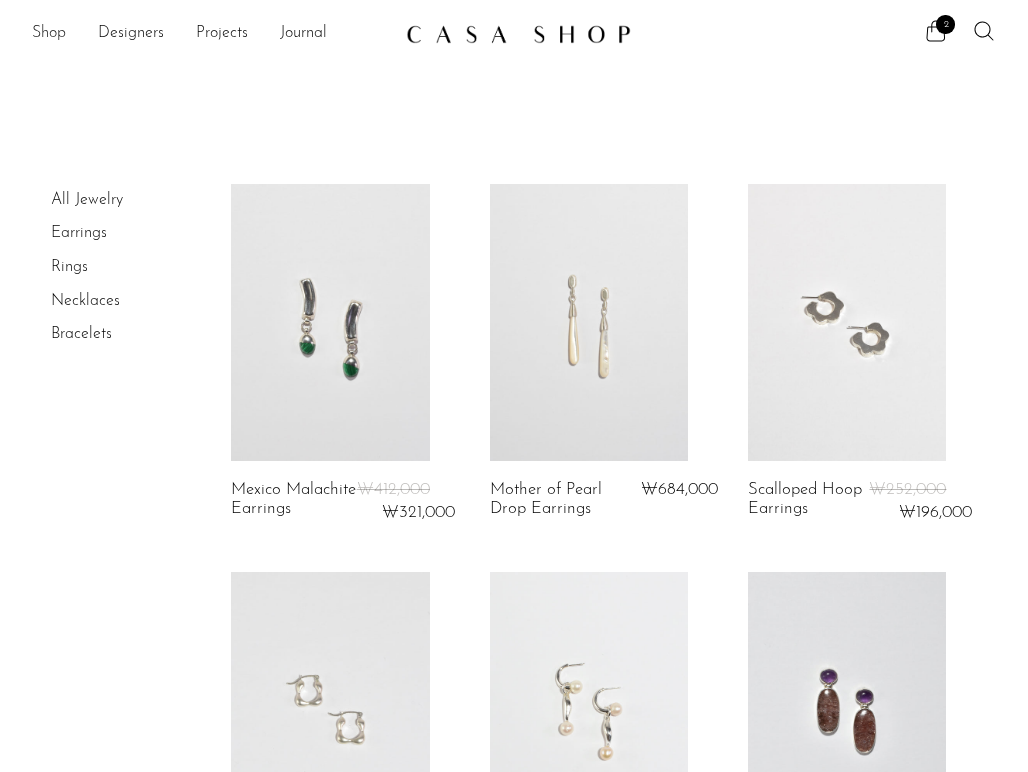 click on "Shop" at bounding box center (49, 34) 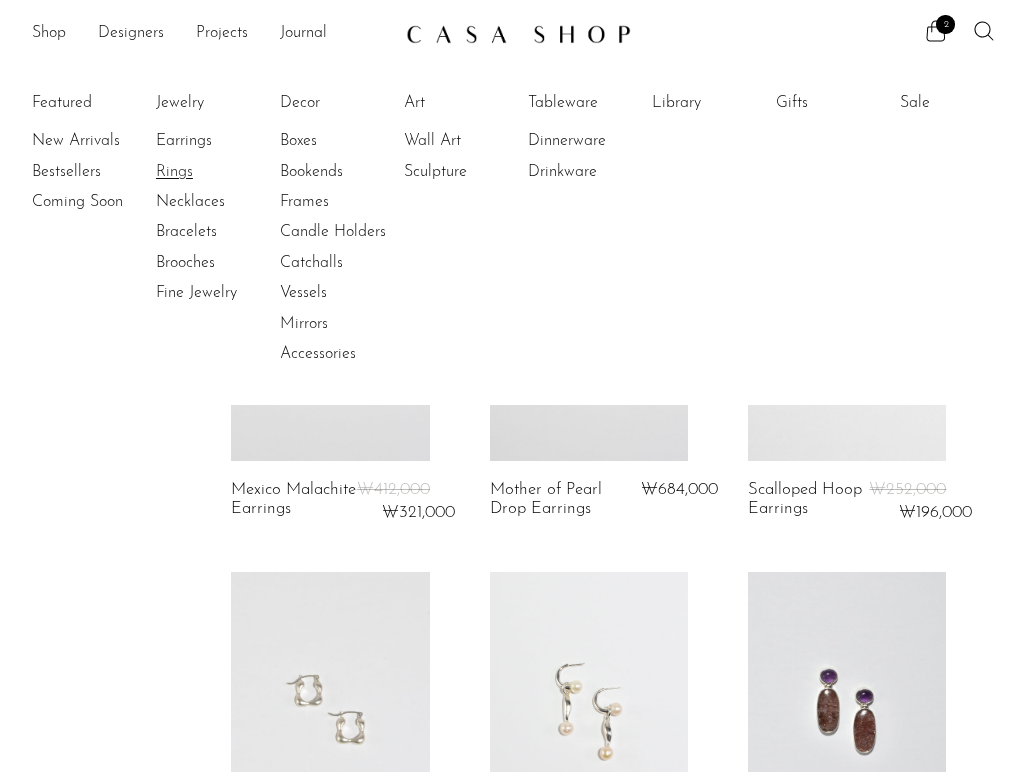 click on "Rings" at bounding box center (231, 172) 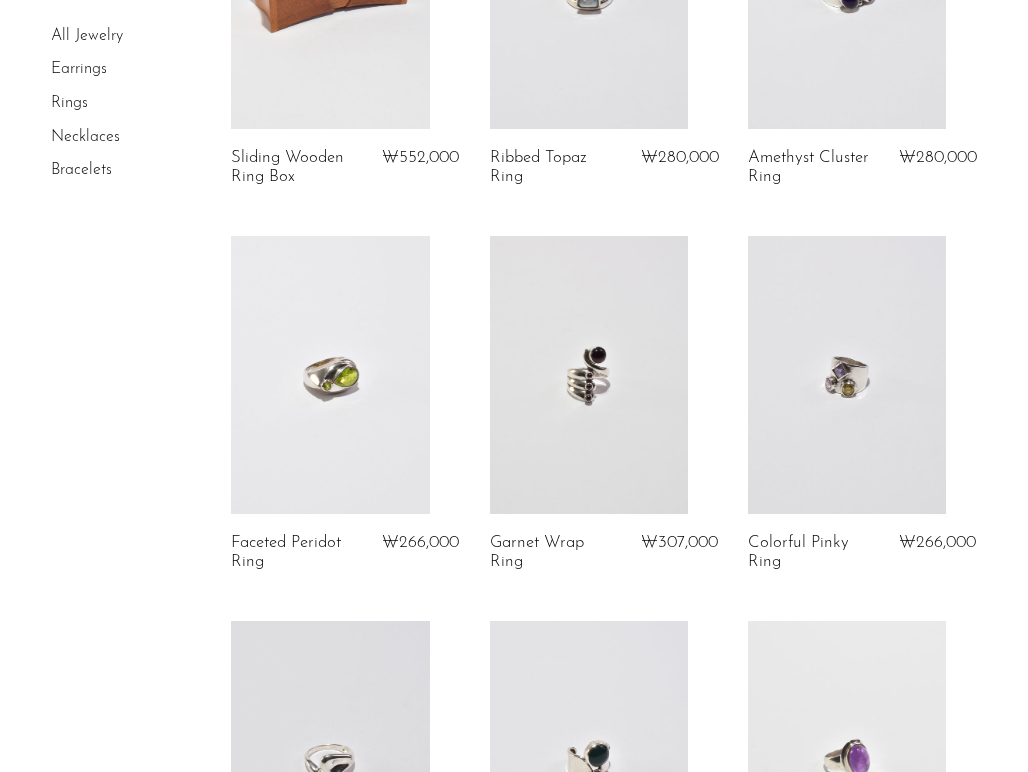scroll, scrollTop: 341, scrollLeft: 0, axis: vertical 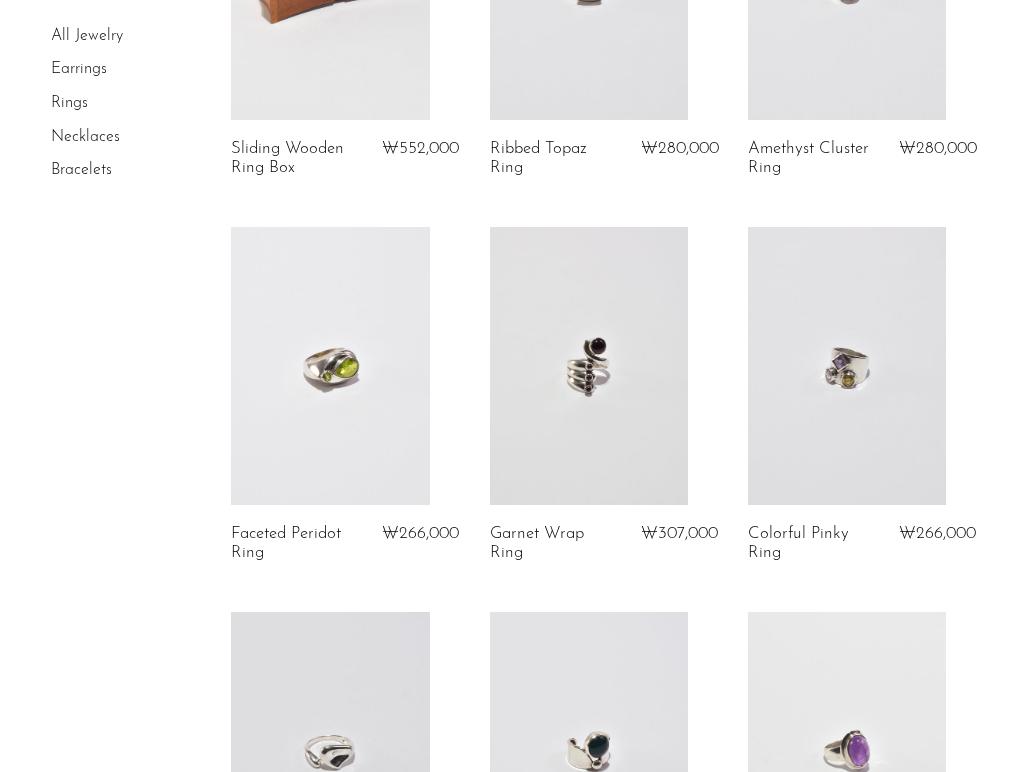 click at bounding box center (847, 366) 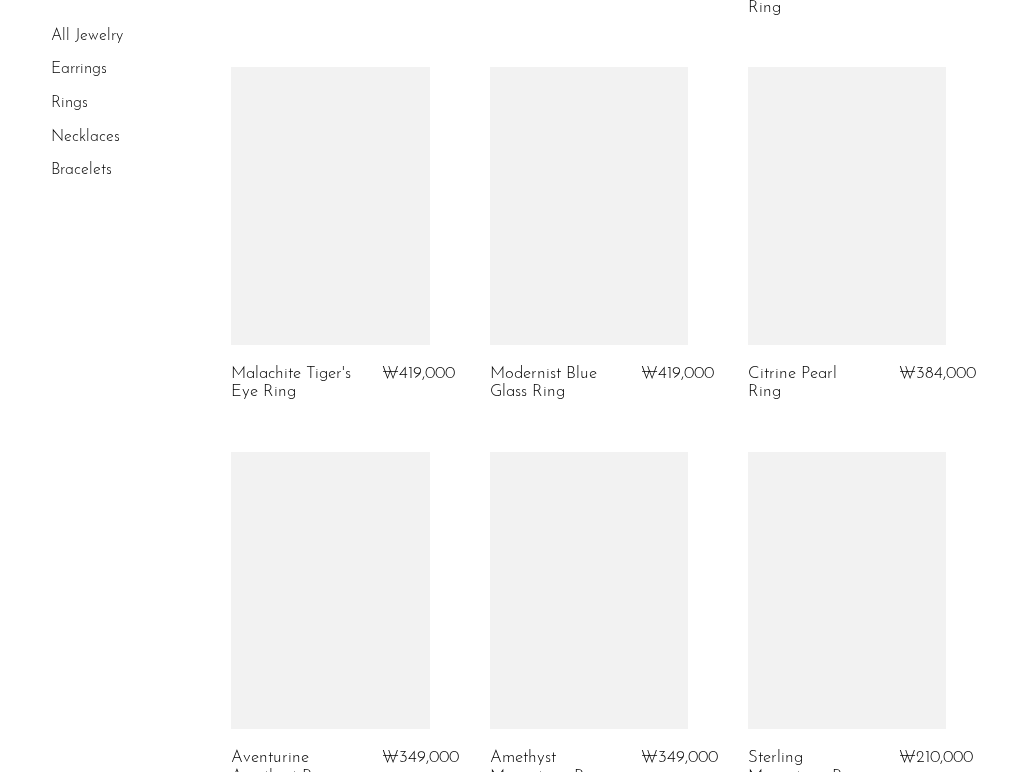 scroll, scrollTop: 2446, scrollLeft: 0, axis: vertical 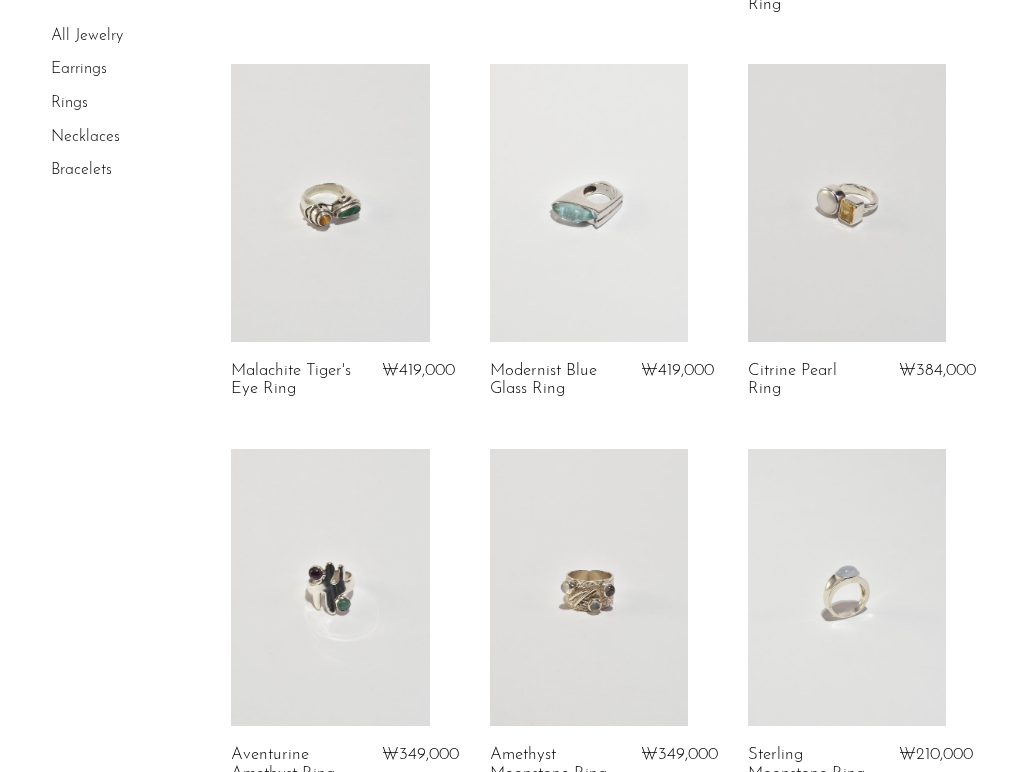 click at bounding box center [589, 203] 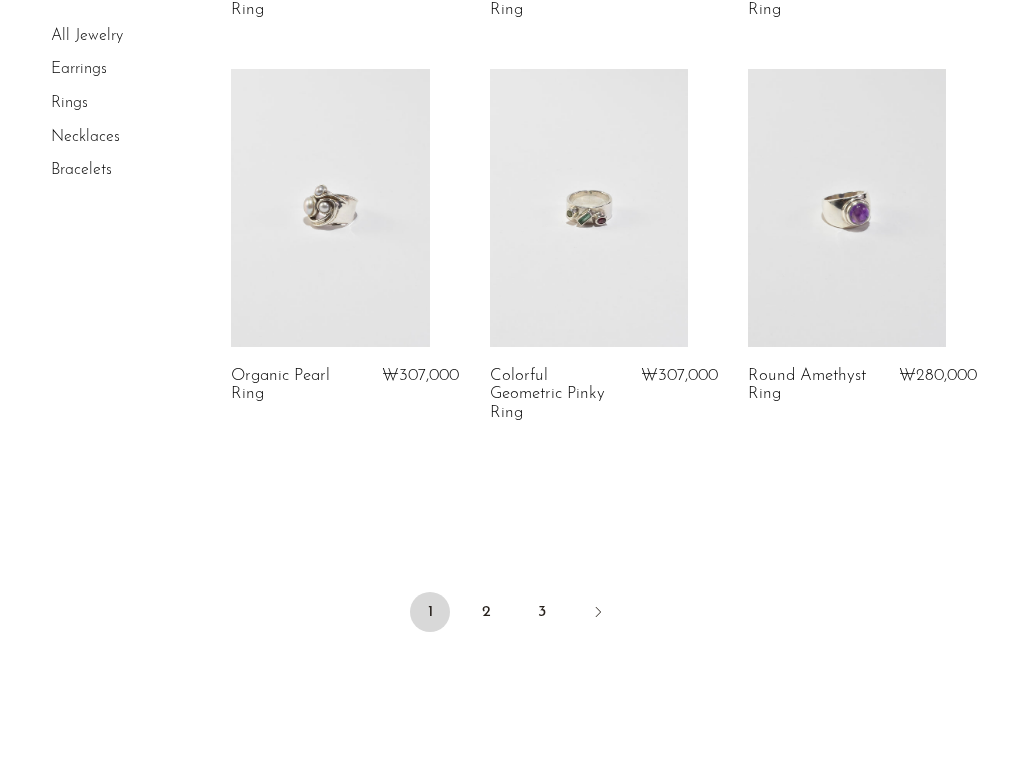 scroll, scrollTop: 4371, scrollLeft: 0, axis: vertical 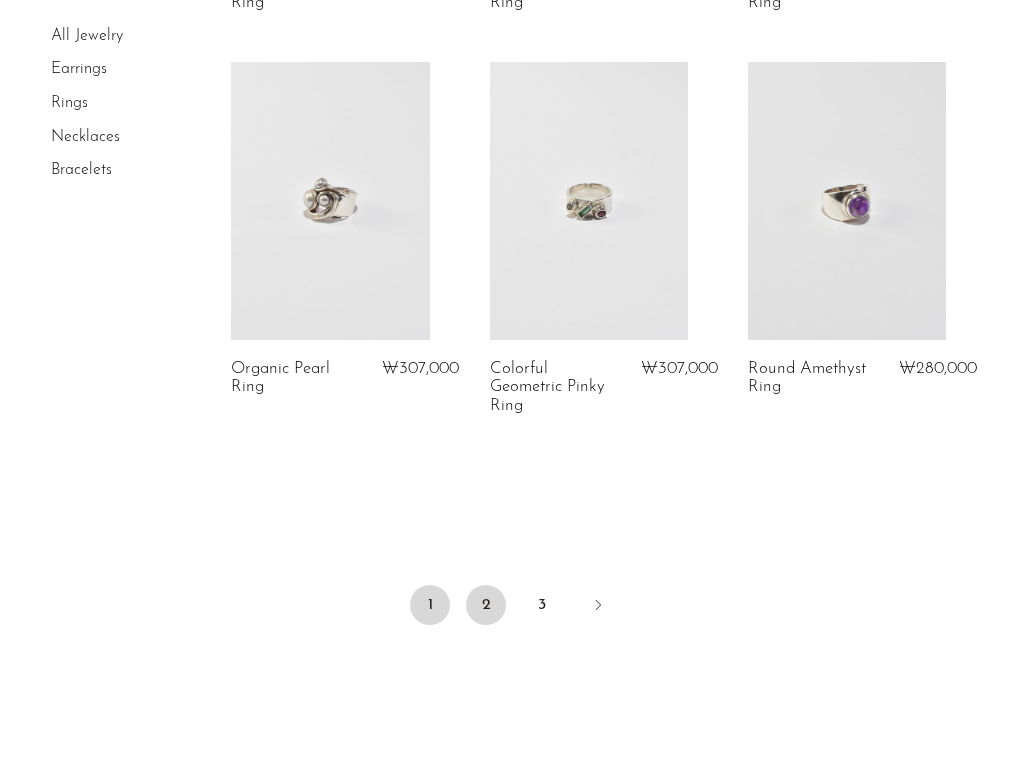 click on "2" at bounding box center (486, 605) 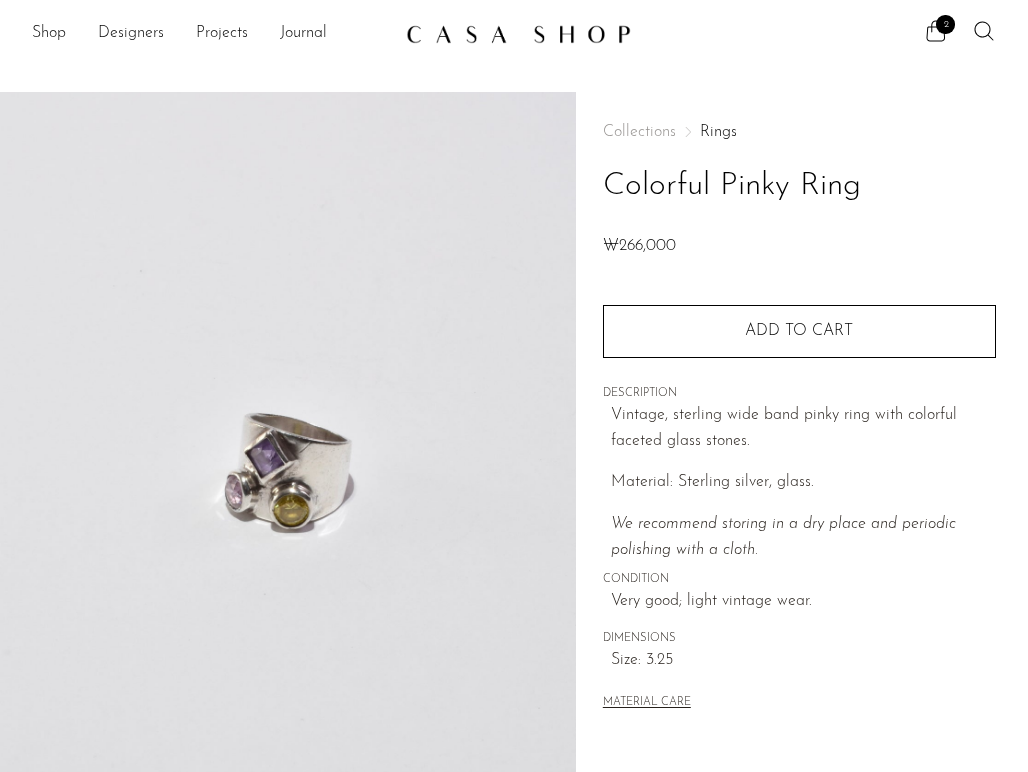 scroll, scrollTop: 0, scrollLeft: 0, axis: both 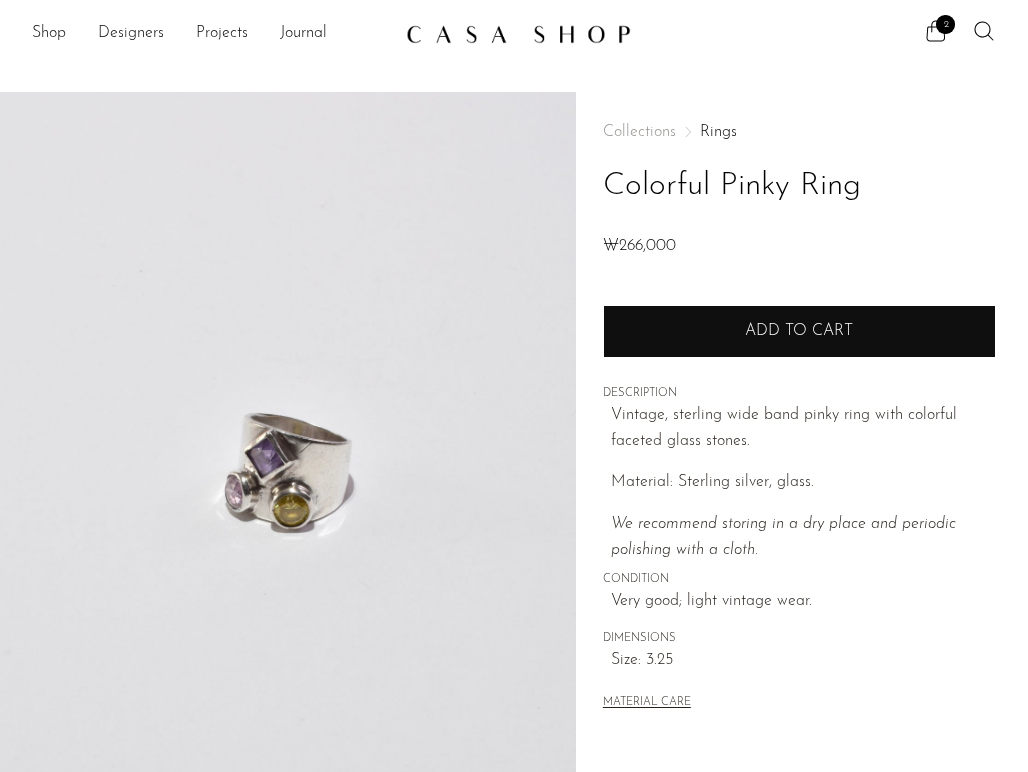 click on "Add to cart" at bounding box center (799, 331) 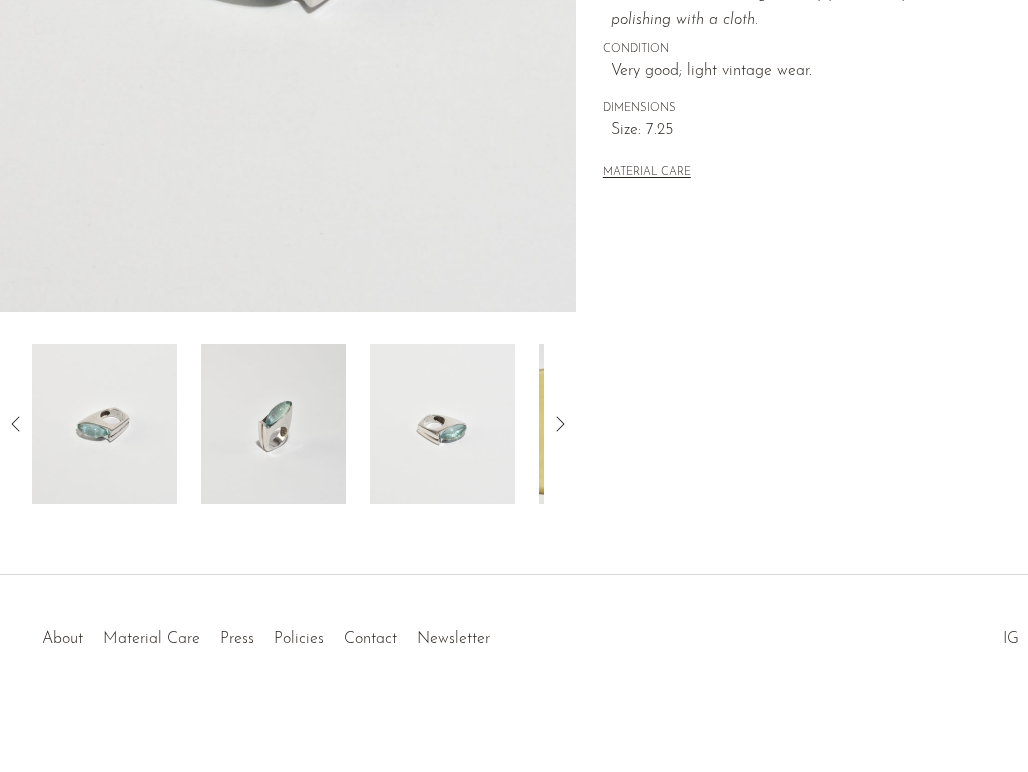 scroll, scrollTop: 530, scrollLeft: 0, axis: vertical 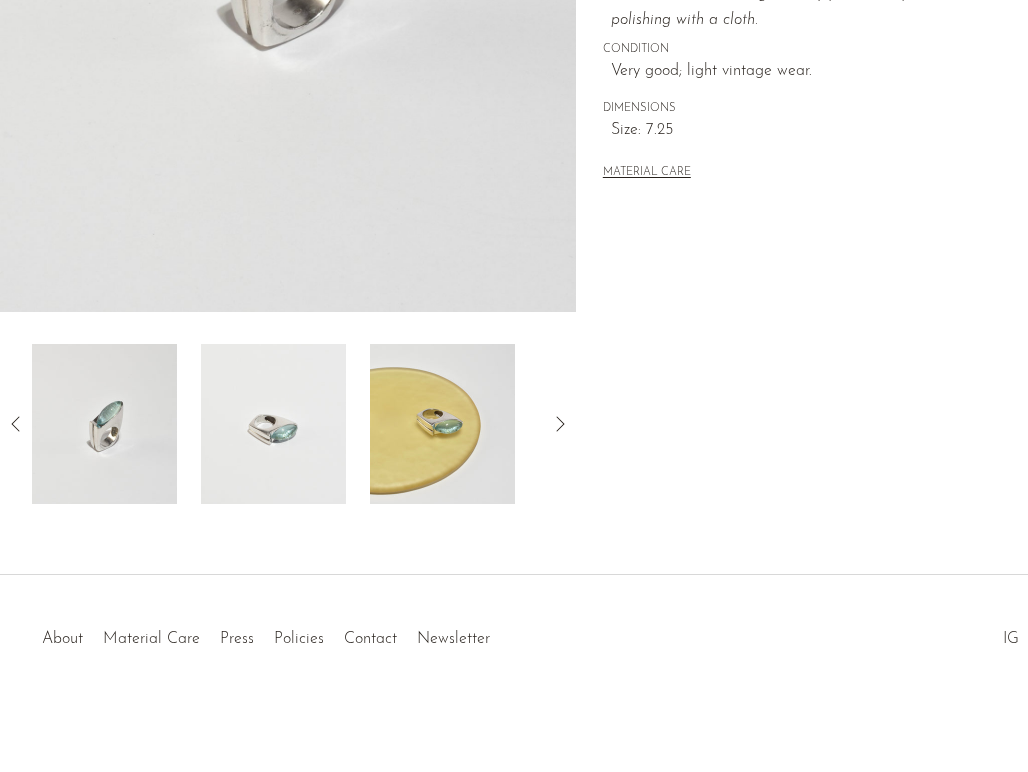 click at bounding box center [442, 424] 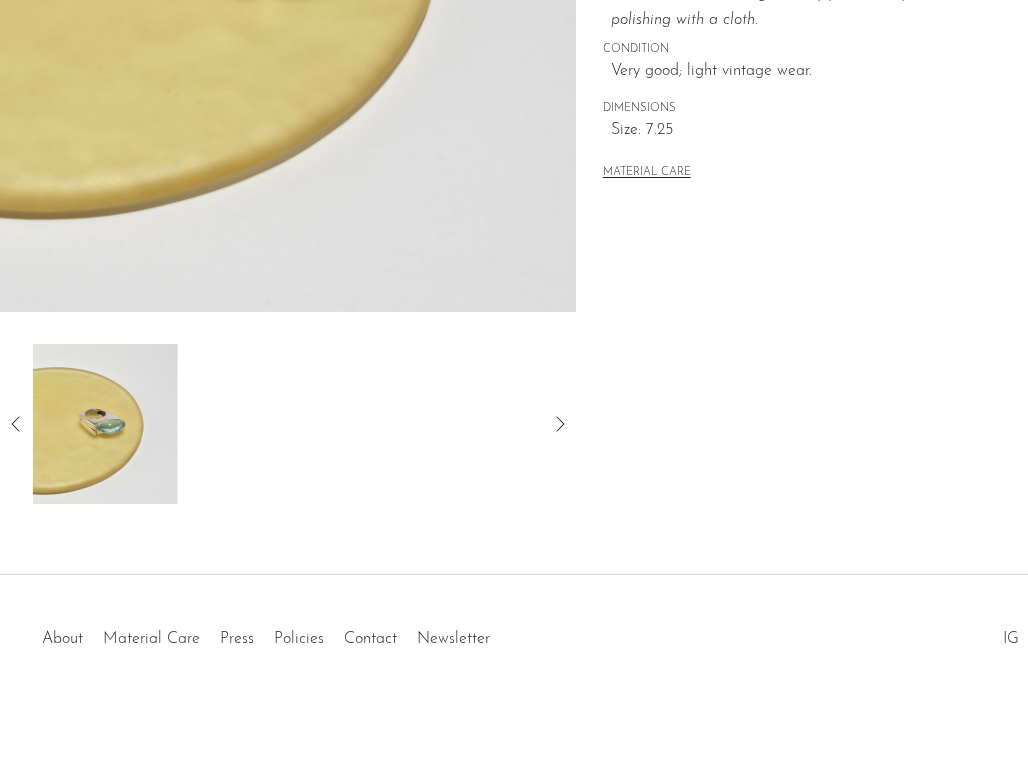 scroll, scrollTop: 14, scrollLeft: 0, axis: vertical 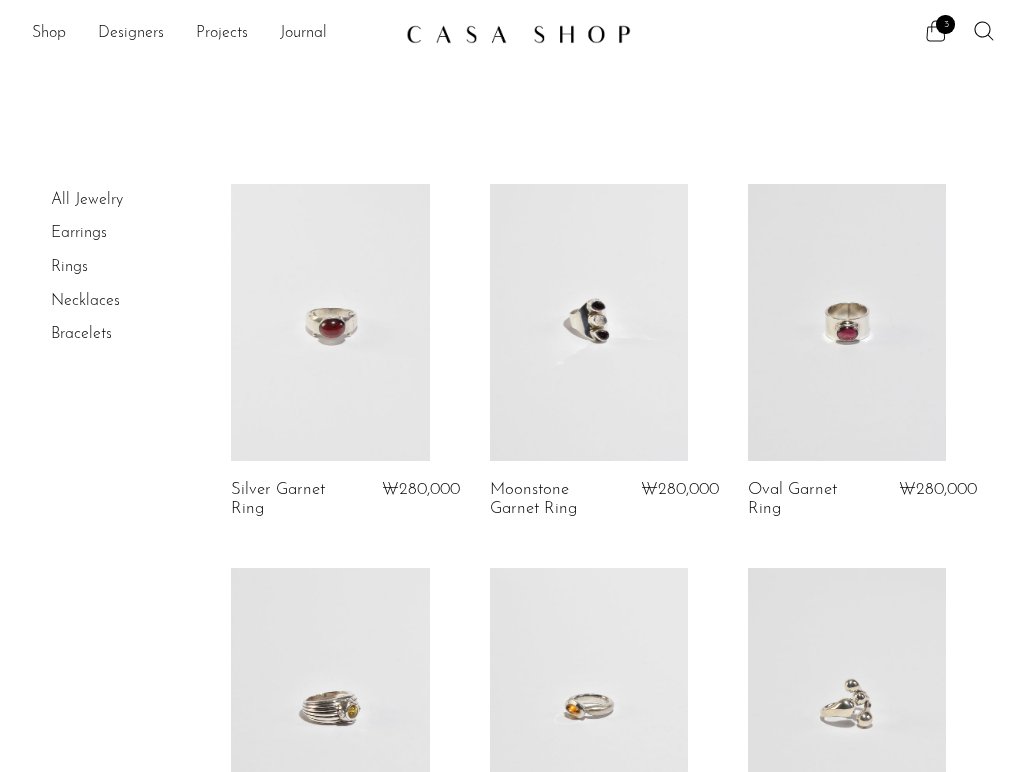 click 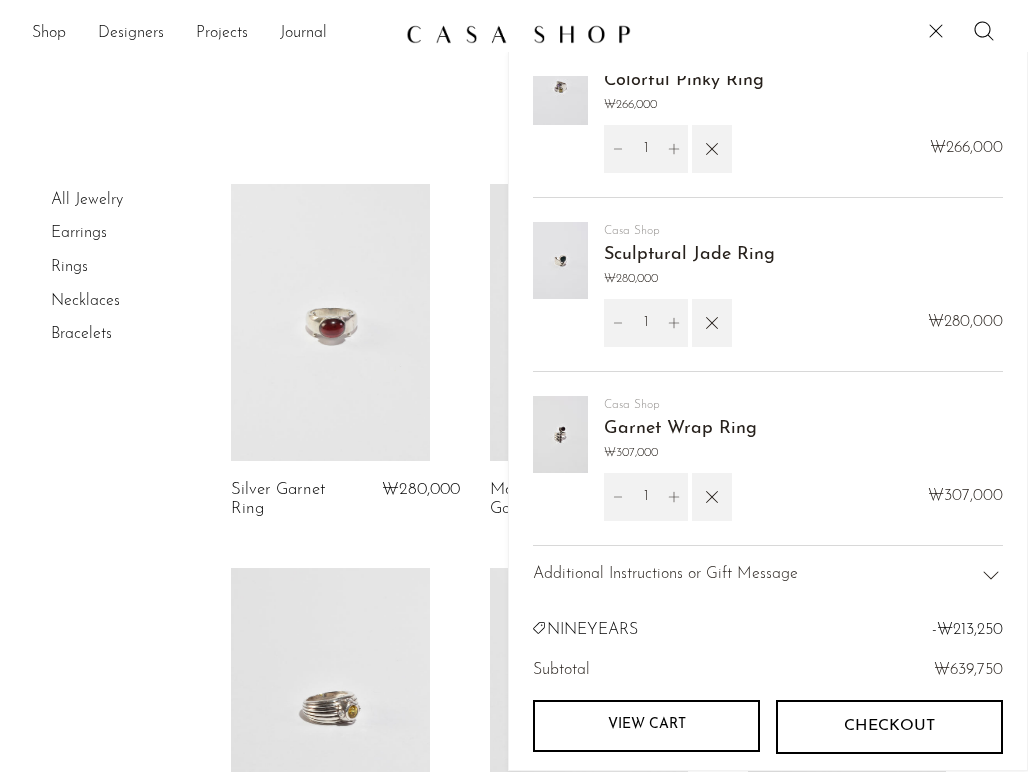 scroll, scrollTop: 27, scrollLeft: 0, axis: vertical 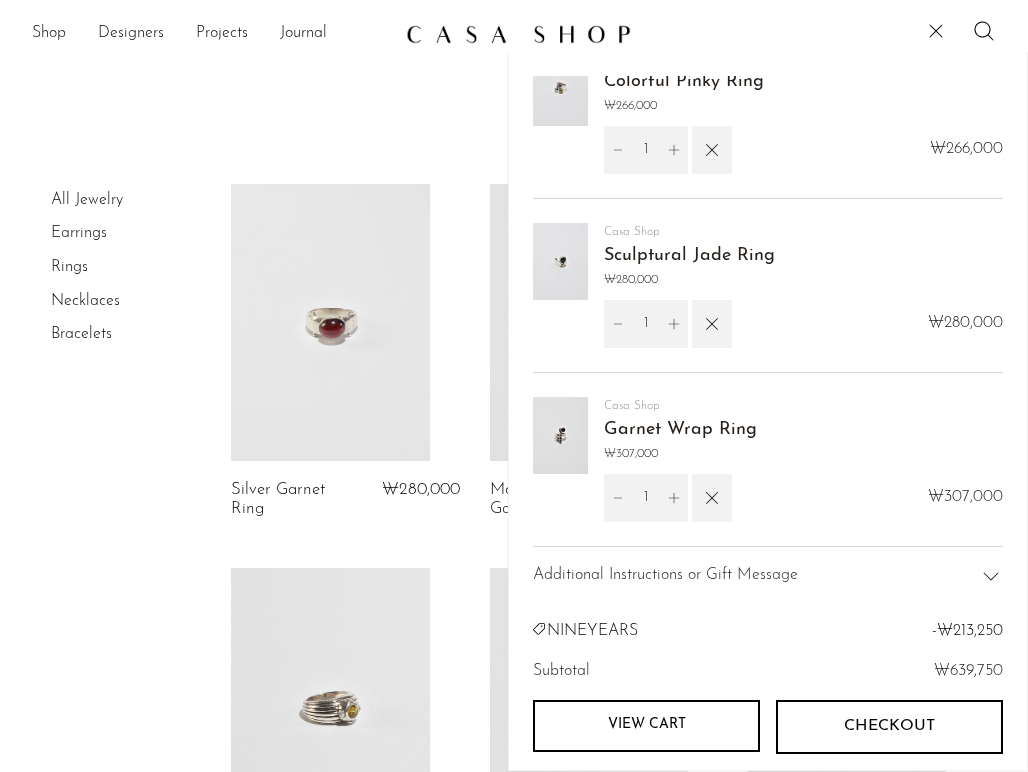 click on "Checkout" at bounding box center [889, 726] 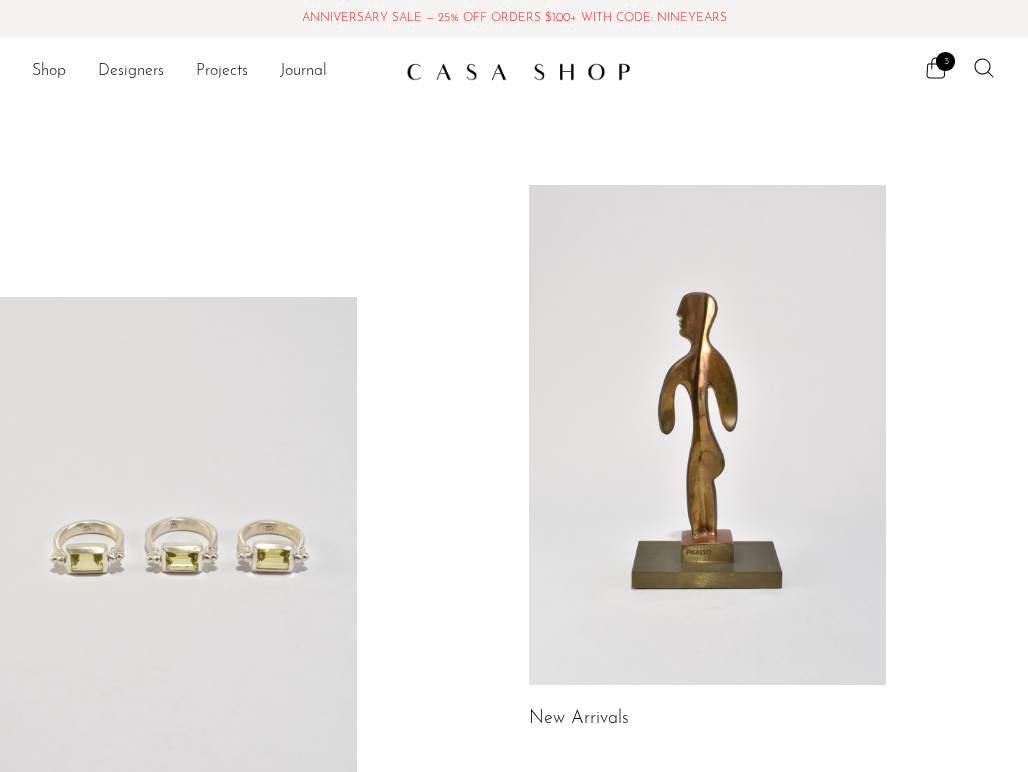 scroll, scrollTop: 0, scrollLeft: 0, axis: both 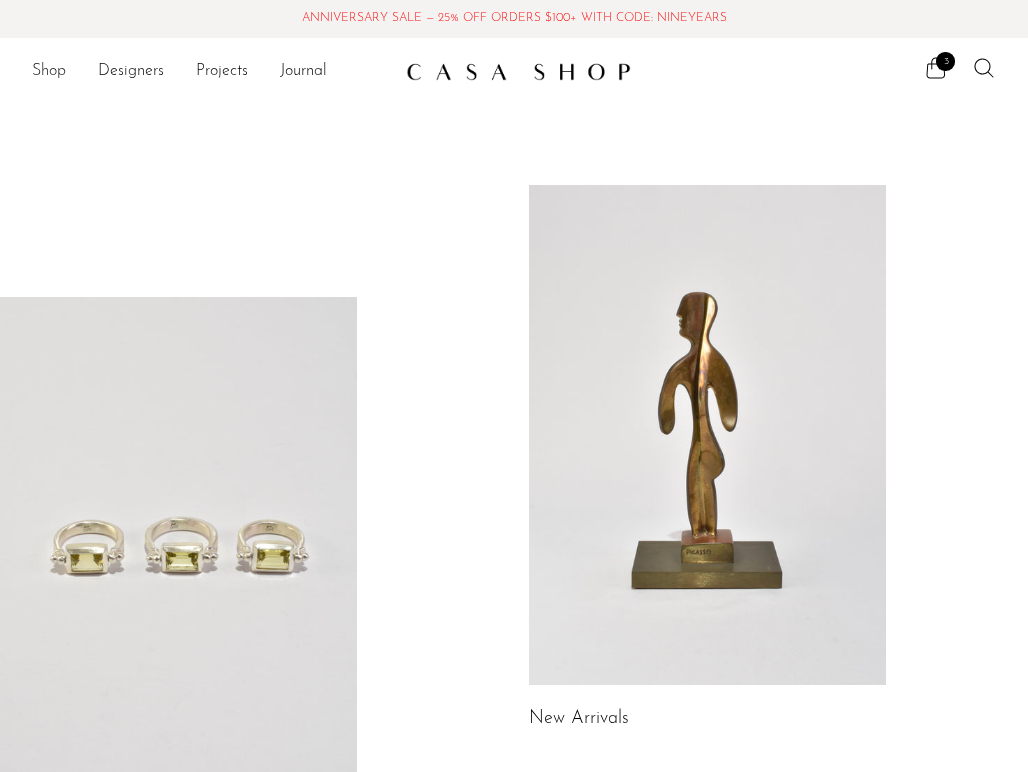 click on "Shop" at bounding box center [49, 72] 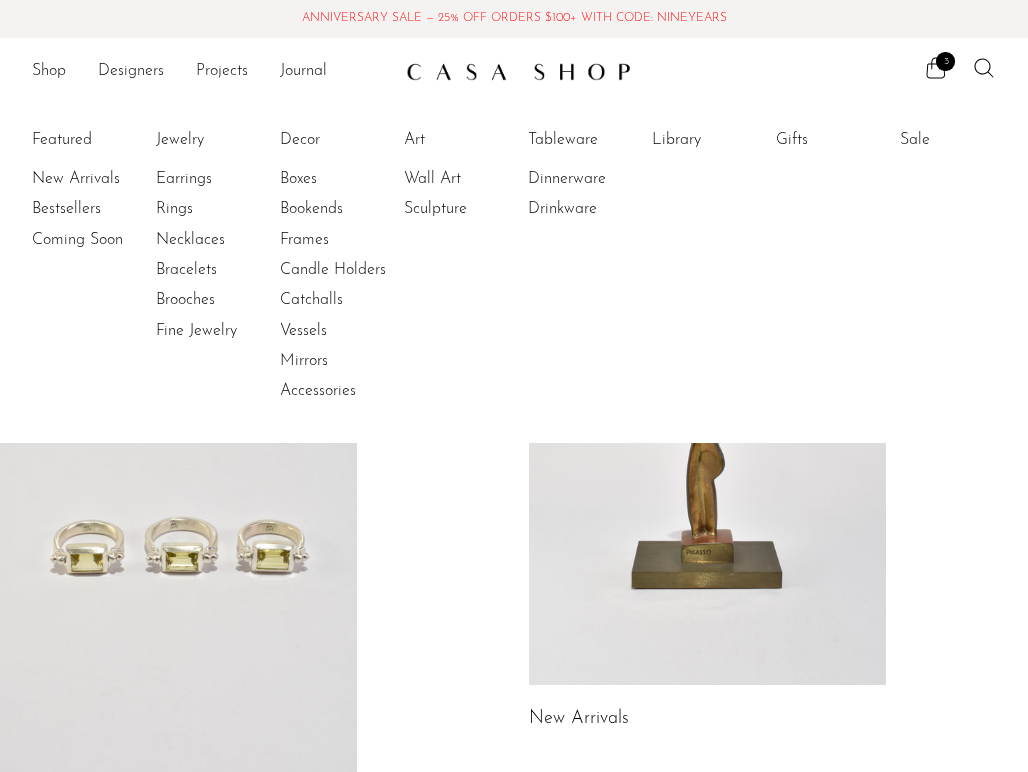 click on "Accessories" at bounding box center (355, 391) 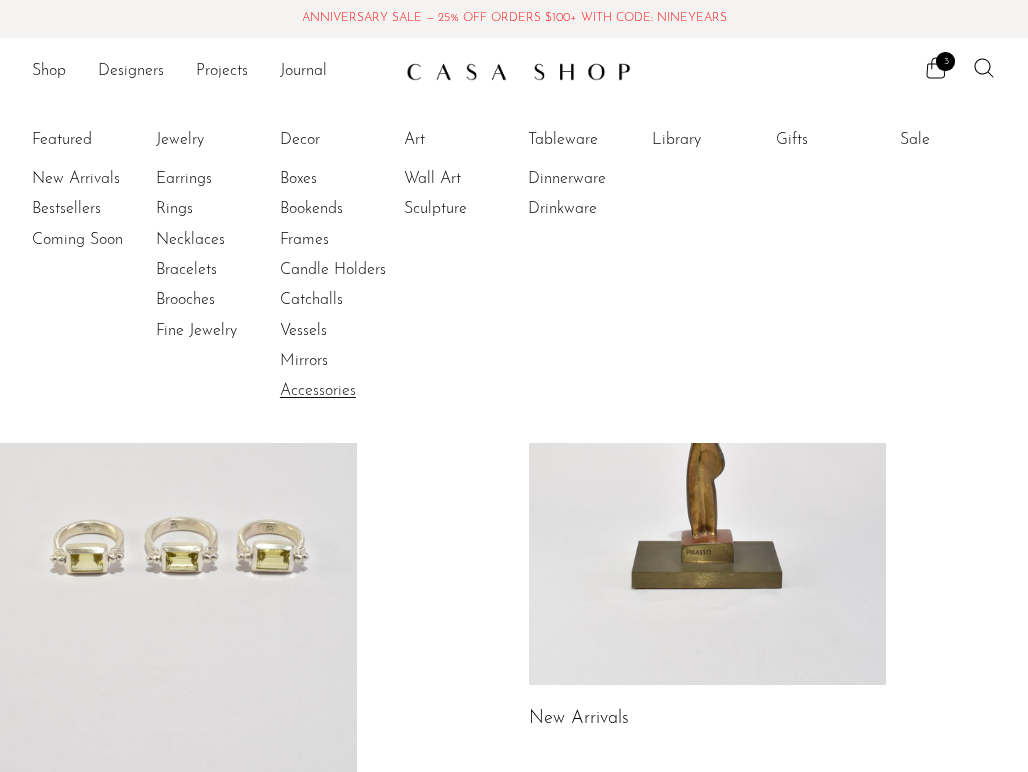 click on "Accessories" at bounding box center [355, 391] 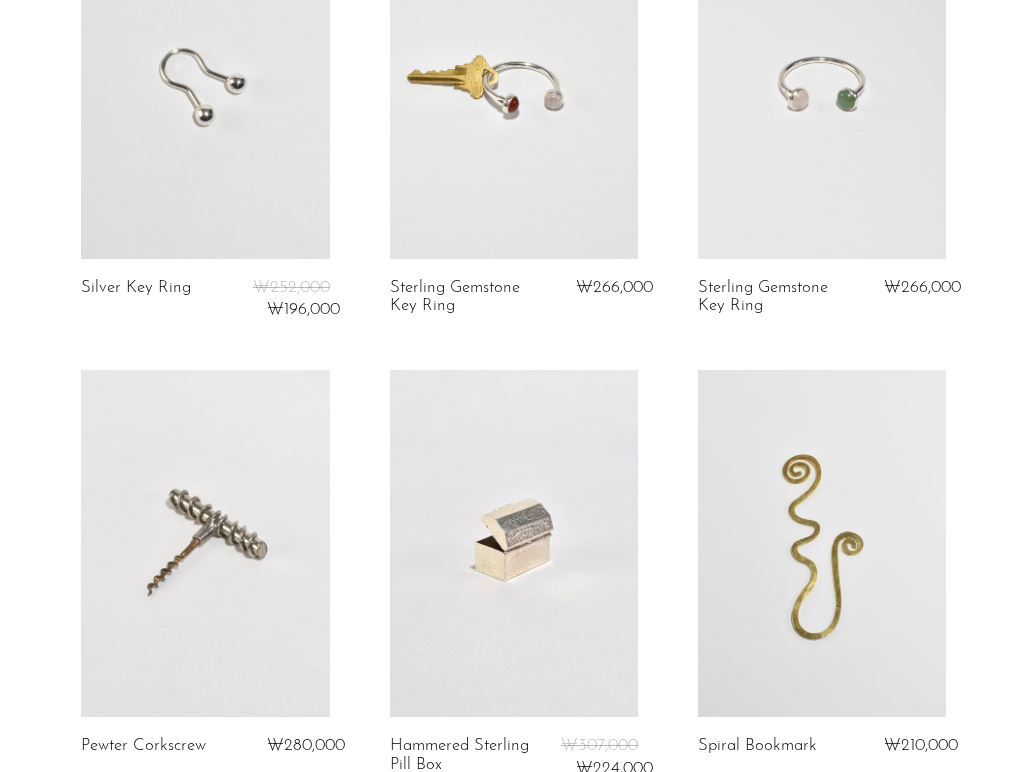 scroll, scrollTop: 2547, scrollLeft: 0, axis: vertical 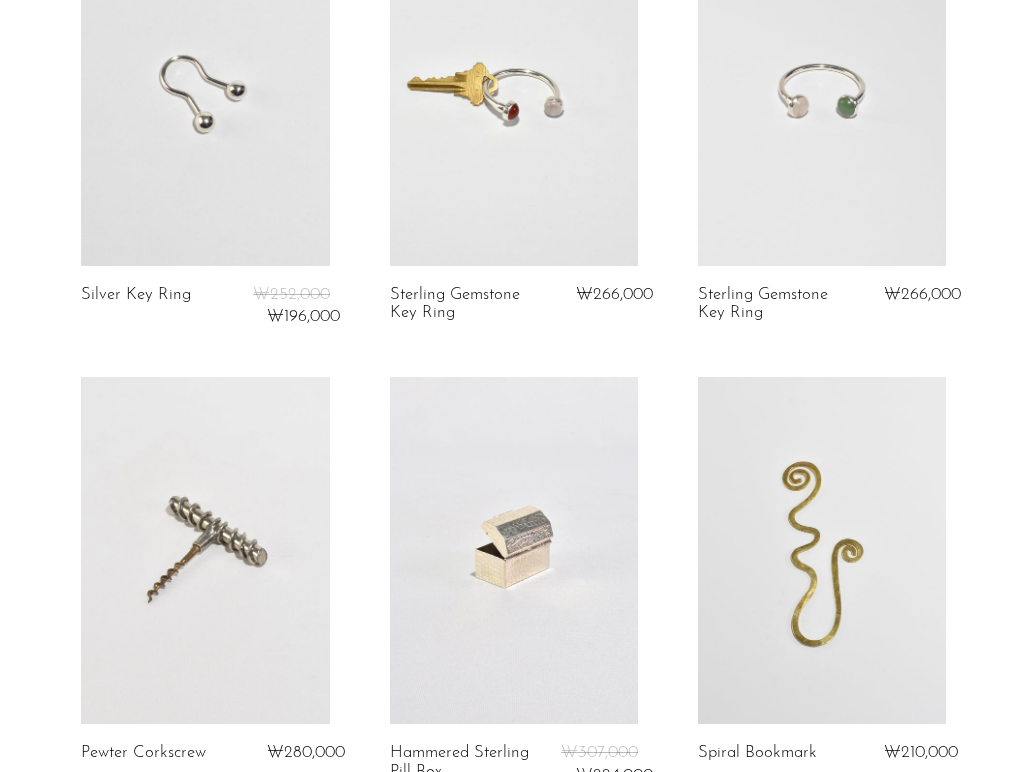 click at bounding box center (514, 92) 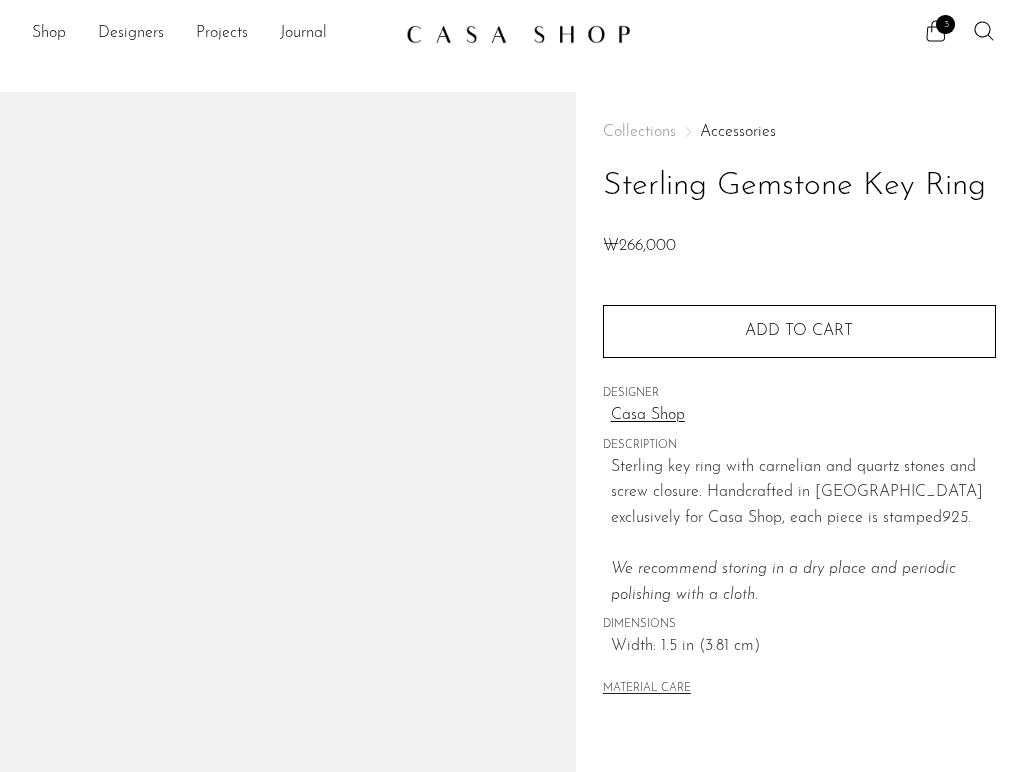 scroll, scrollTop: 0, scrollLeft: 0, axis: both 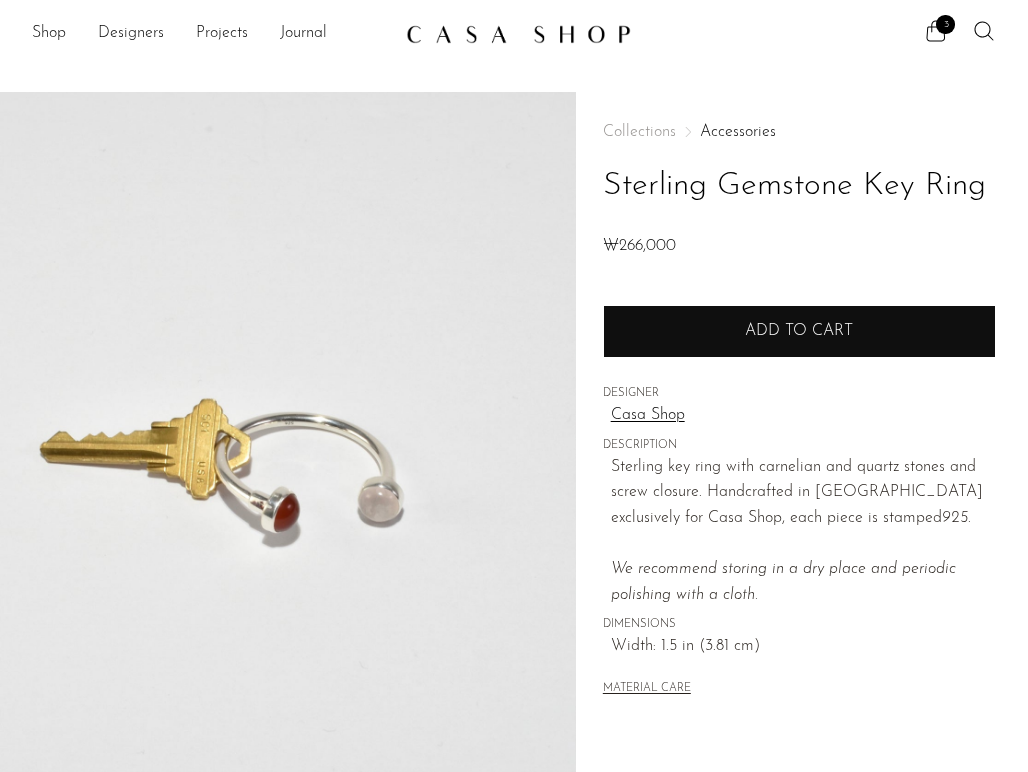 click on "Add to cart" at bounding box center (799, 331) 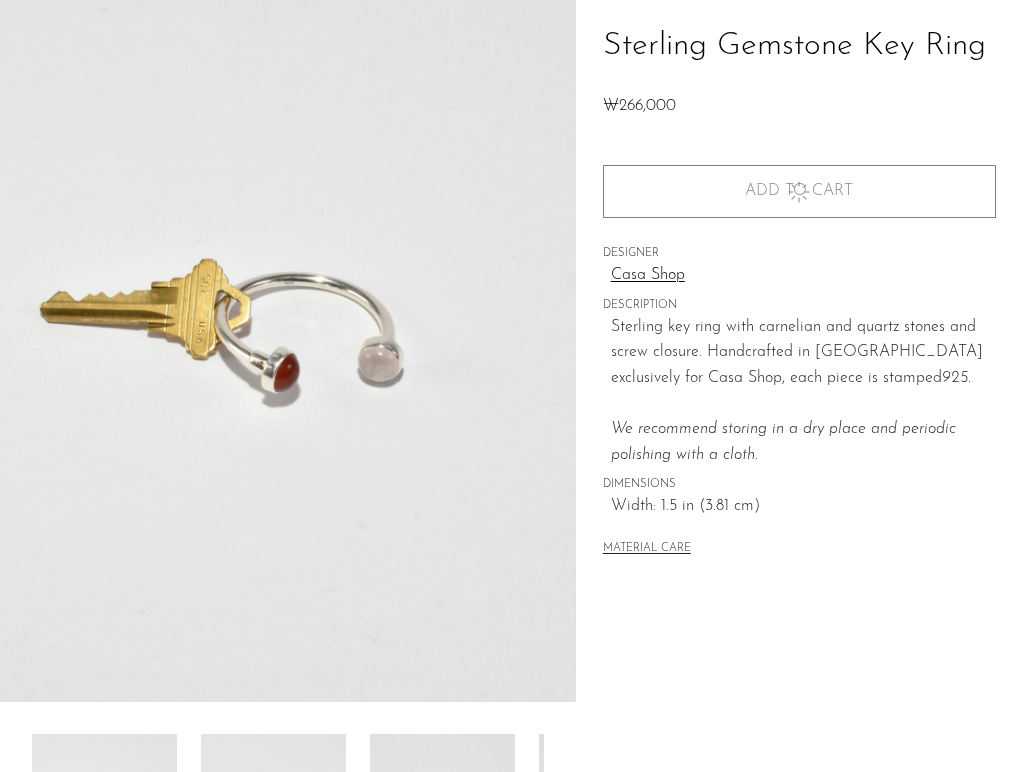 scroll, scrollTop: 478, scrollLeft: 0, axis: vertical 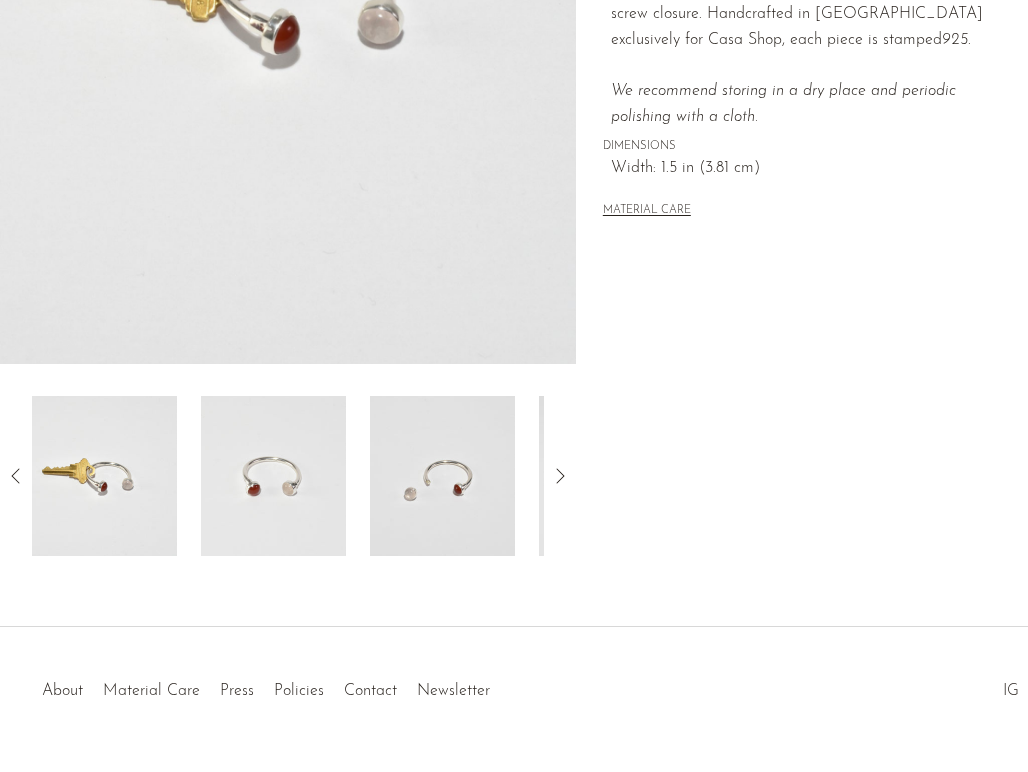 click at bounding box center [273, 476] 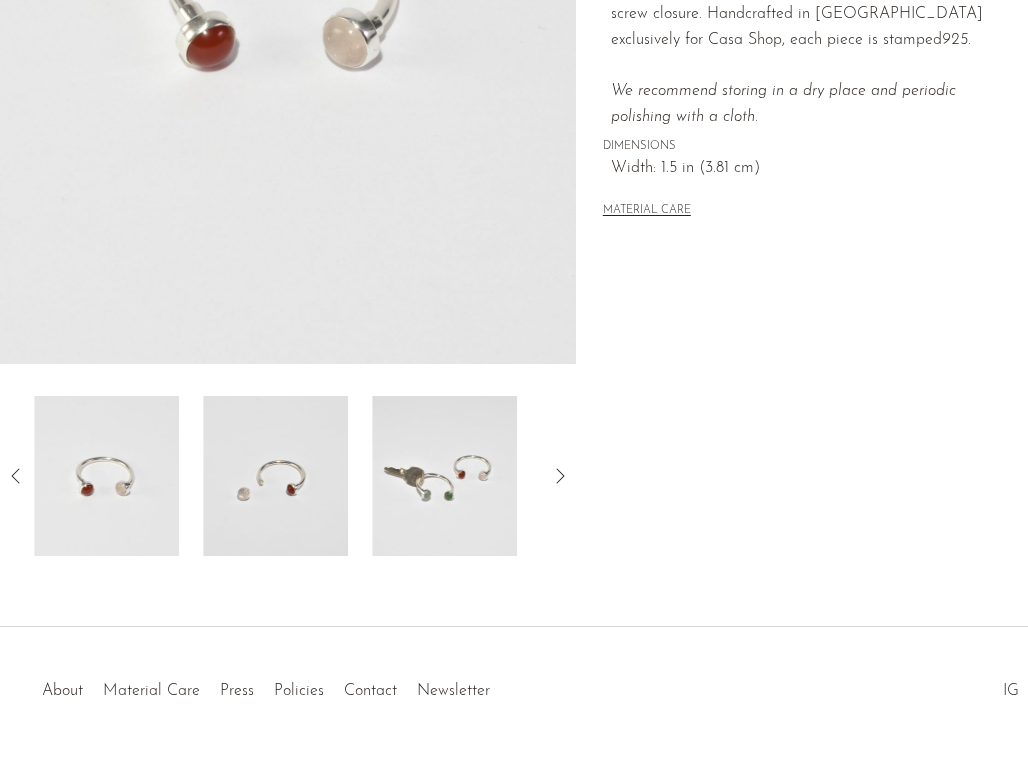 click at bounding box center (444, 476) 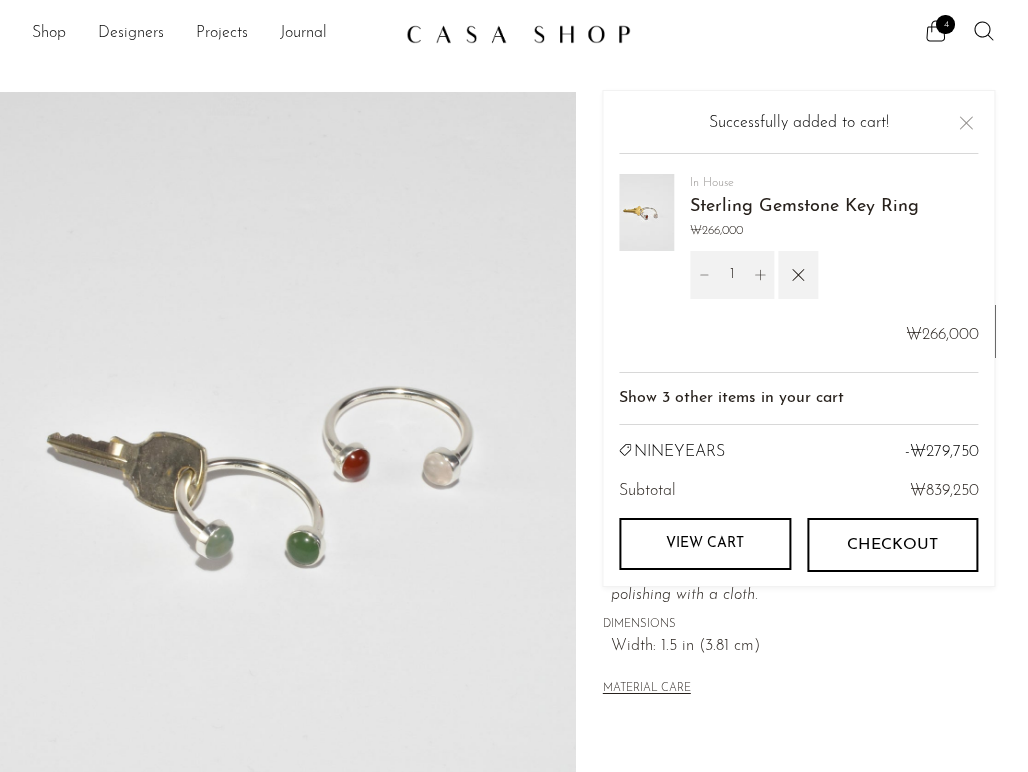 scroll, scrollTop: 0, scrollLeft: 0, axis: both 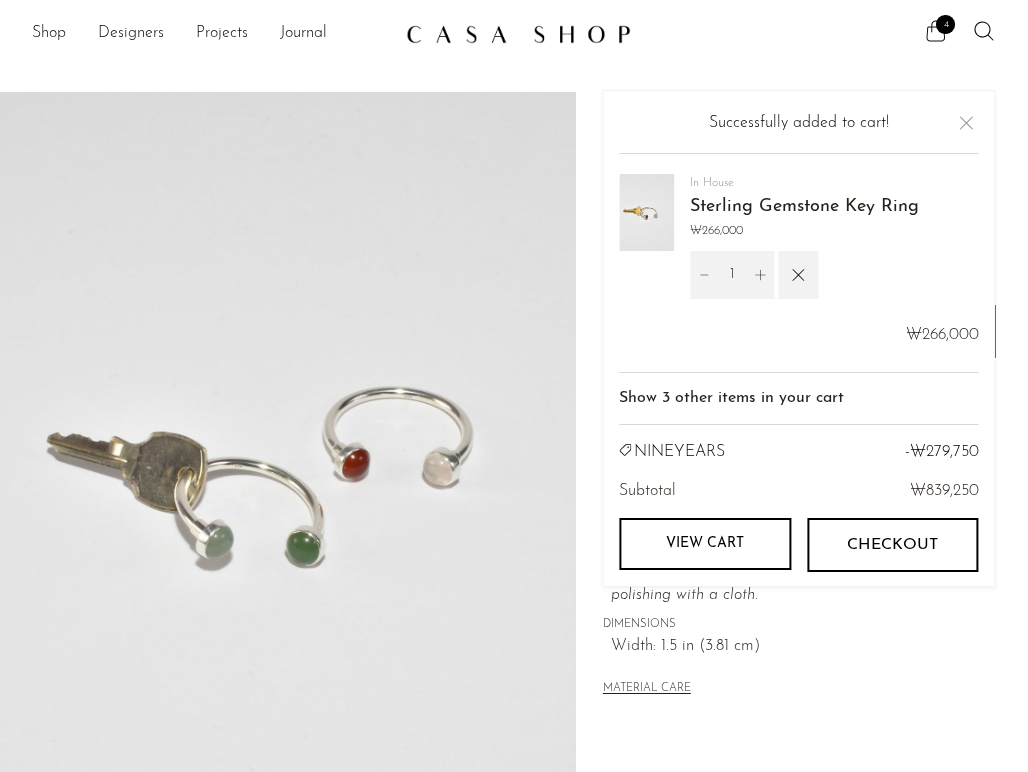 click 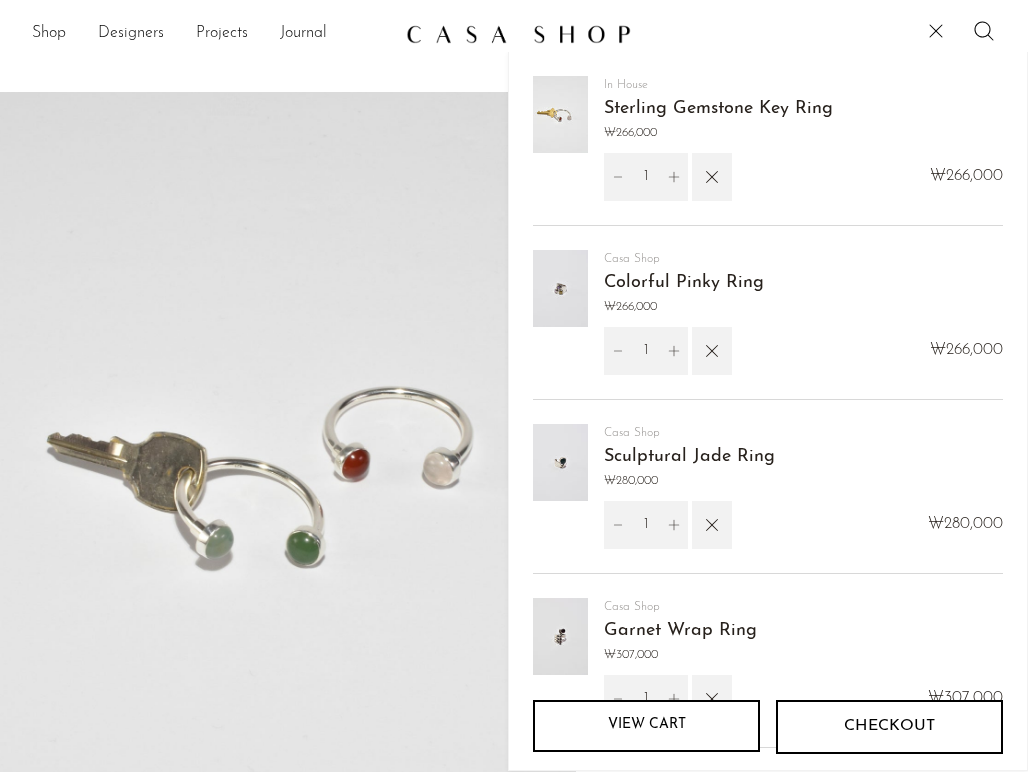 click at bounding box center [560, 636] 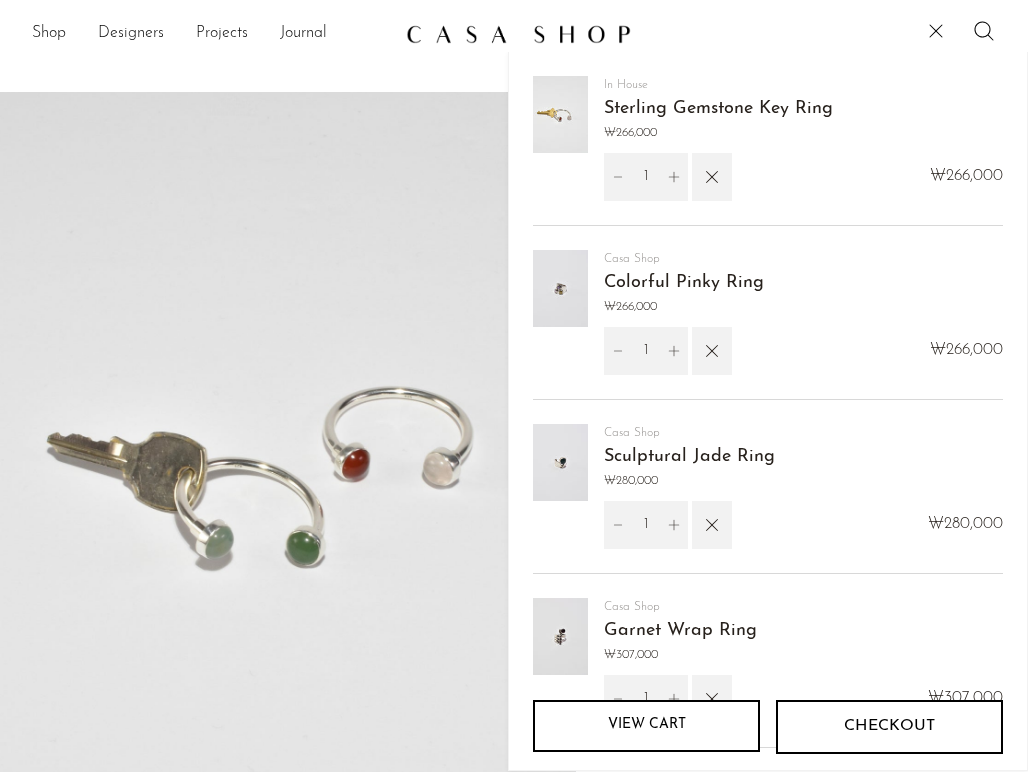 click on "Garnet Wrap Ring" at bounding box center (680, 631) 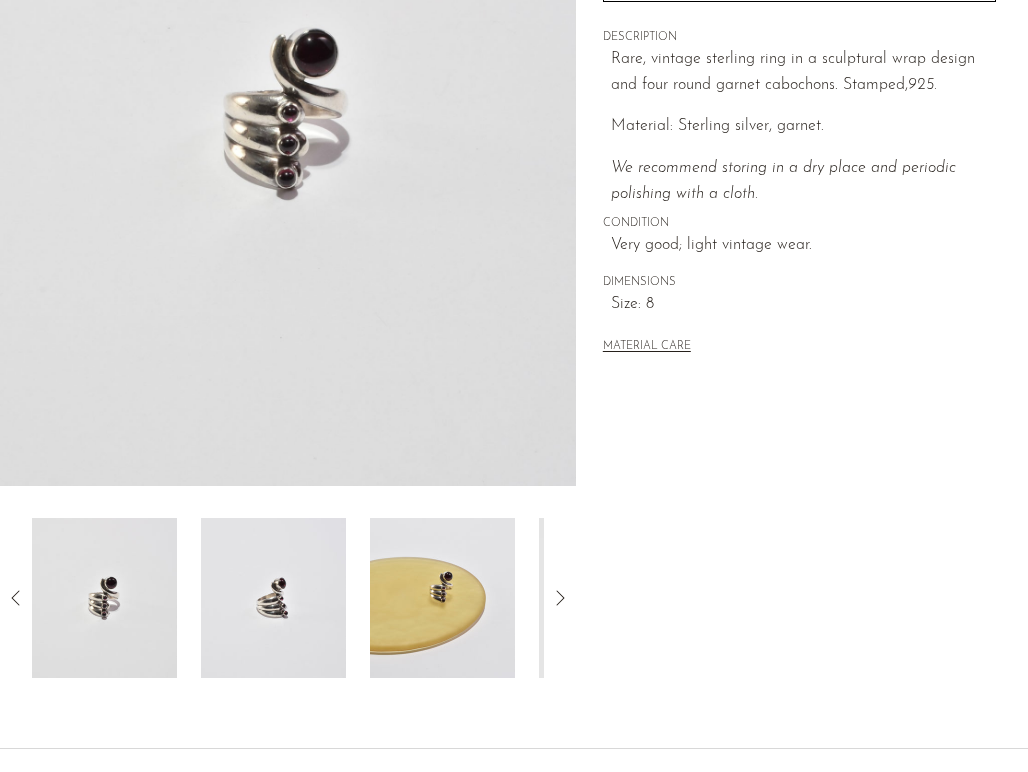 scroll, scrollTop: 386, scrollLeft: 0, axis: vertical 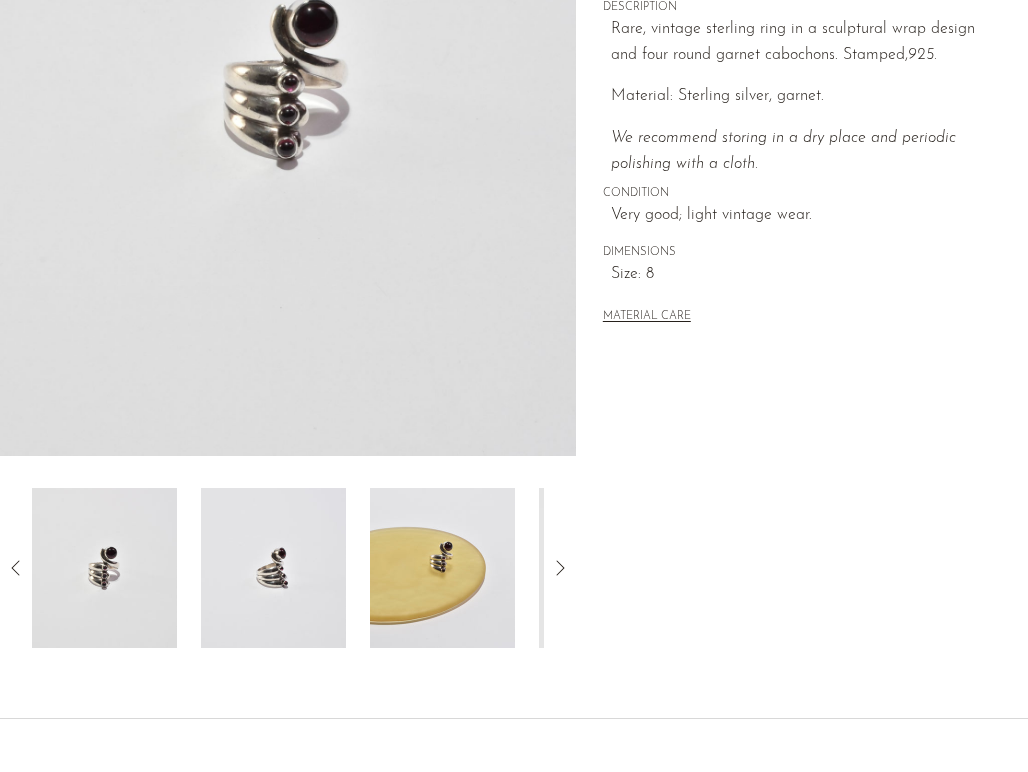 click at bounding box center (273, 568) 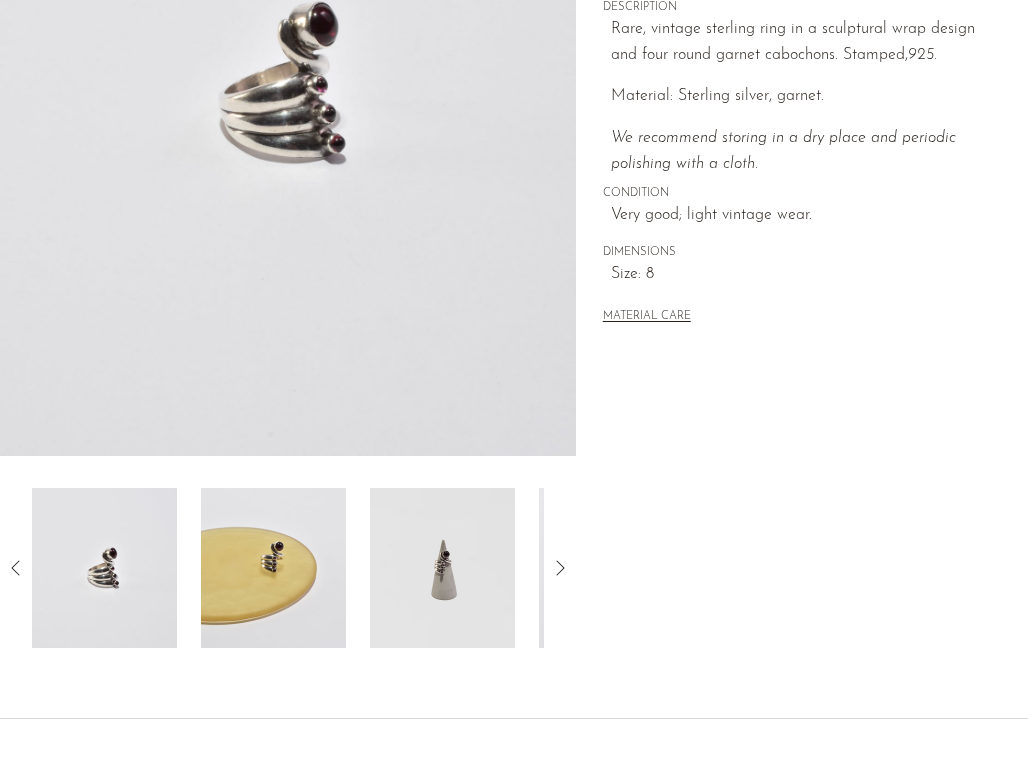 click at bounding box center [273, 568] 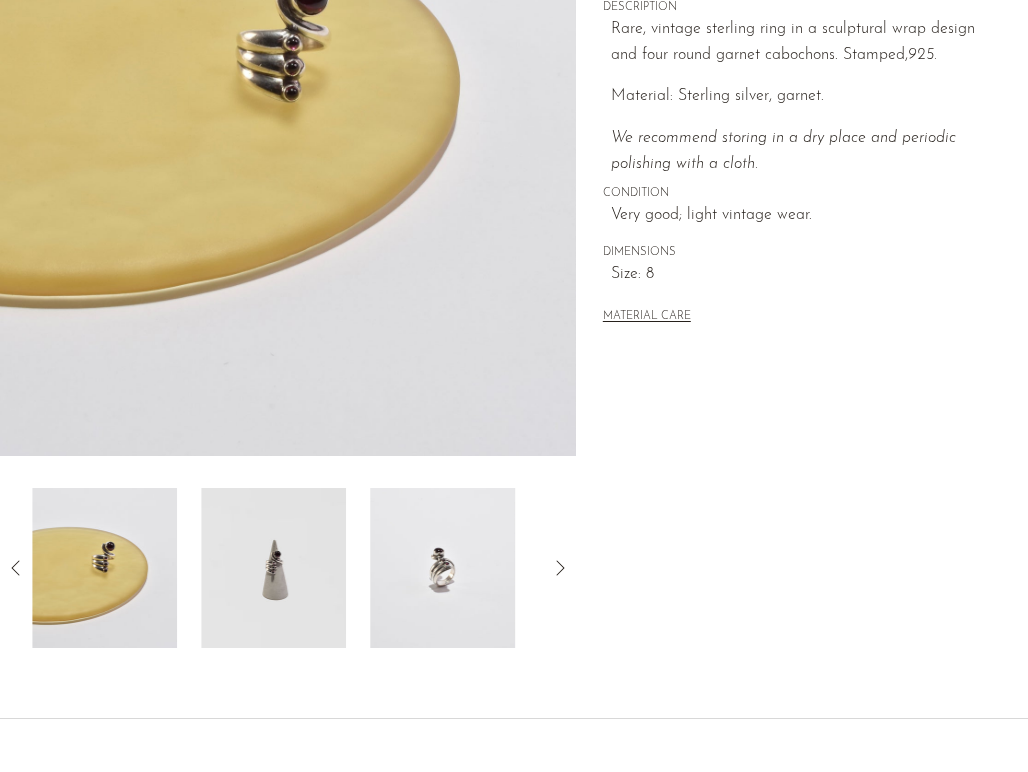 click at bounding box center (273, 568) 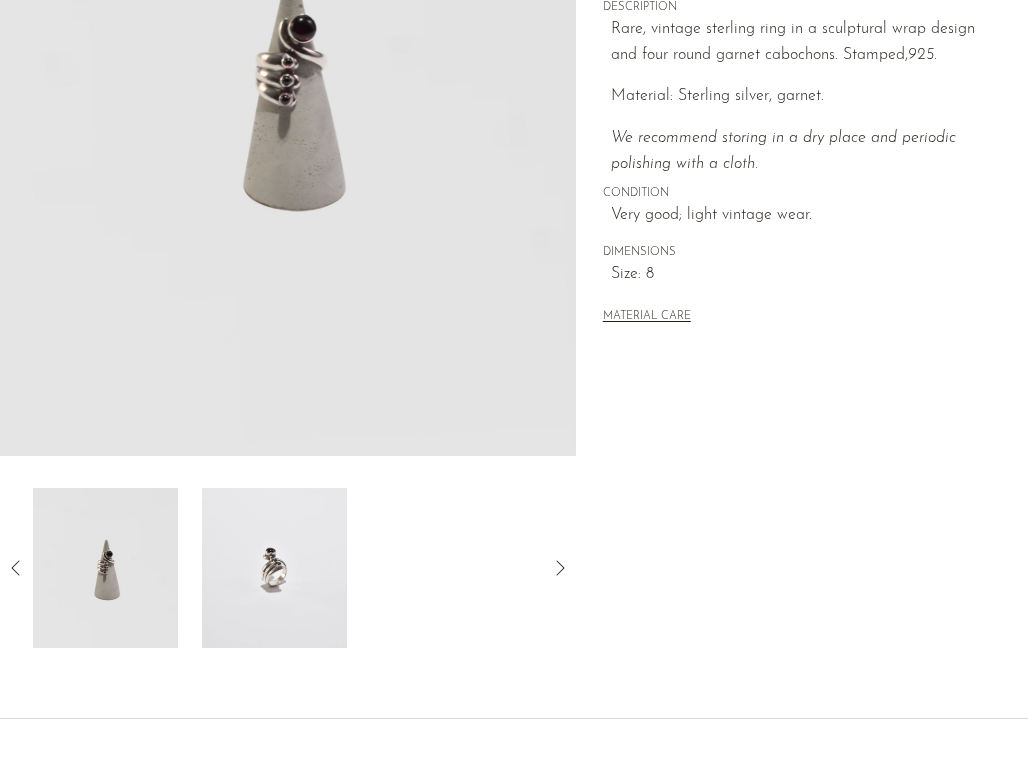 click at bounding box center [274, 568] 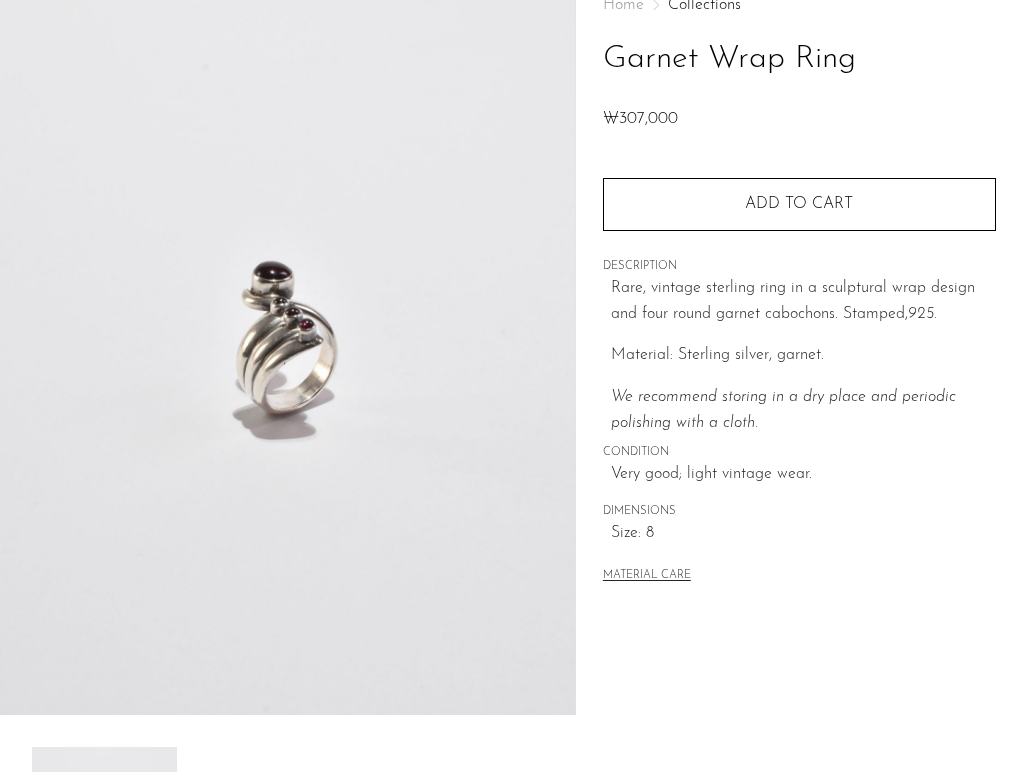 scroll, scrollTop: 50, scrollLeft: 0, axis: vertical 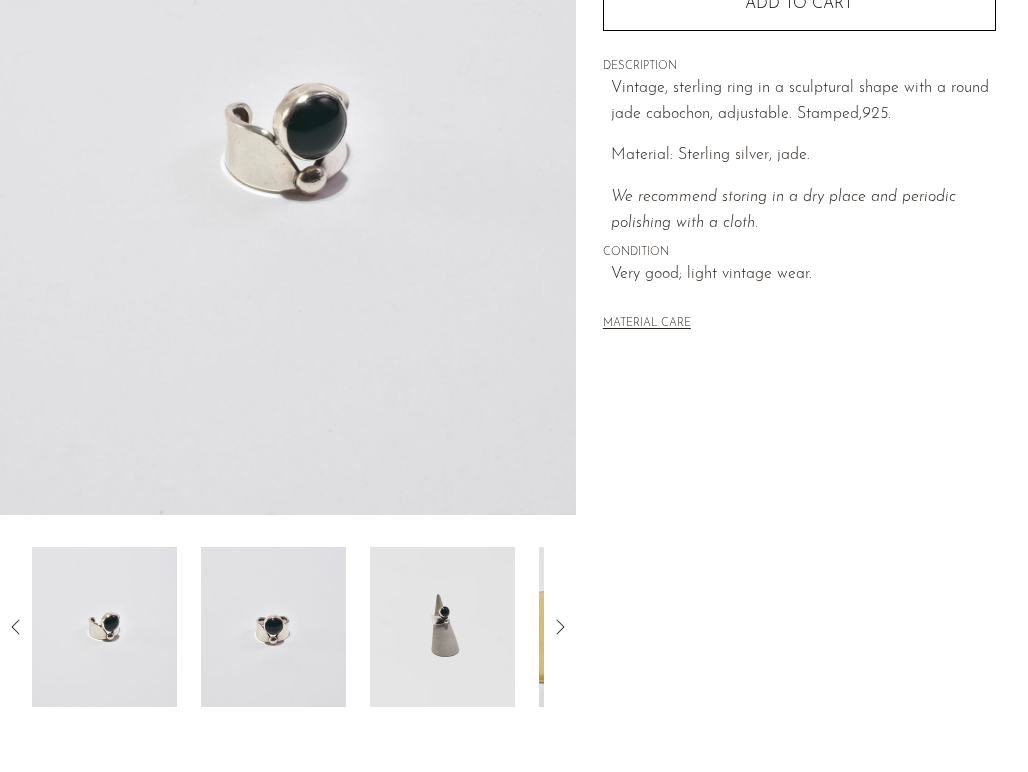 click at bounding box center [273, 627] 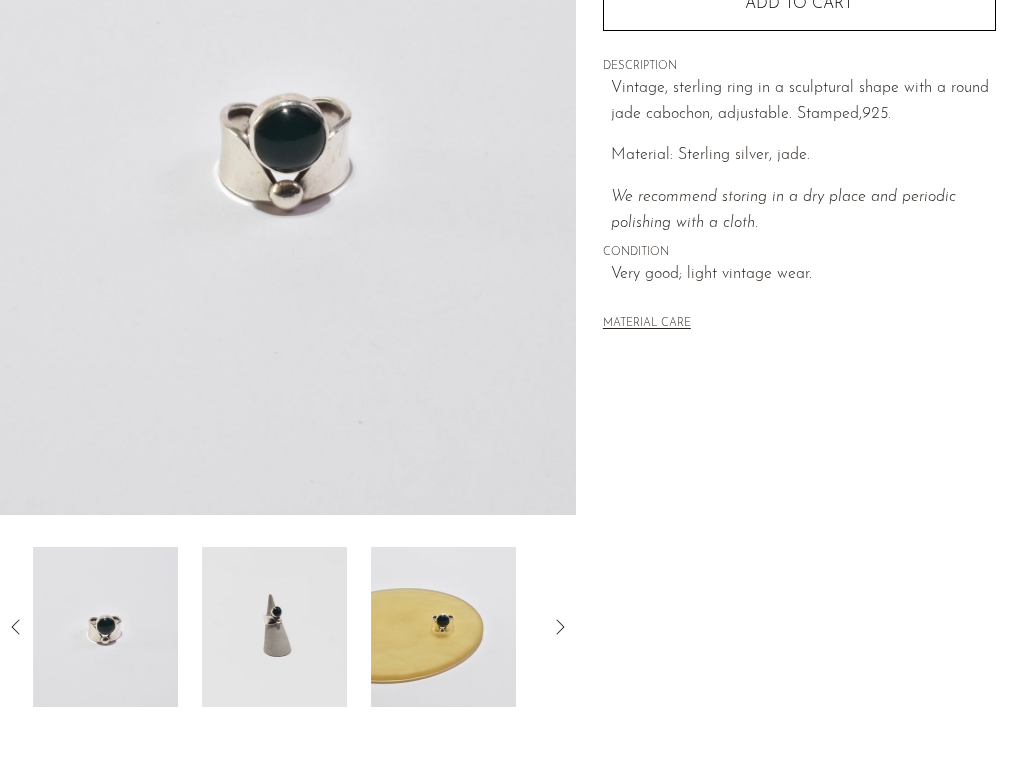click at bounding box center (274, 627) 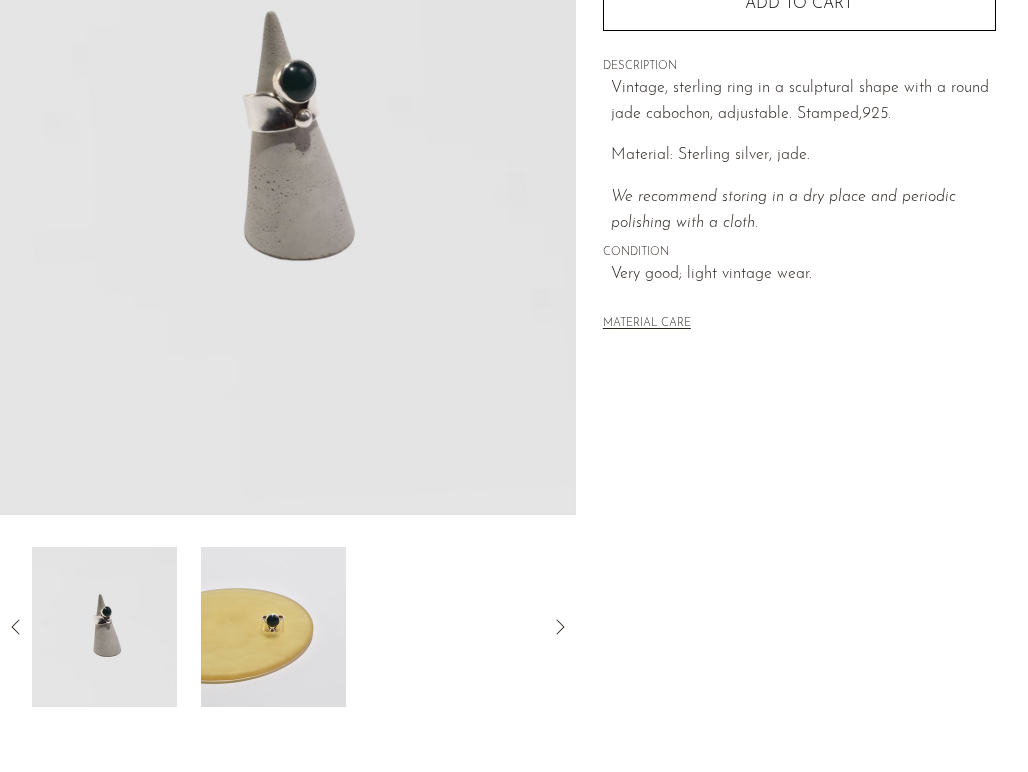 click at bounding box center [273, 627] 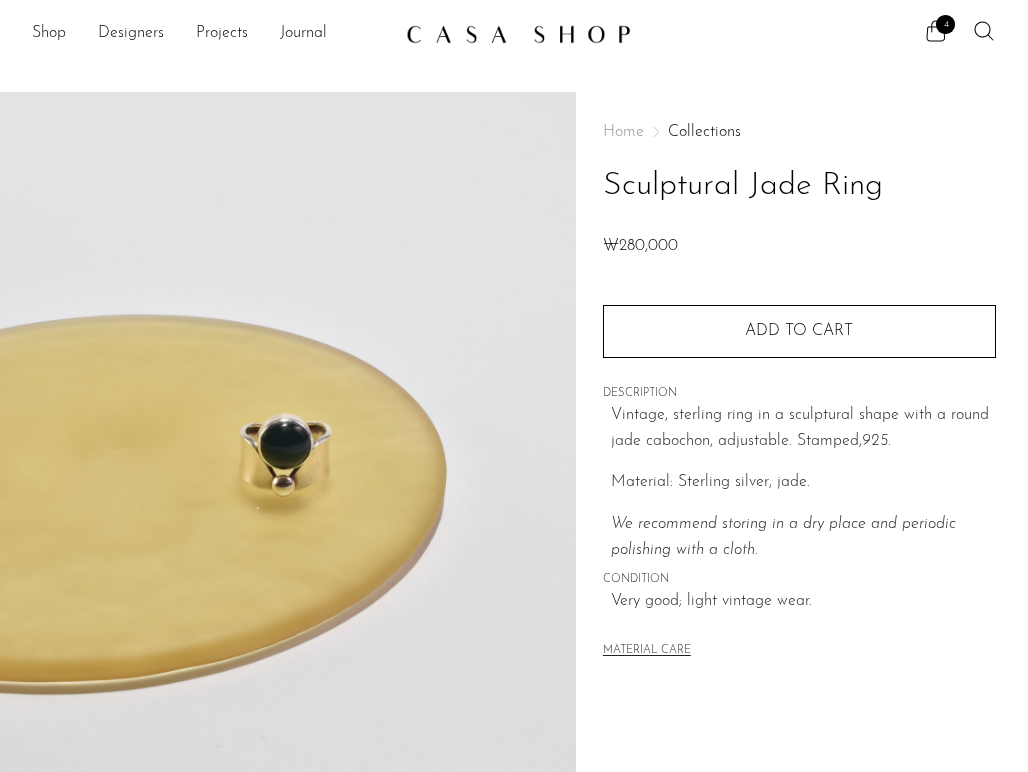 scroll, scrollTop: 0, scrollLeft: 0, axis: both 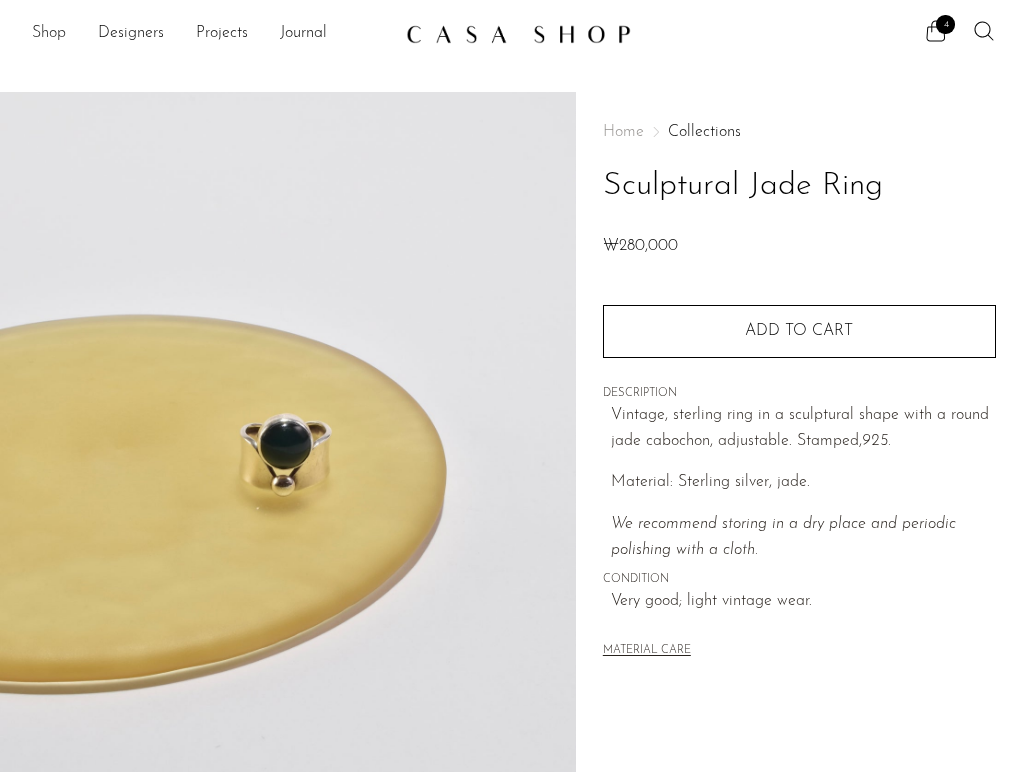 click on "Shop" at bounding box center (49, 34) 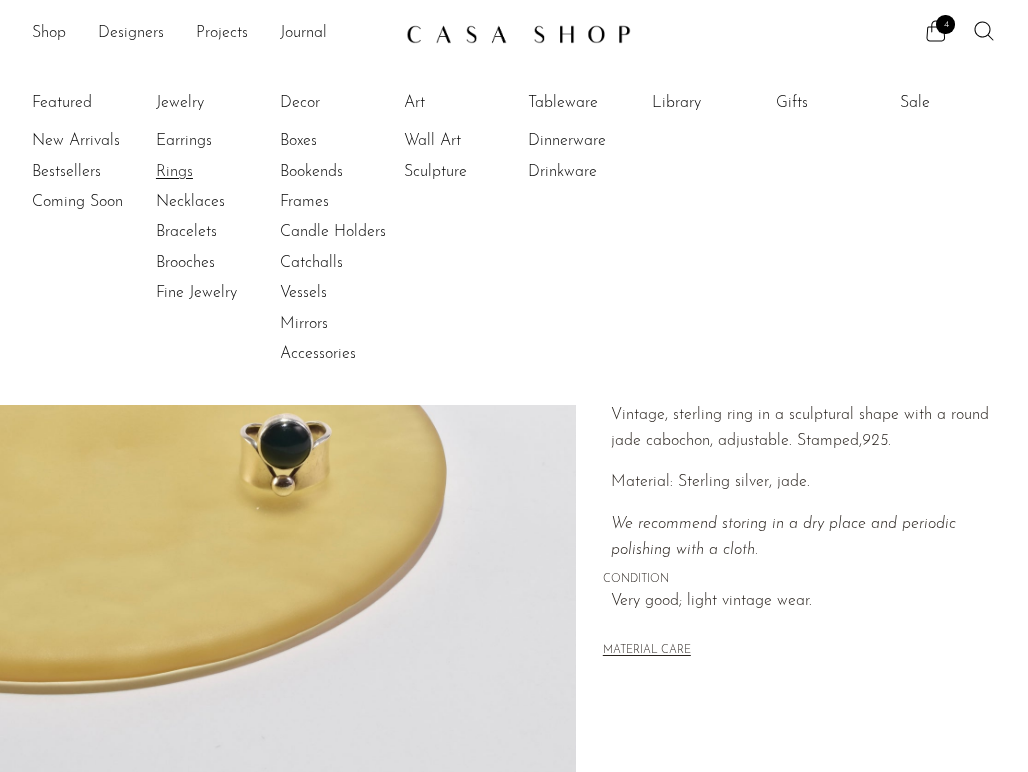 click on "Rings" at bounding box center [231, 172] 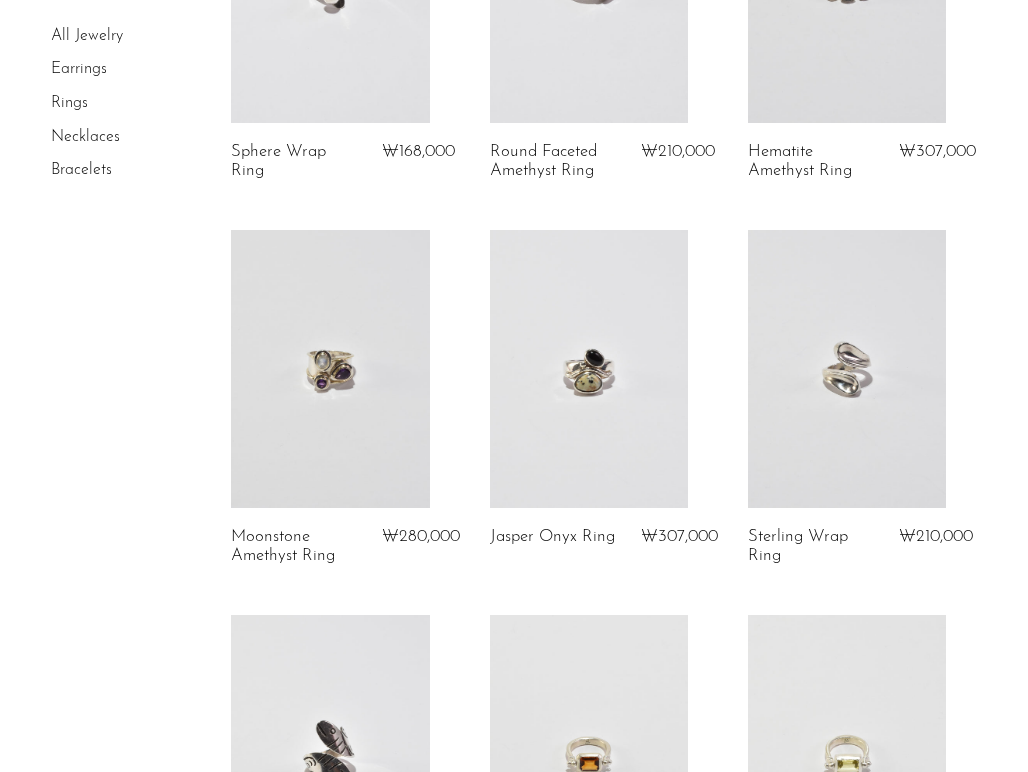 scroll, scrollTop: 1492, scrollLeft: 0, axis: vertical 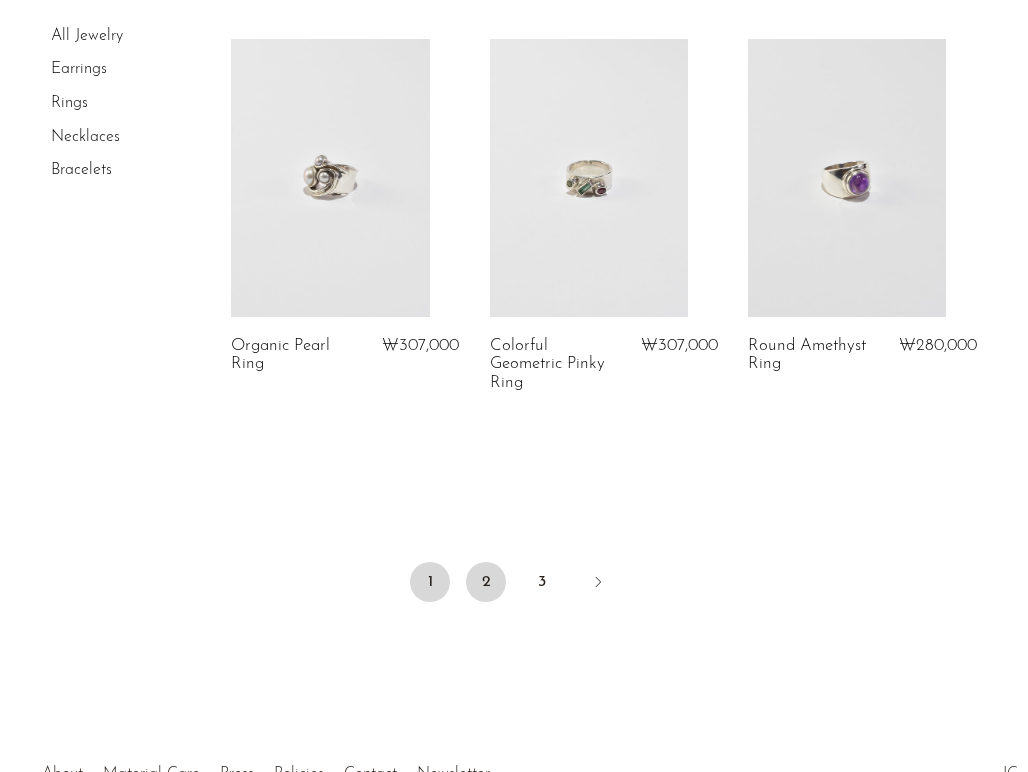 click on "2" at bounding box center (486, 582) 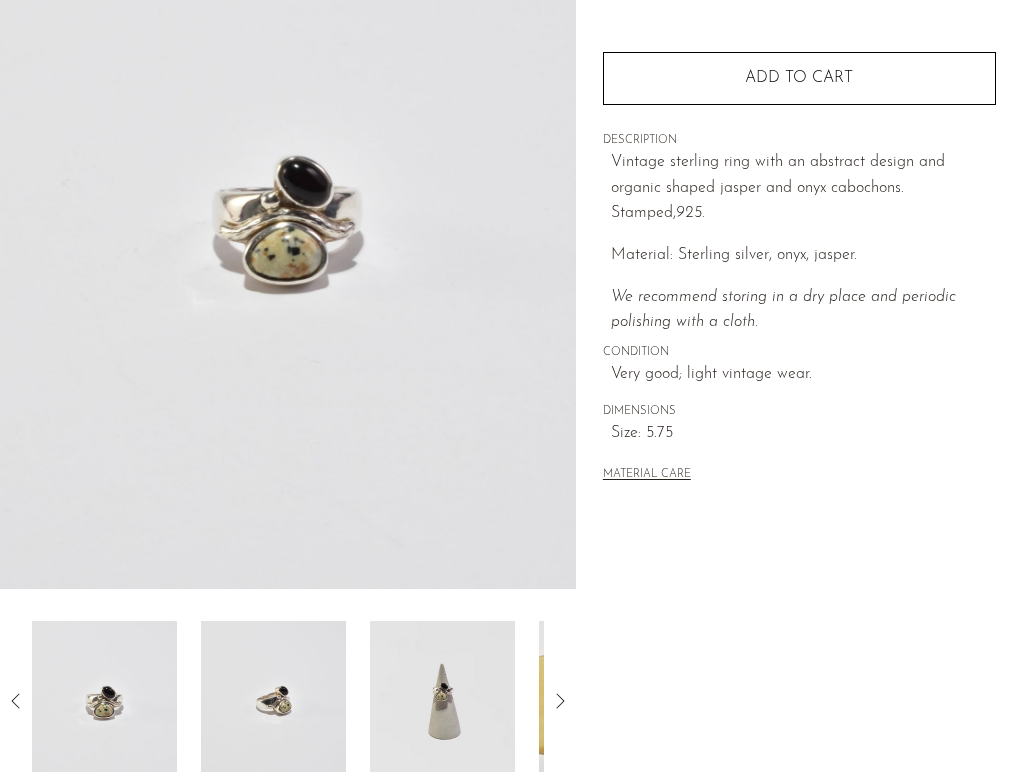 scroll, scrollTop: 297, scrollLeft: 0, axis: vertical 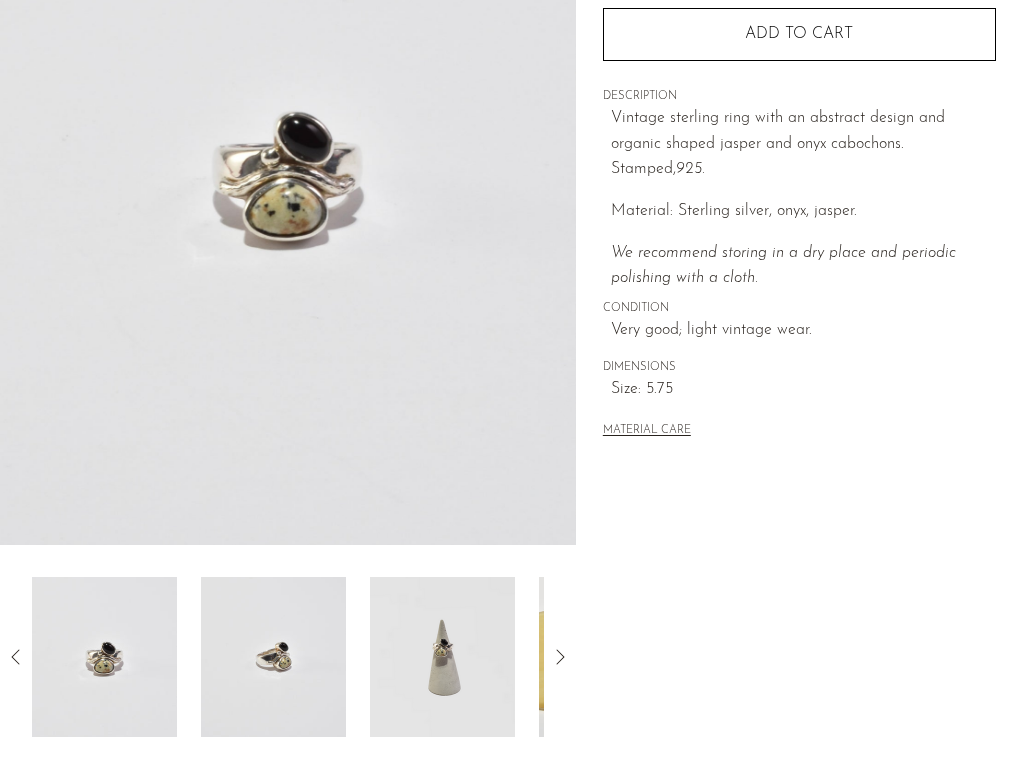 click at bounding box center [273, 657] 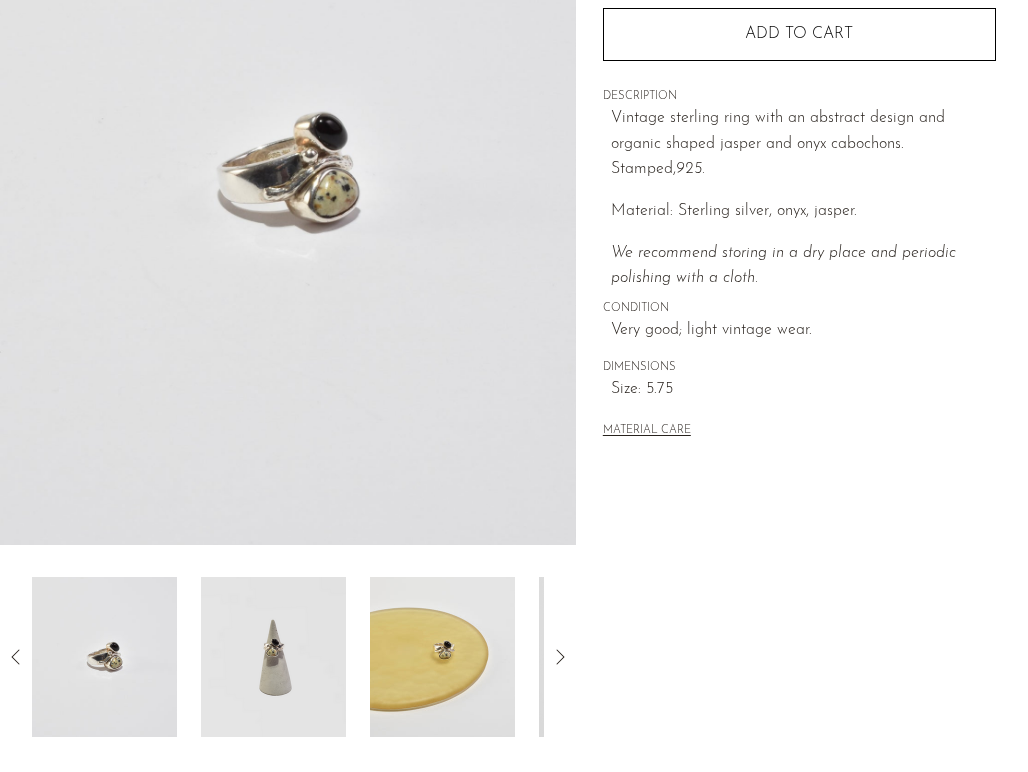click at bounding box center [273, 657] 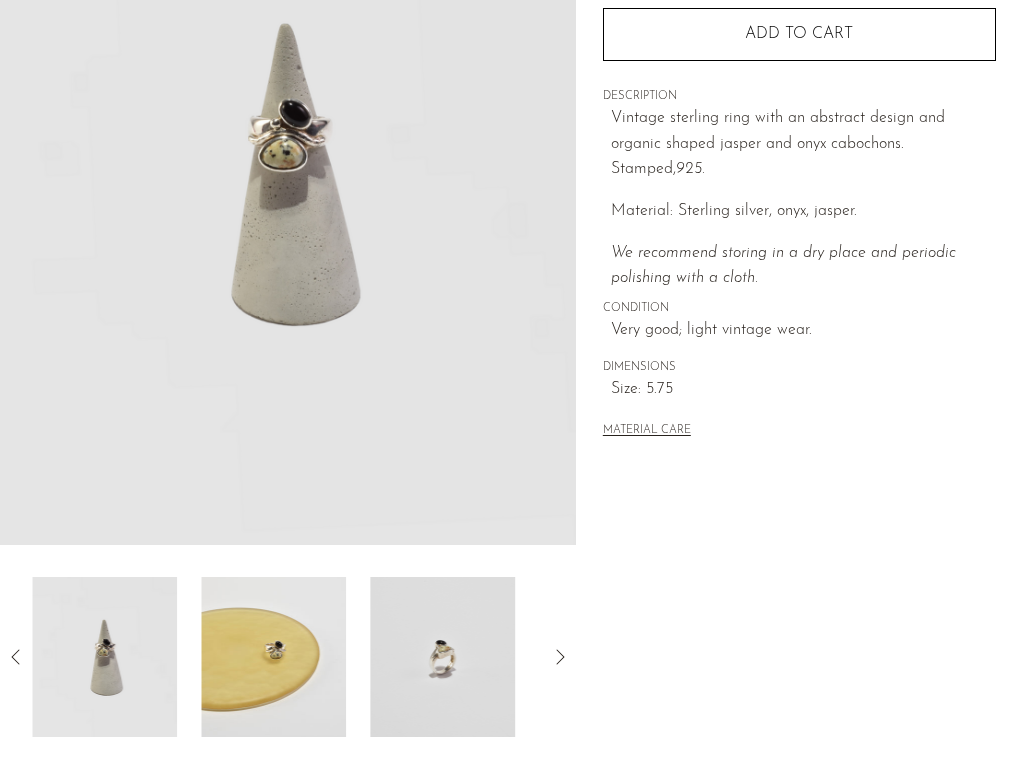 click at bounding box center [273, 657] 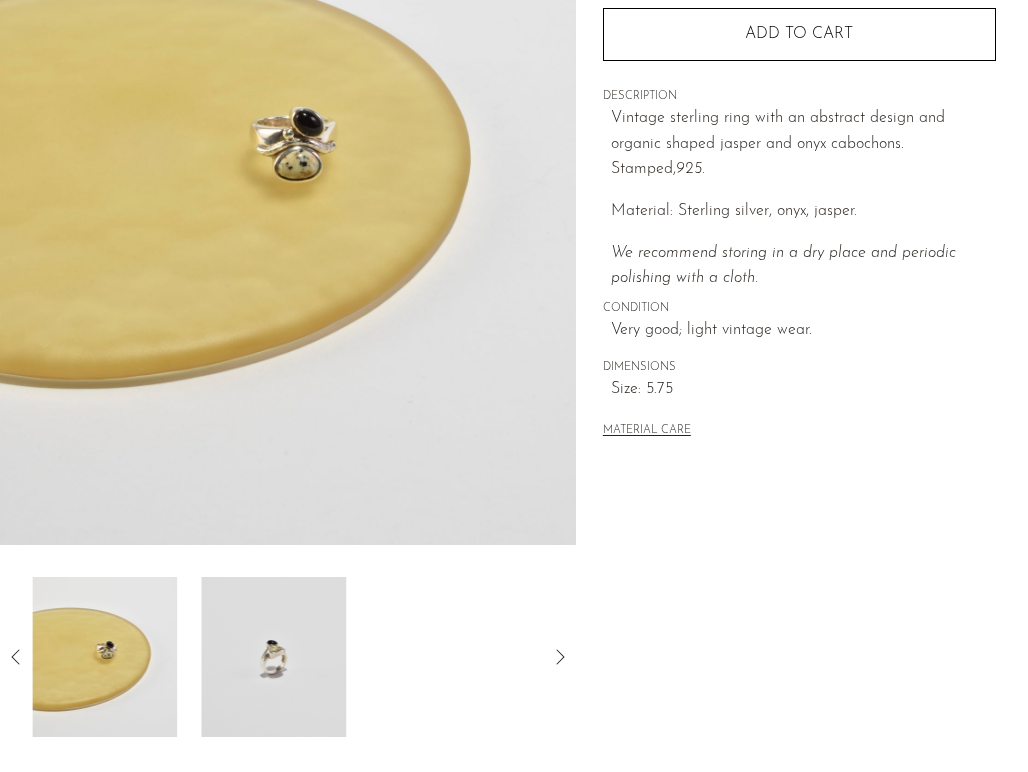 click at bounding box center (273, 657) 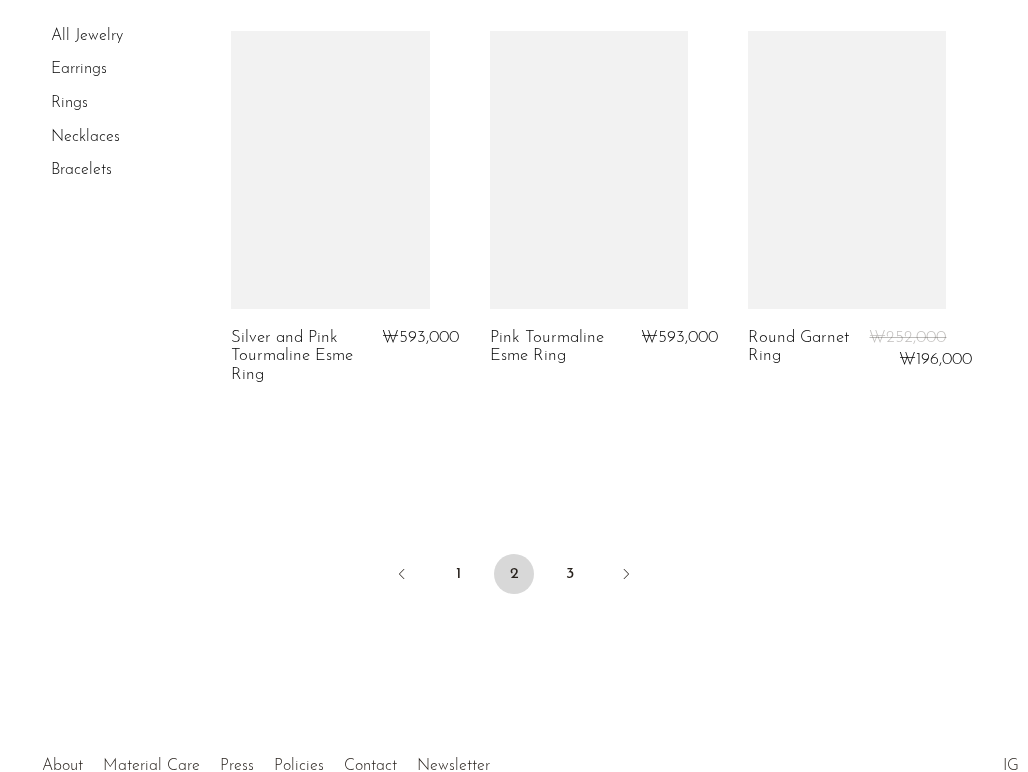 scroll, scrollTop: 4481, scrollLeft: 0, axis: vertical 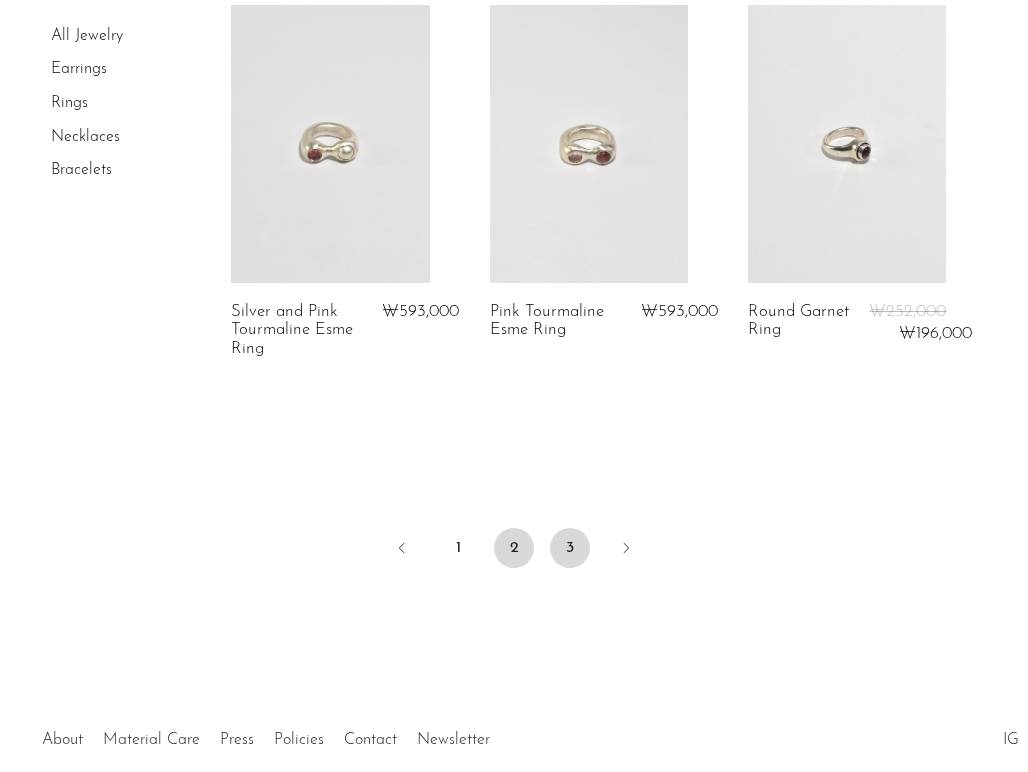 click on "3" at bounding box center [570, 548] 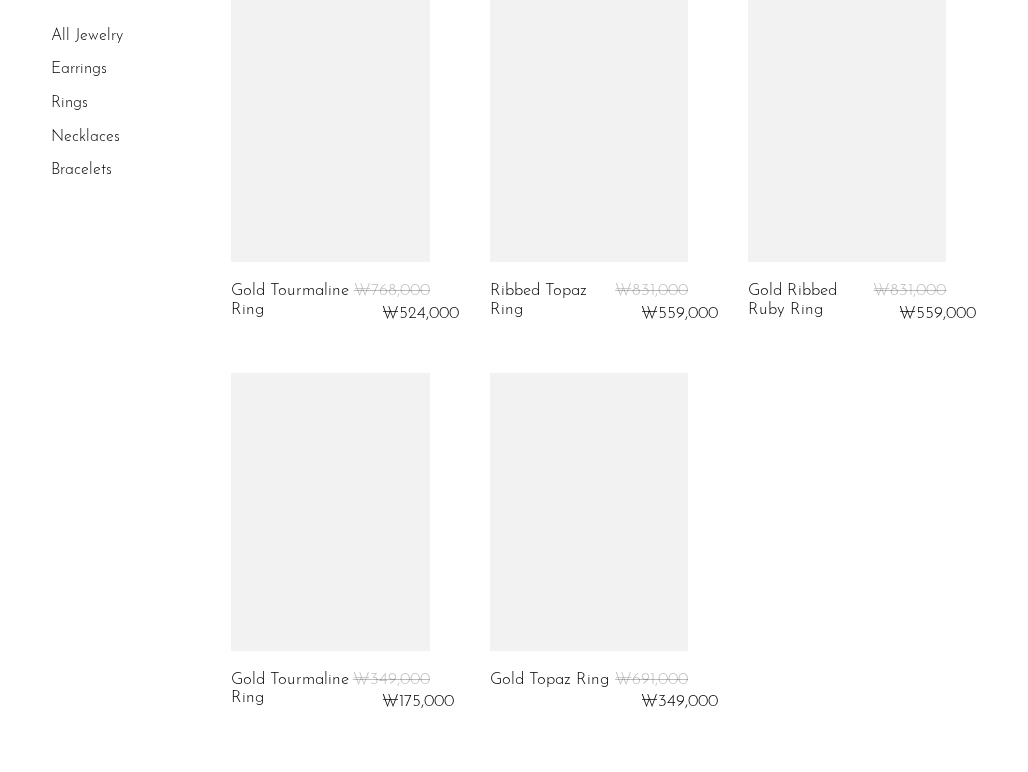 scroll, scrollTop: 2532, scrollLeft: 0, axis: vertical 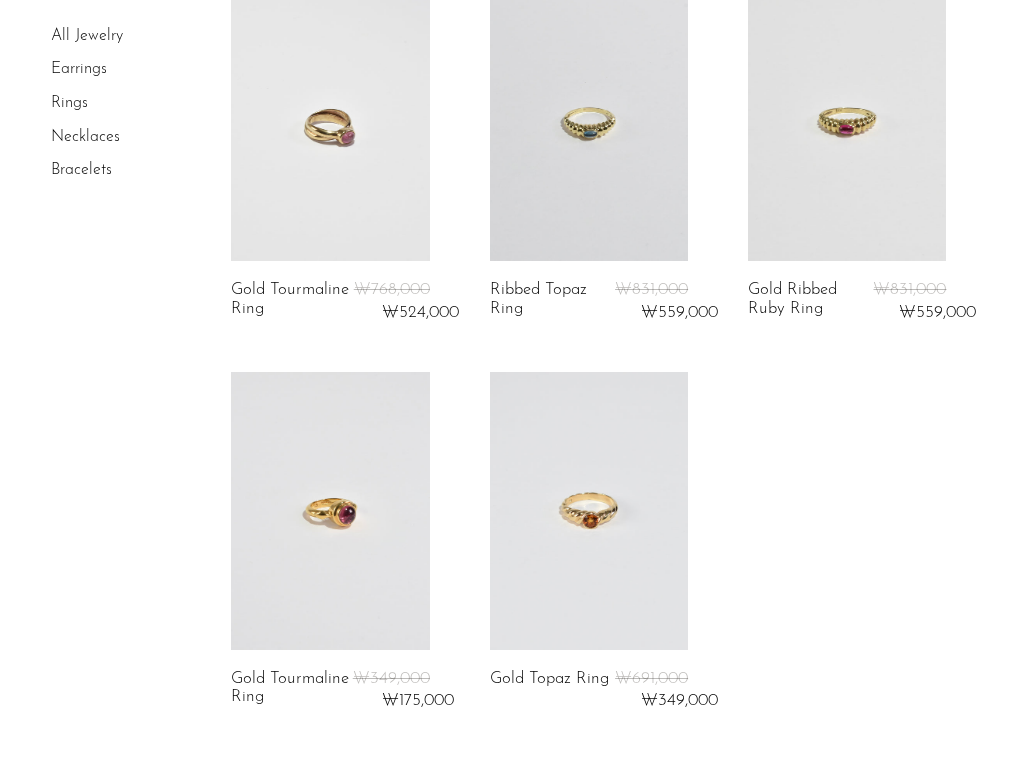 click on "Bracelets" at bounding box center (81, 170) 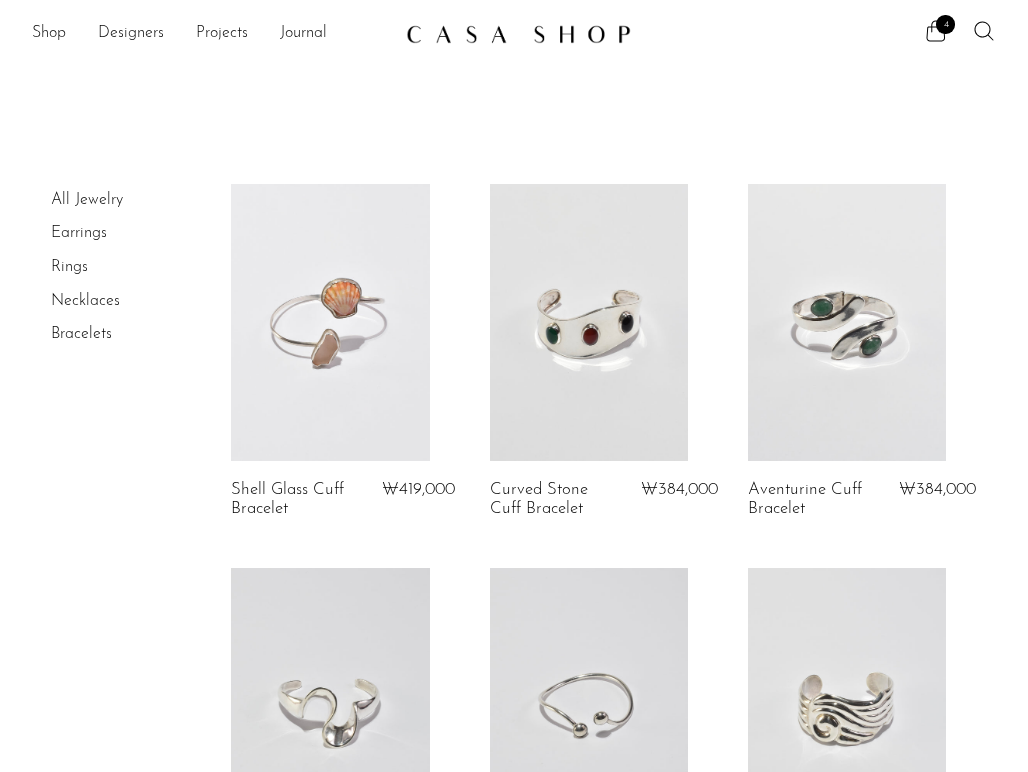scroll, scrollTop: 0, scrollLeft: 0, axis: both 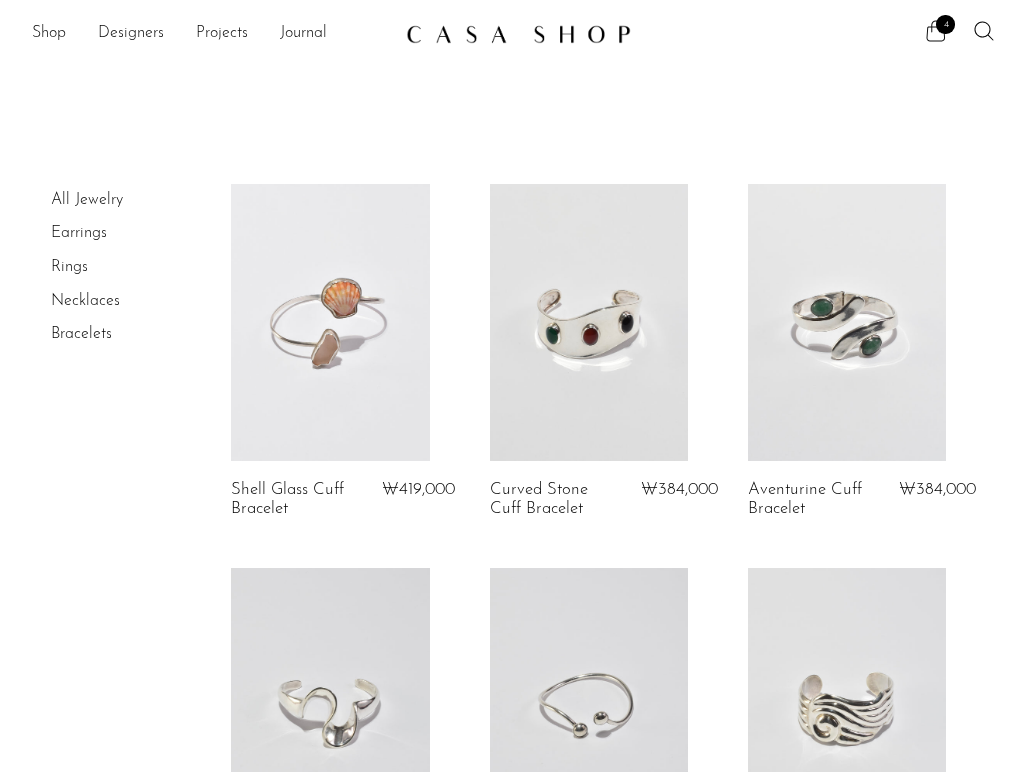 click on "4" at bounding box center [945, 24] 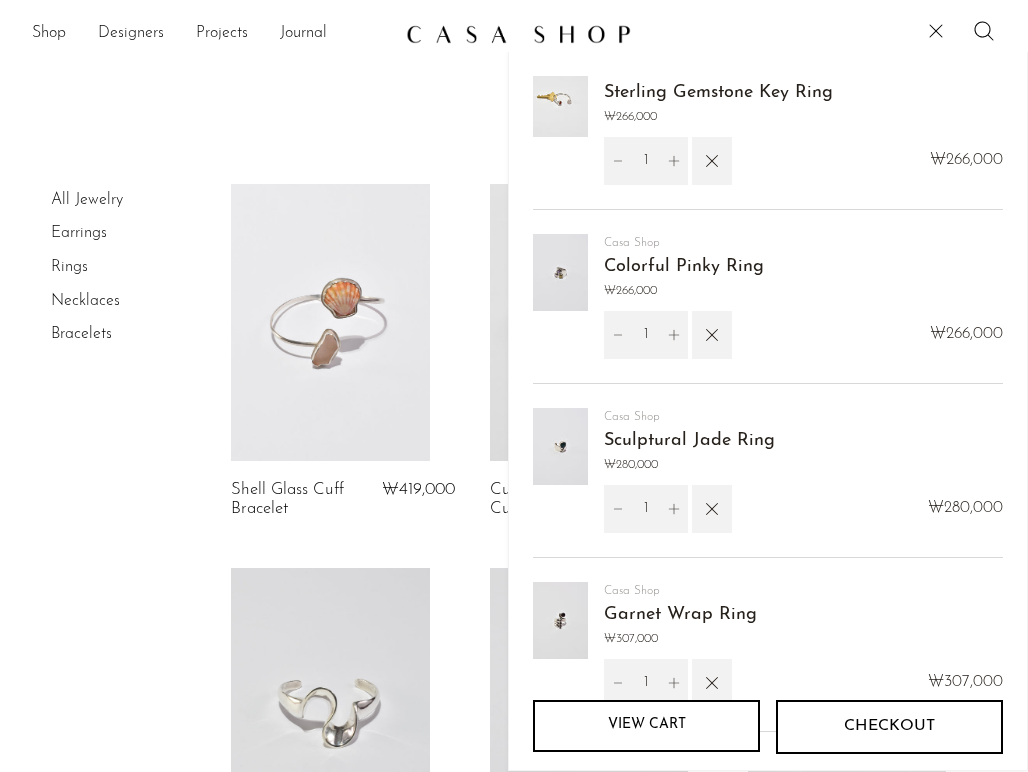 scroll, scrollTop: 15, scrollLeft: 0, axis: vertical 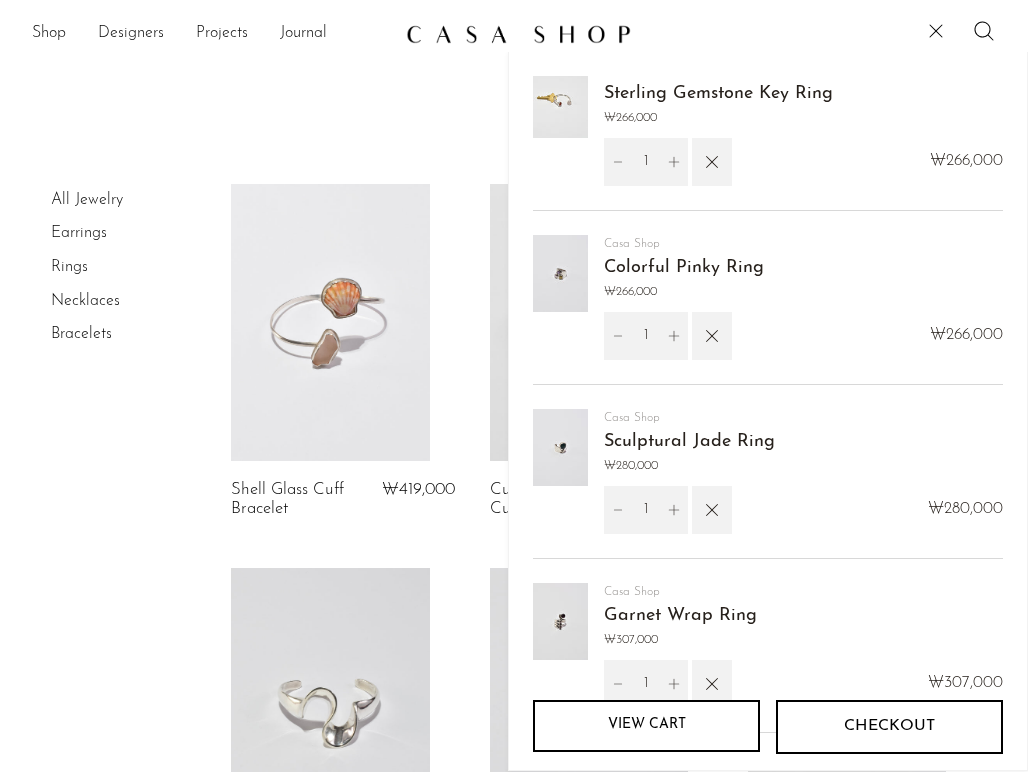 click at bounding box center [560, 447] 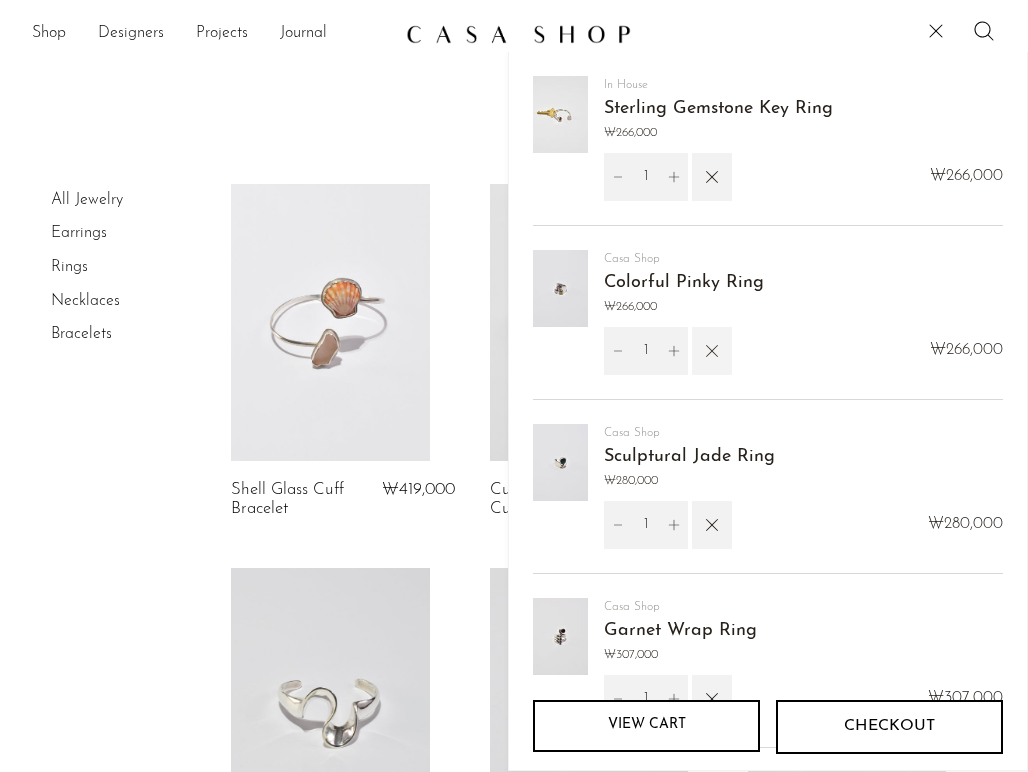 scroll, scrollTop: 0, scrollLeft: 0, axis: both 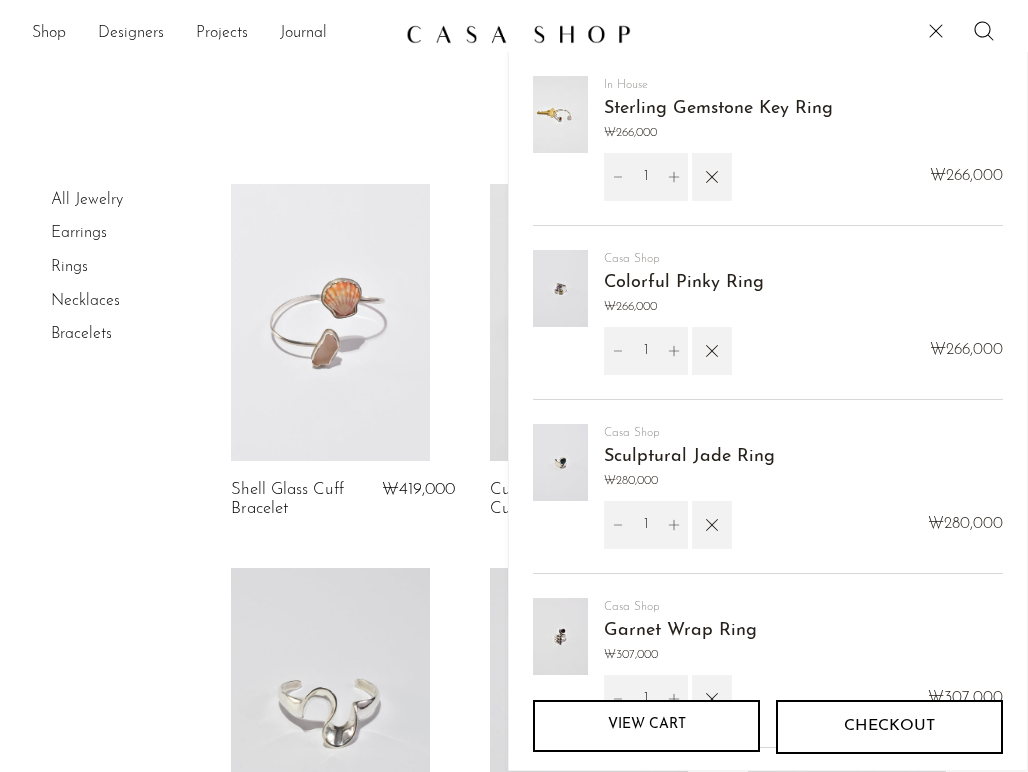 click at bounding box center (560, 288) 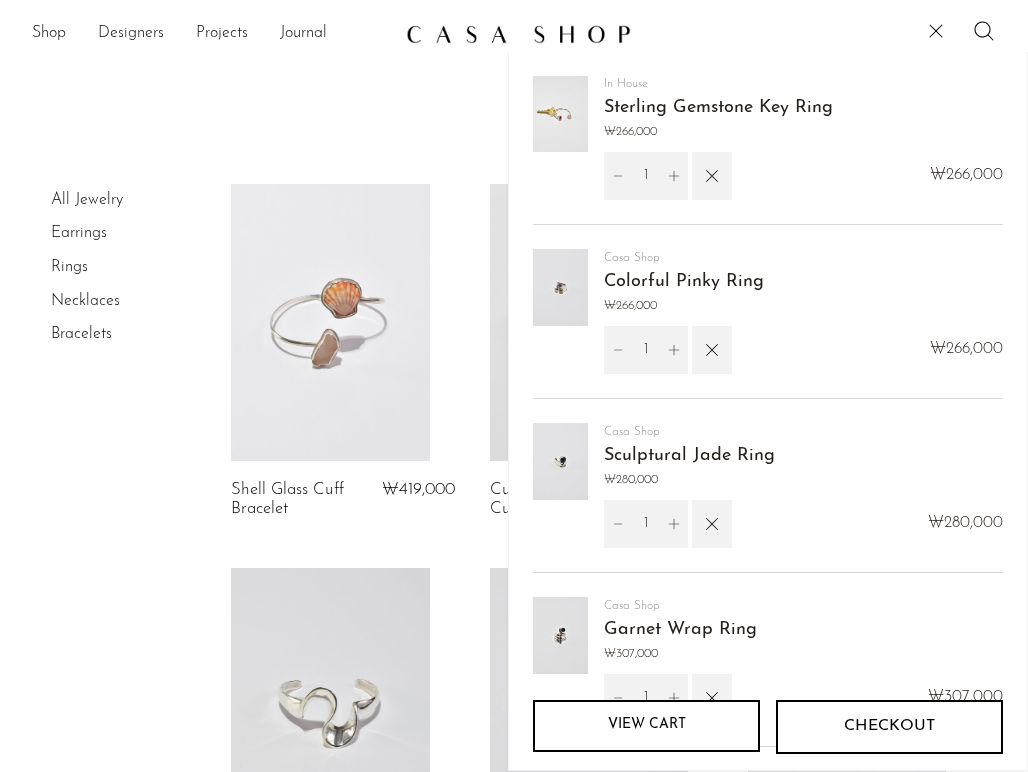 click at bounding box center (560, 113) 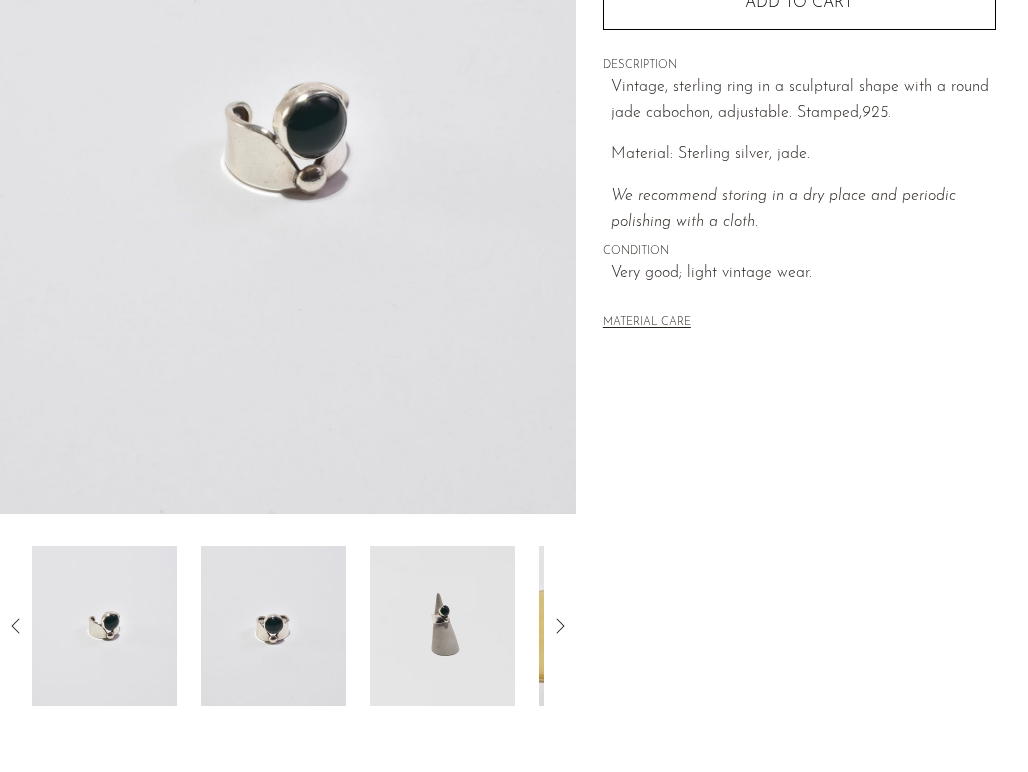 scroll, scrollTop: 339, scrollLeft: 0, axis: vertical 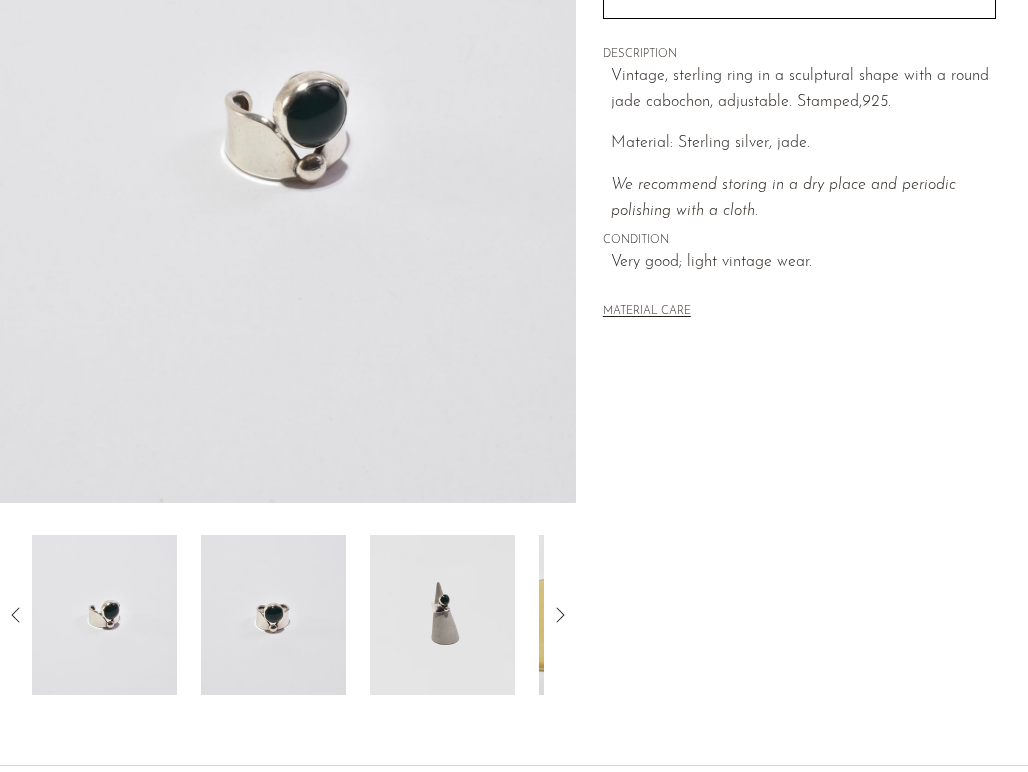 click at bounding box center (273, 615) 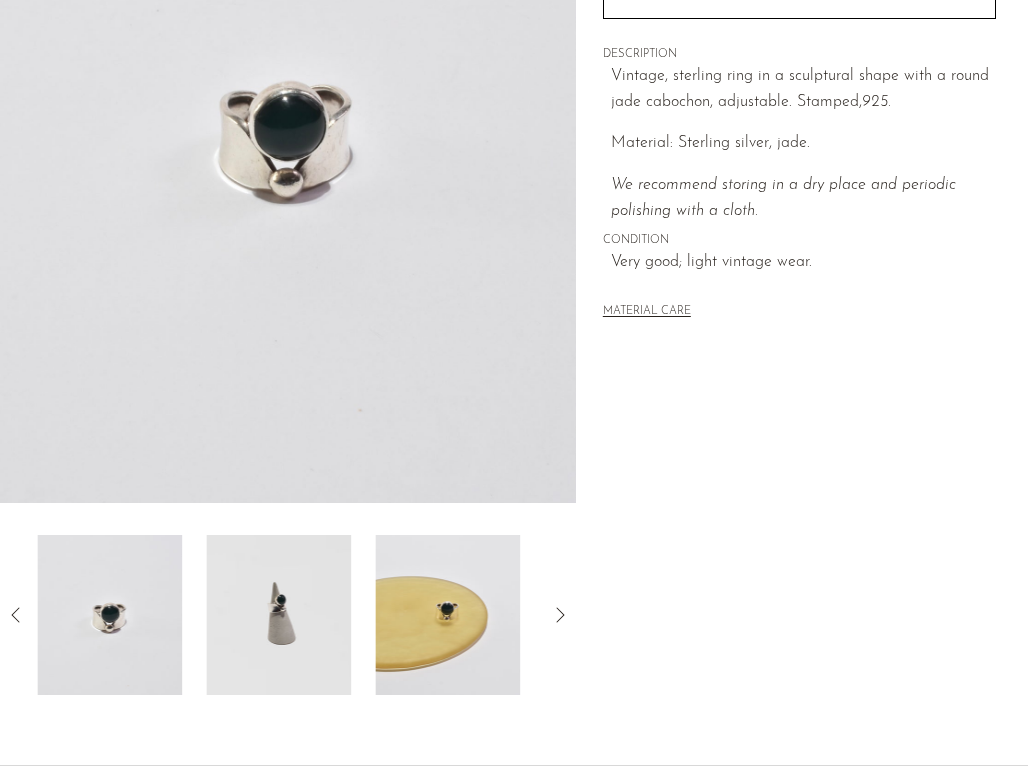 click at bounding box center [278, 615] 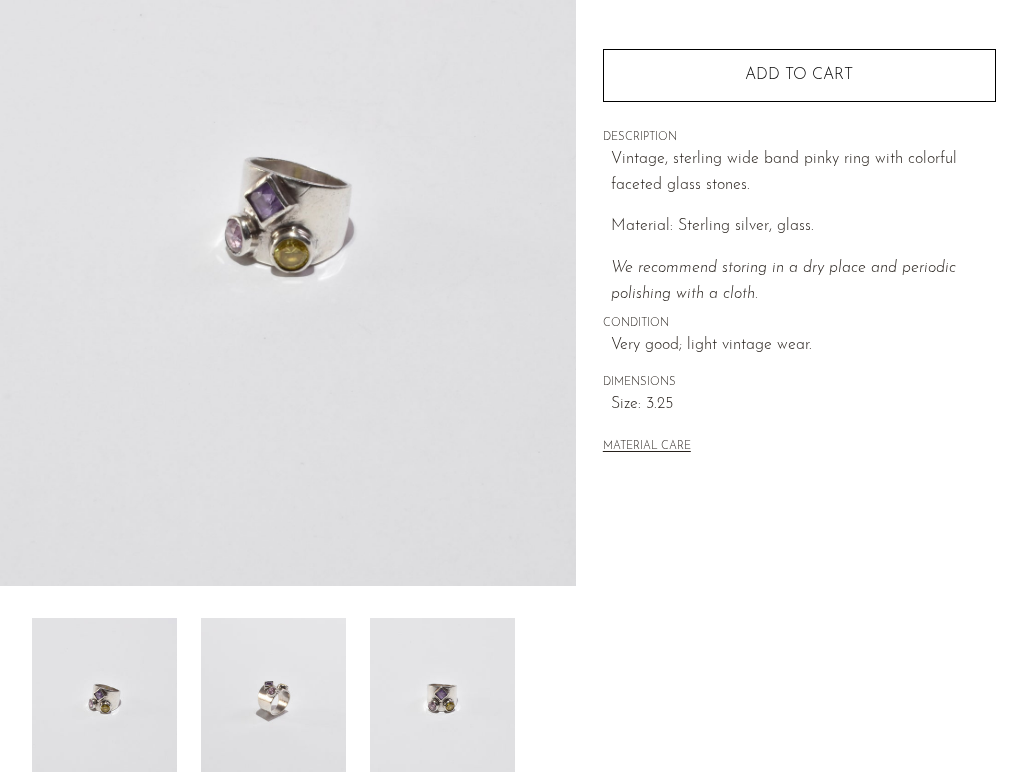 scroll, scrollTop: 275, scrollLeft: 0, axis: vertical 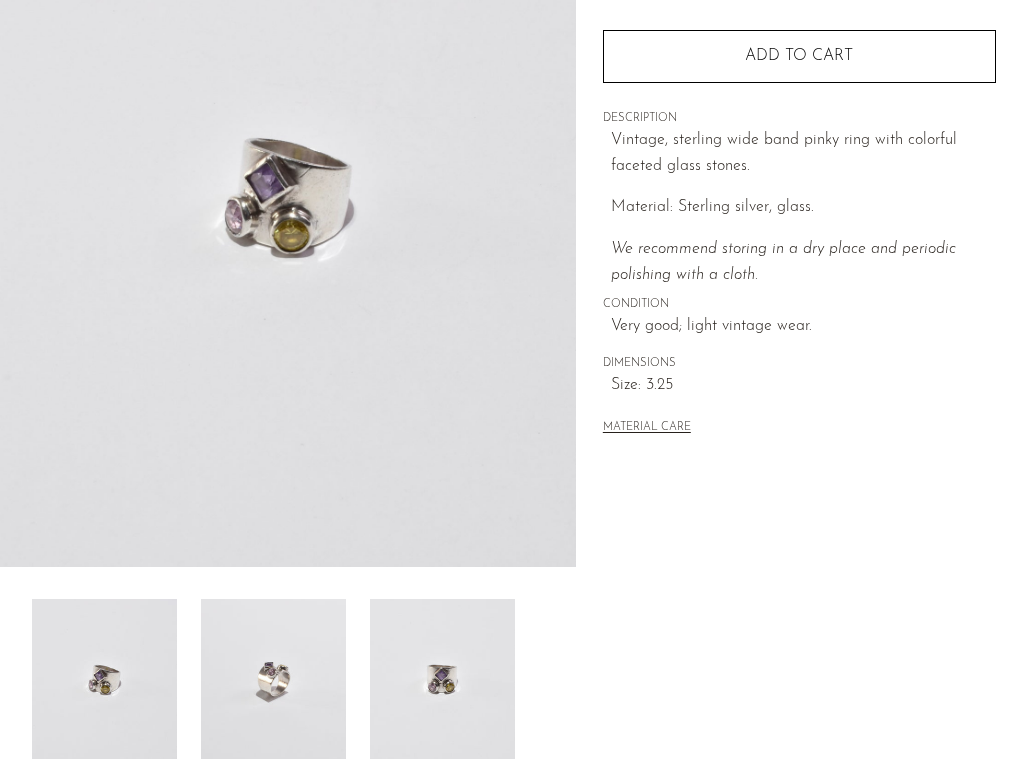click at bounding box center [273, 679] 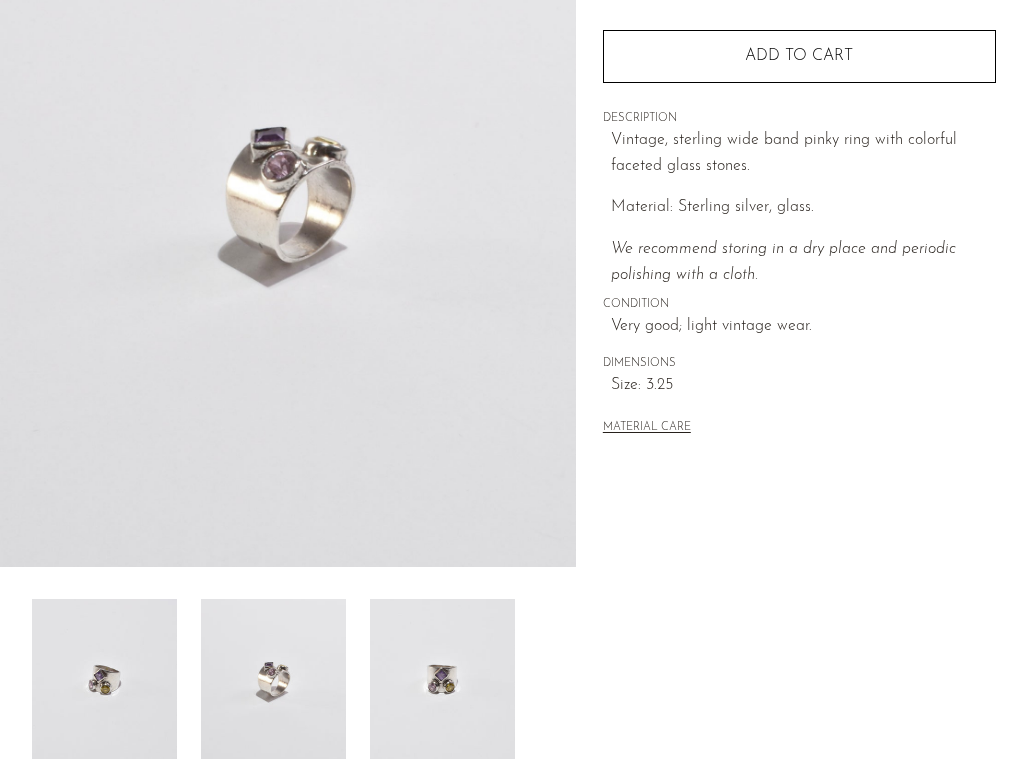 click at bounding box center [442, 679] 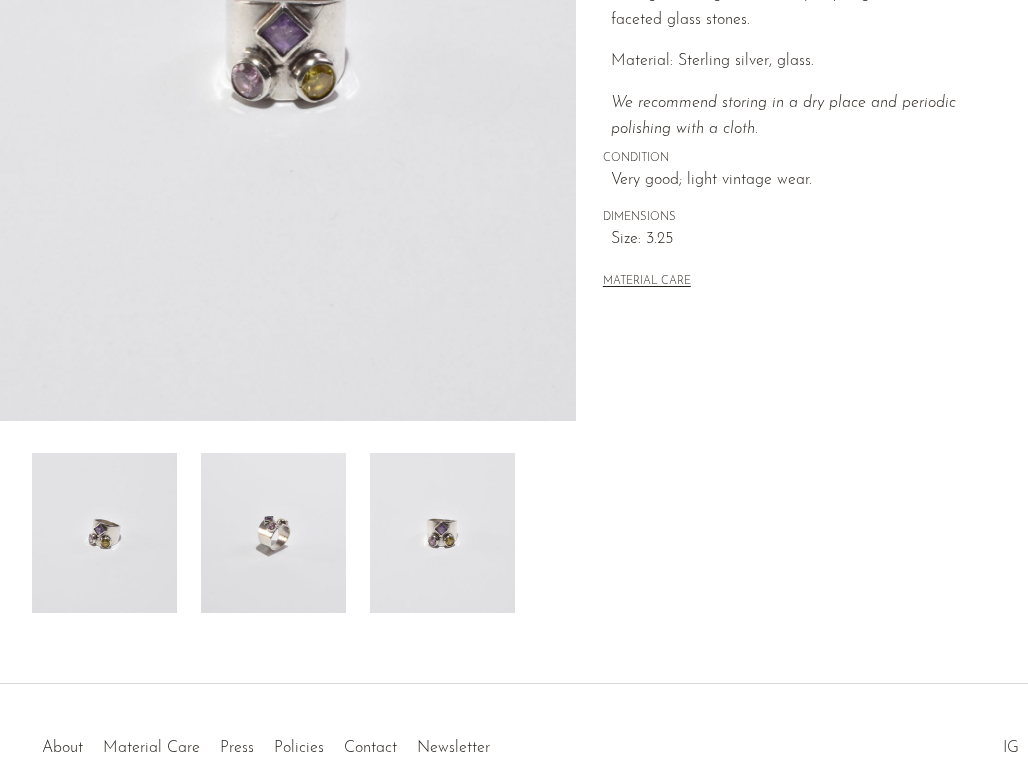 scroll, scrollTop: 423, scrollLeft: 0, axis: vertical 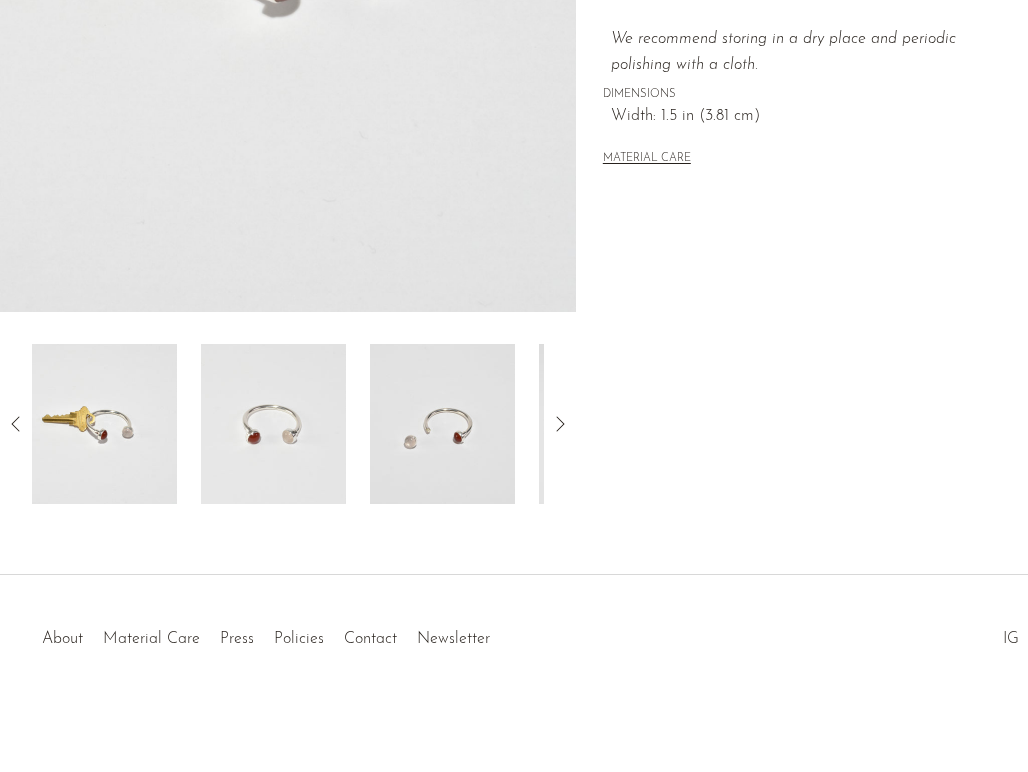 click at bounding box center [442, 424] 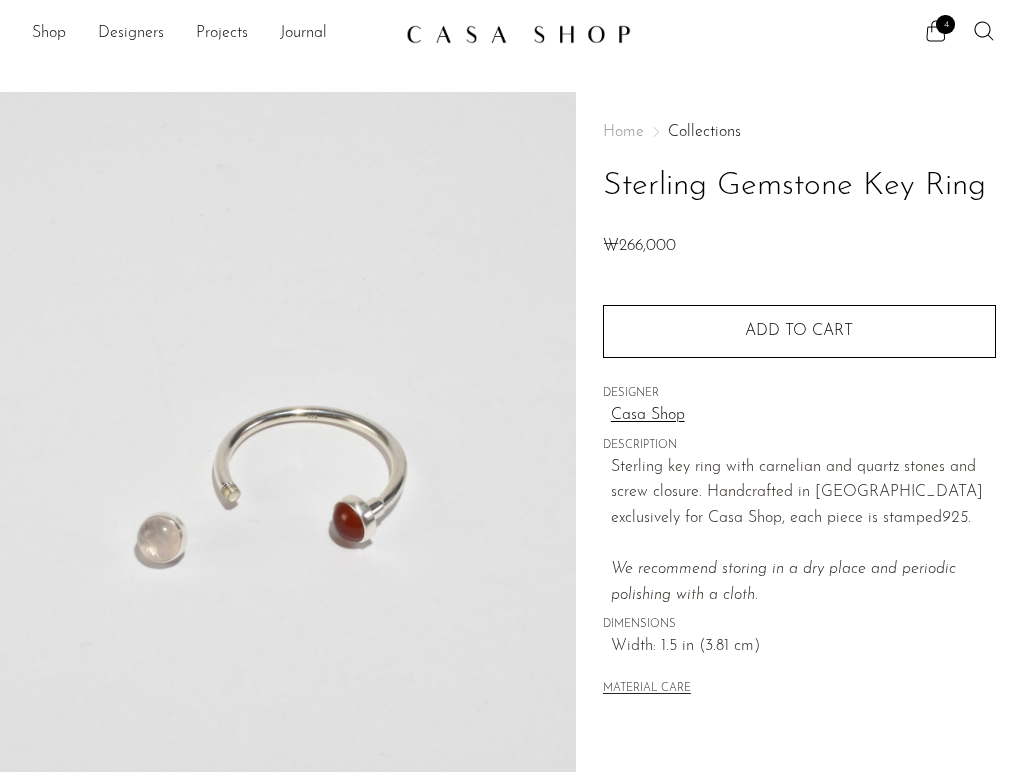 scroll, scrollTop: 0, scrollLeft: 0, axis: both 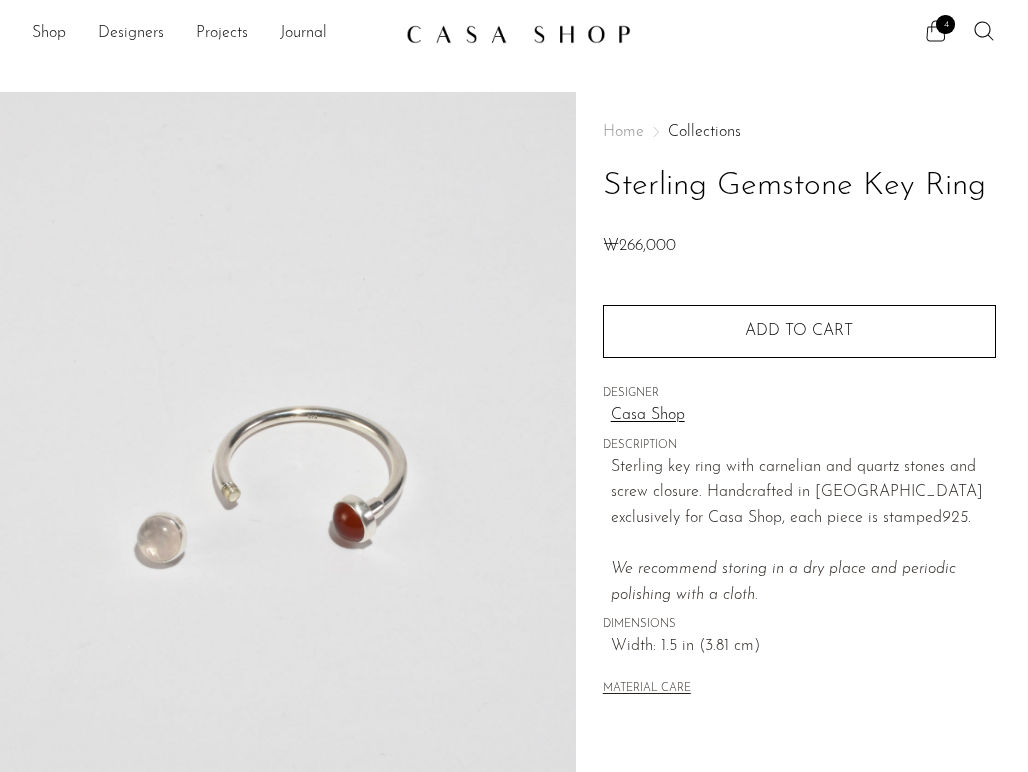 click on "4" at bounding box center [945, 24] 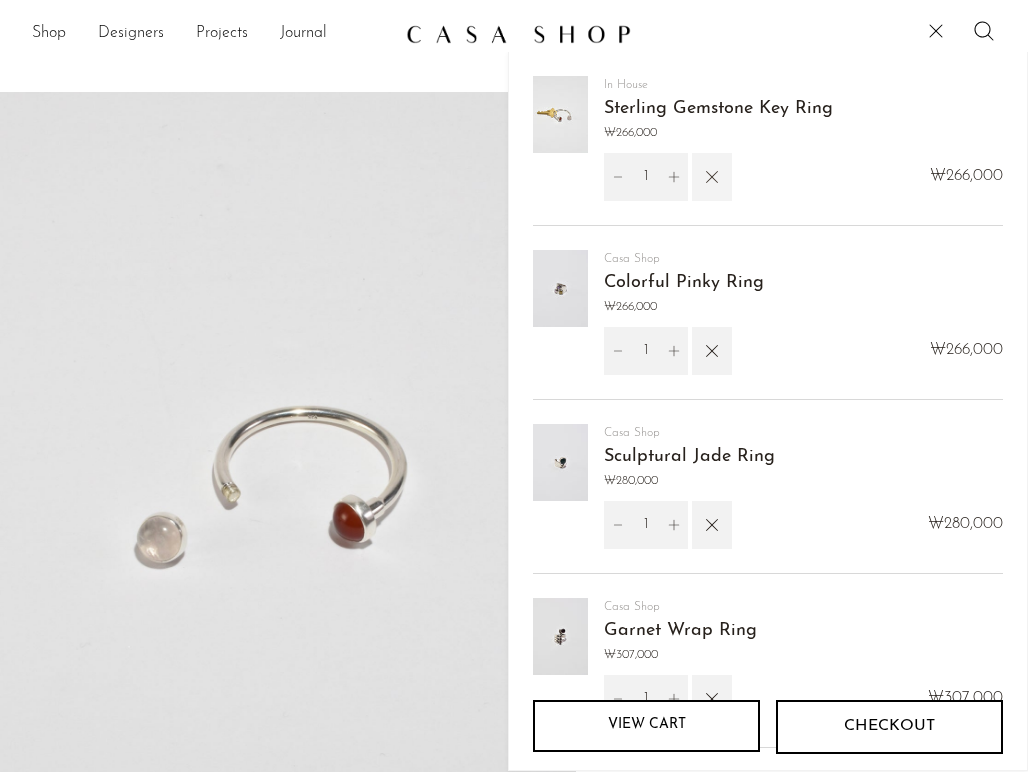click at bounding box center [712, 177] 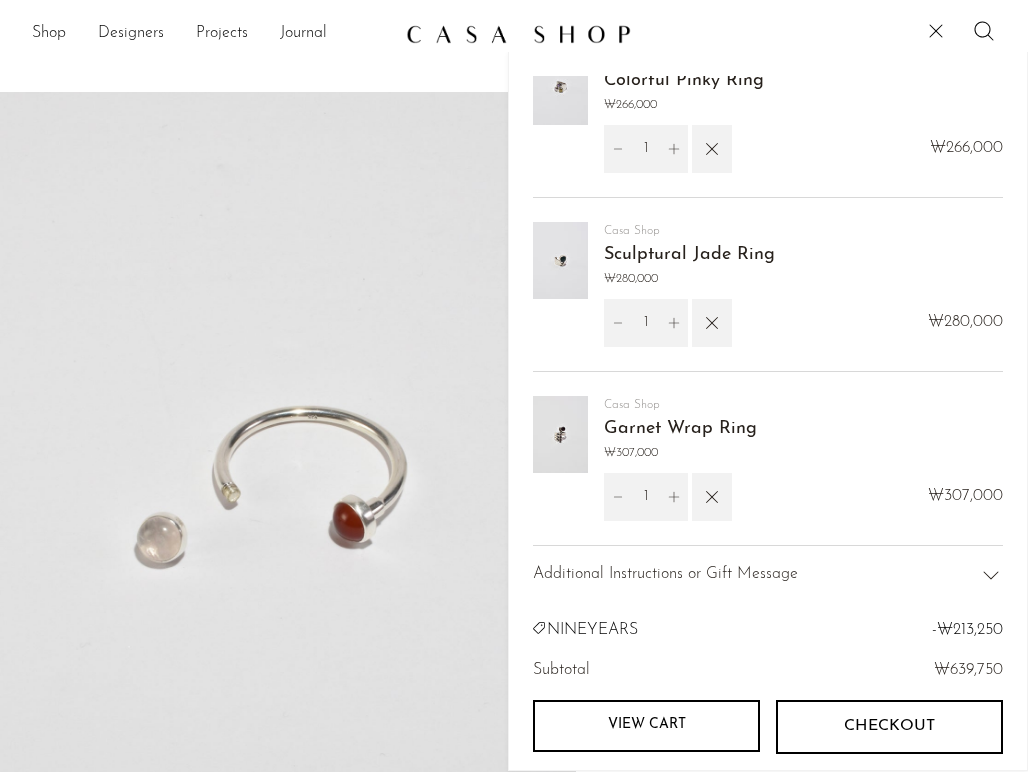 scroll, scrollTop: 27, scrollLeft: 0, axis: vertical 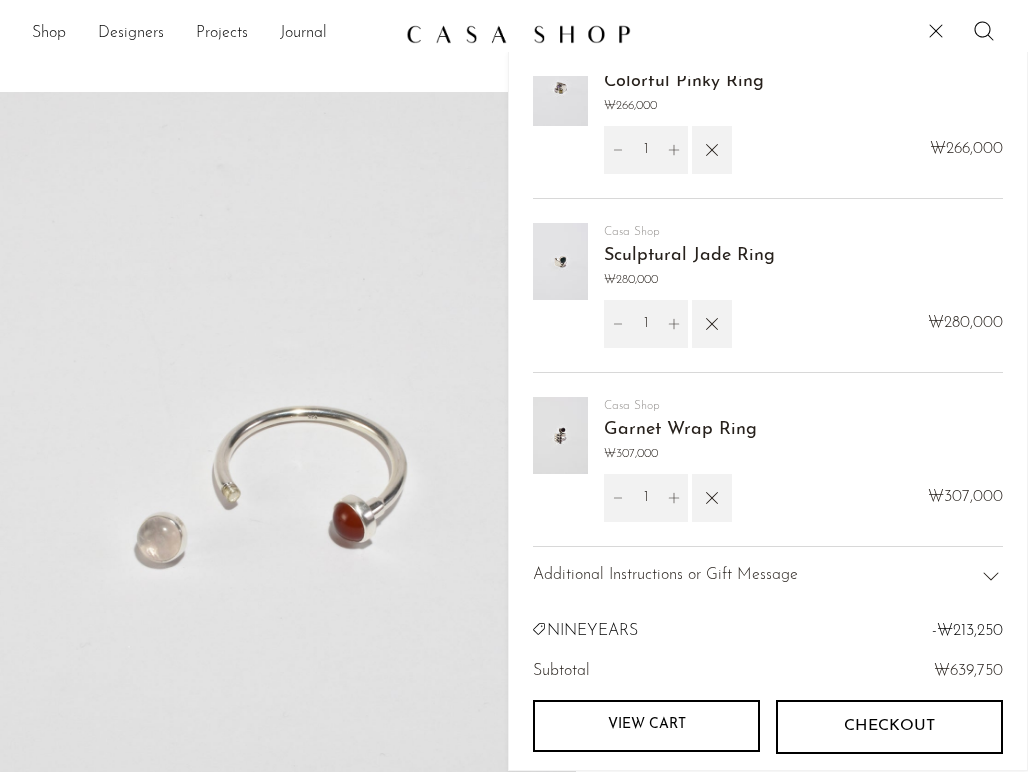 click on "Checkout" at bounding box center (889, 727) 